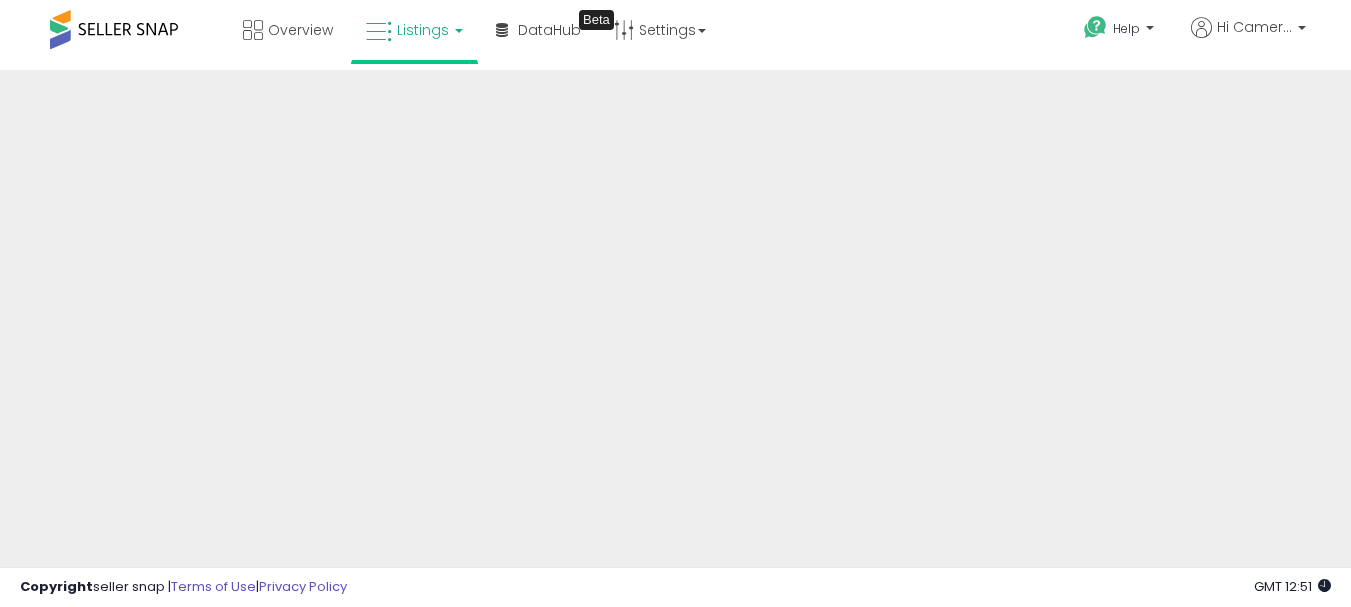 scroll, scrollTop: 0, scrollLeft: 0, axis: both 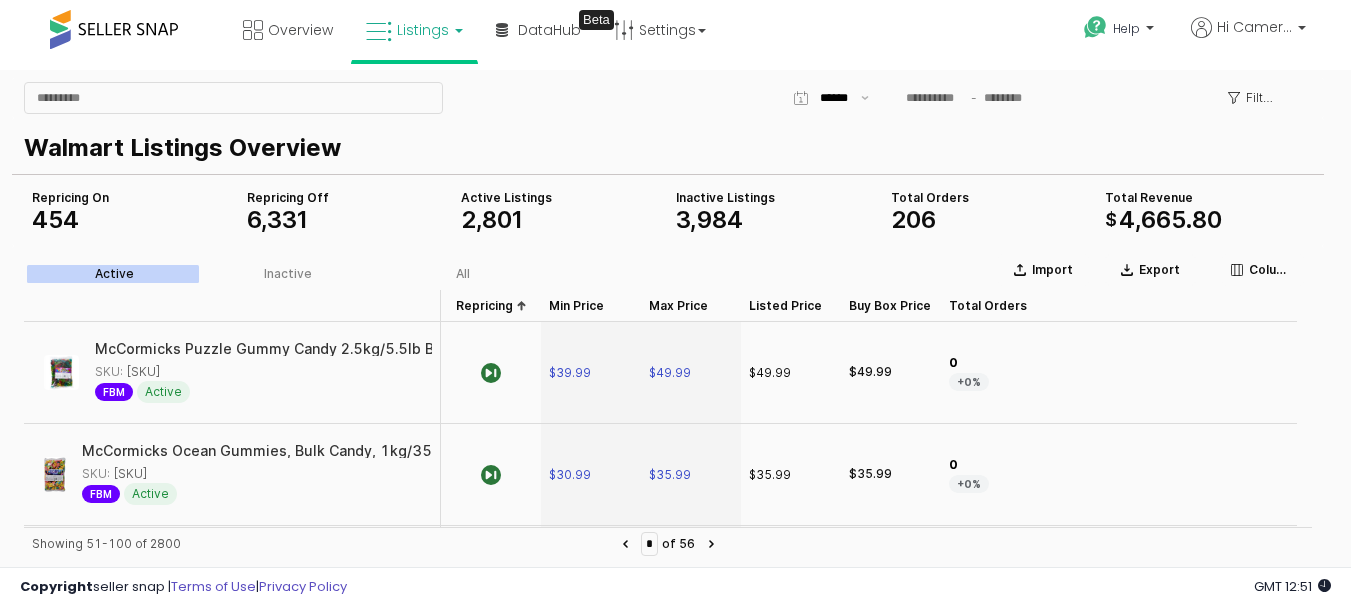 click on "Overview
Listings
DataHub Beta" at bounding box center [430, 42] 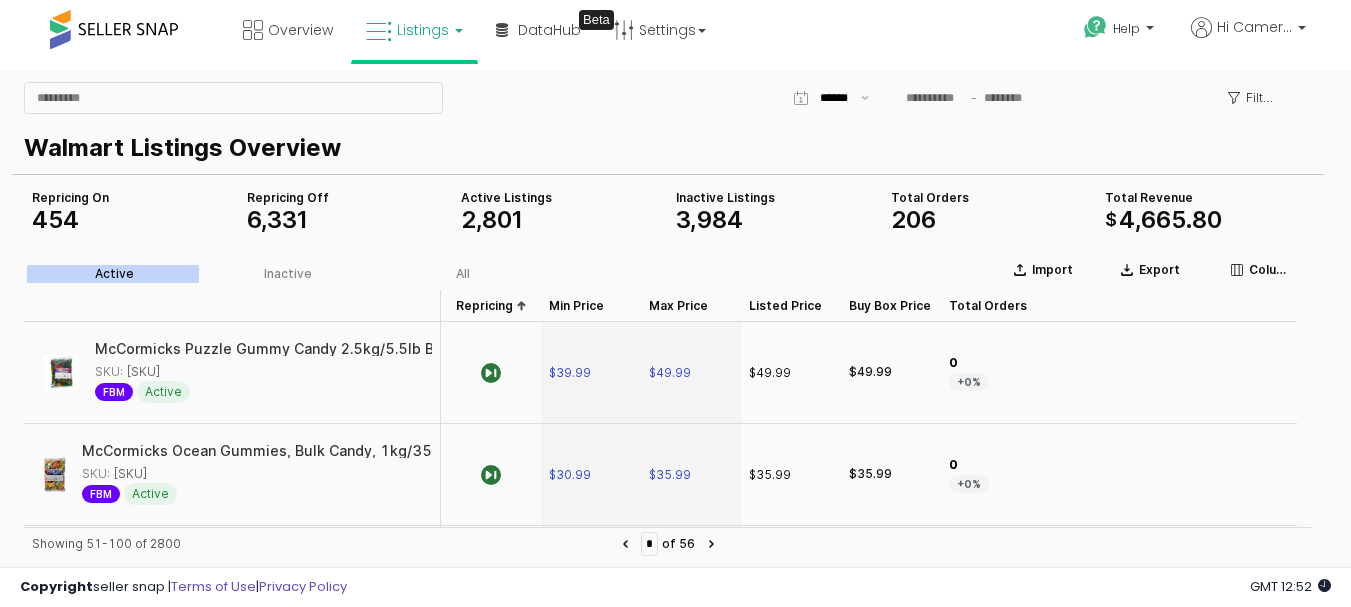 click on "Filters" at bounding box center (668, 98) 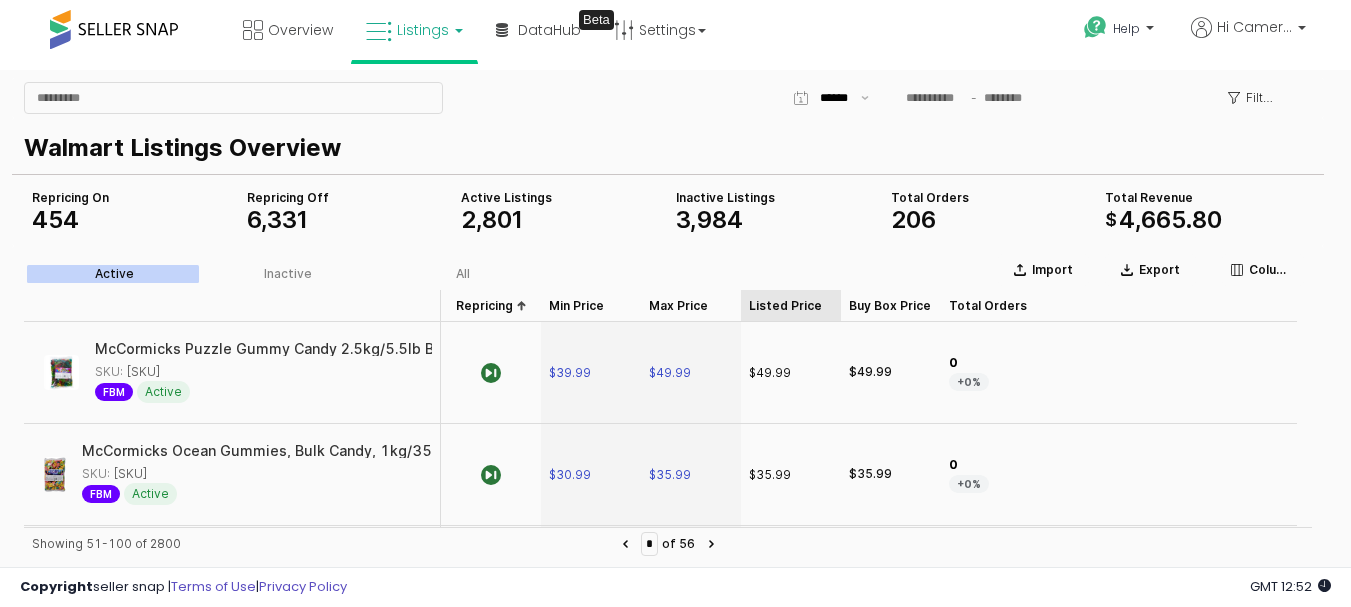click on "Listed Price Listed Price" at bounding box center (791, 306) 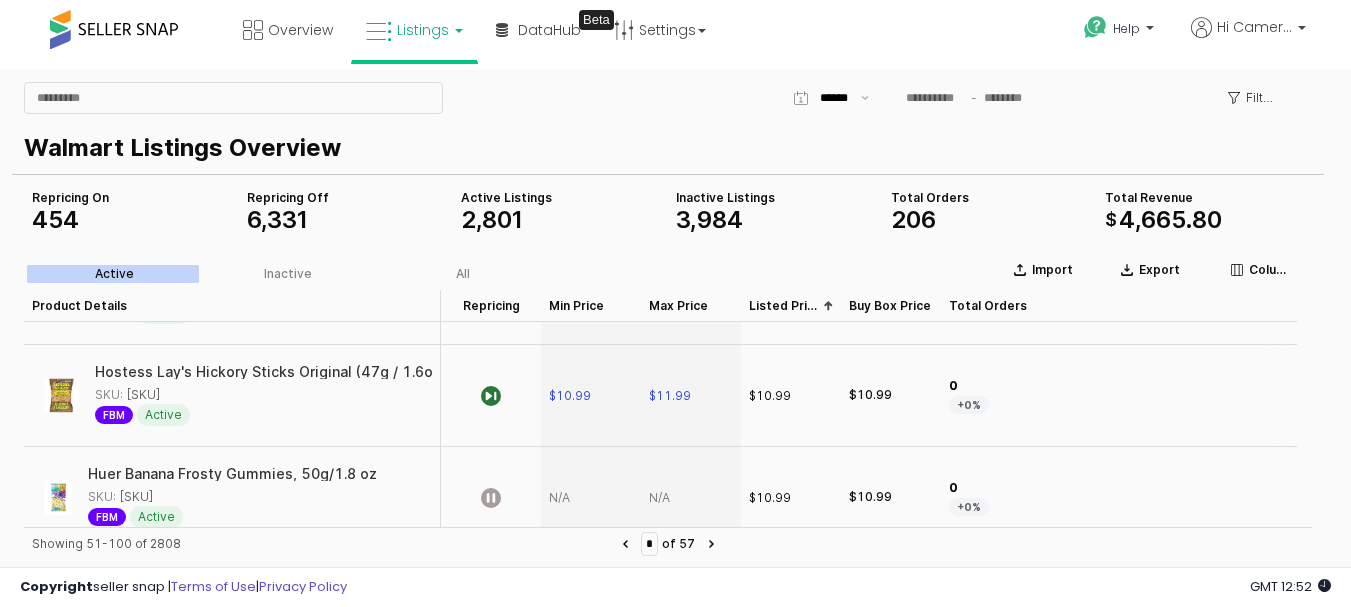 scroll, scrollTop: 500, scrollLeft: 0, axis: vertical 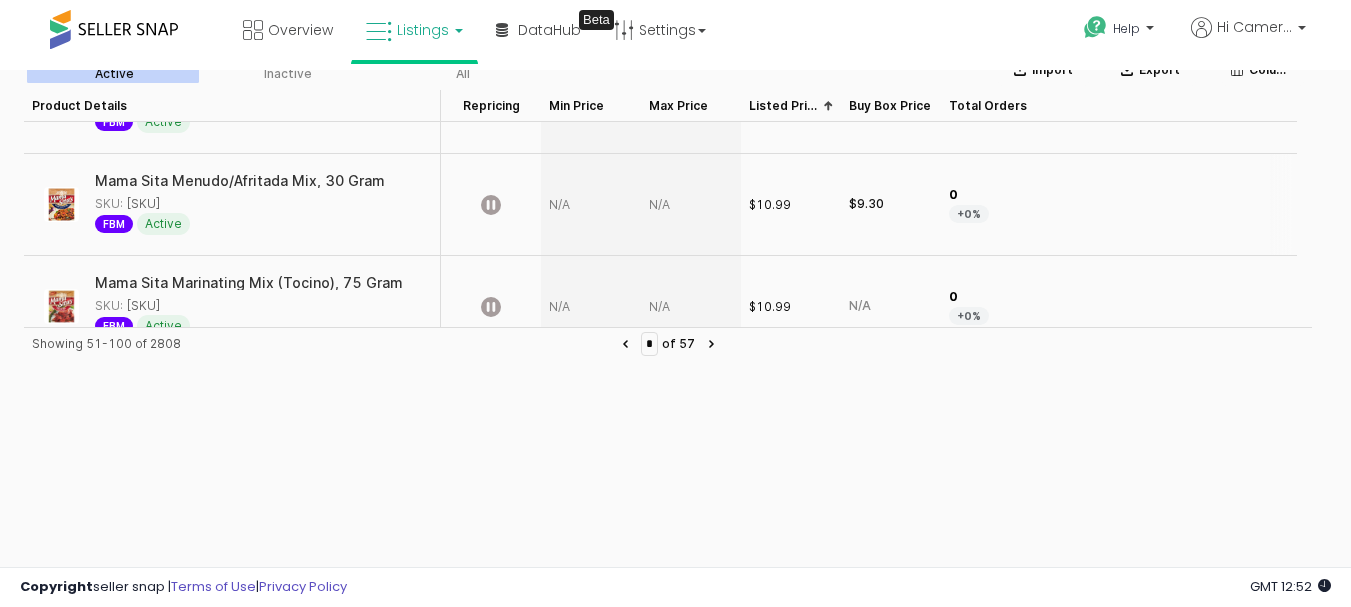 click at bounding box center [691, 205] 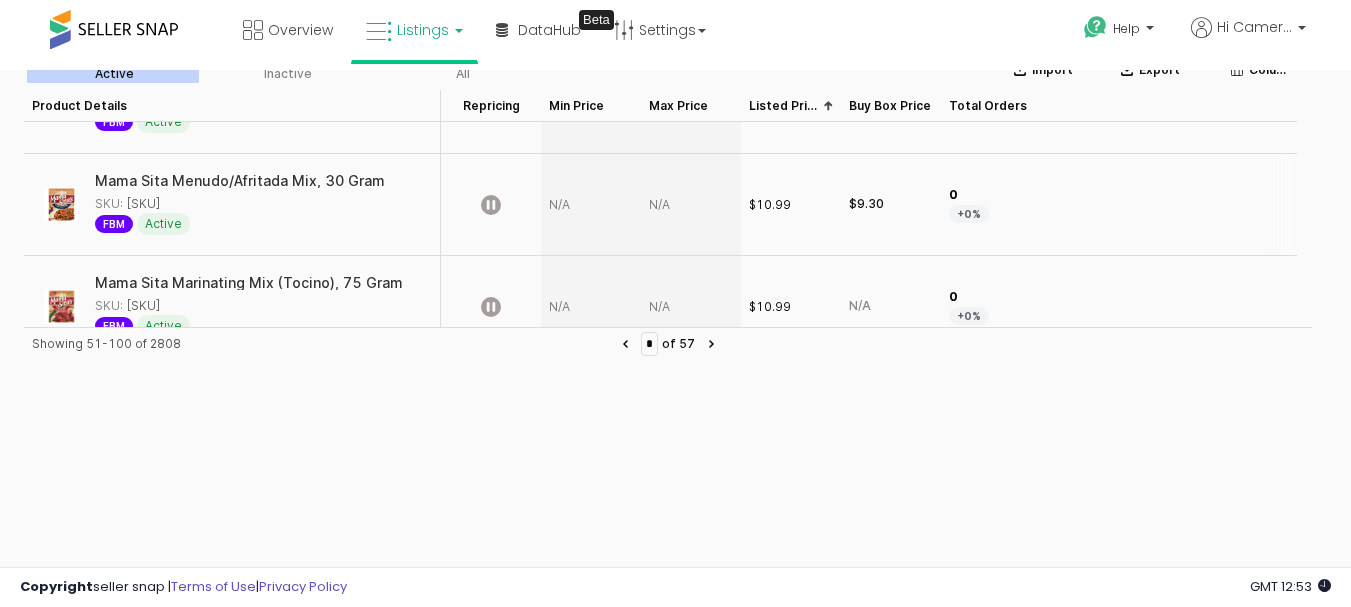 click at bounding box center [691, 205] 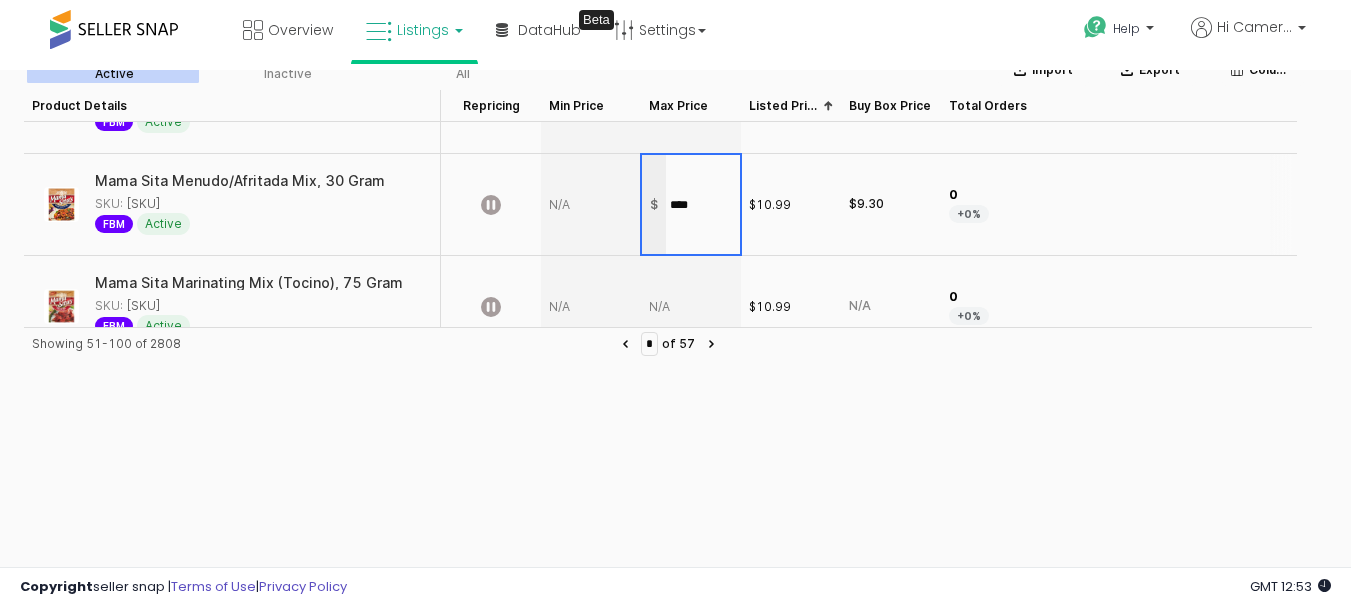 type on "*****" 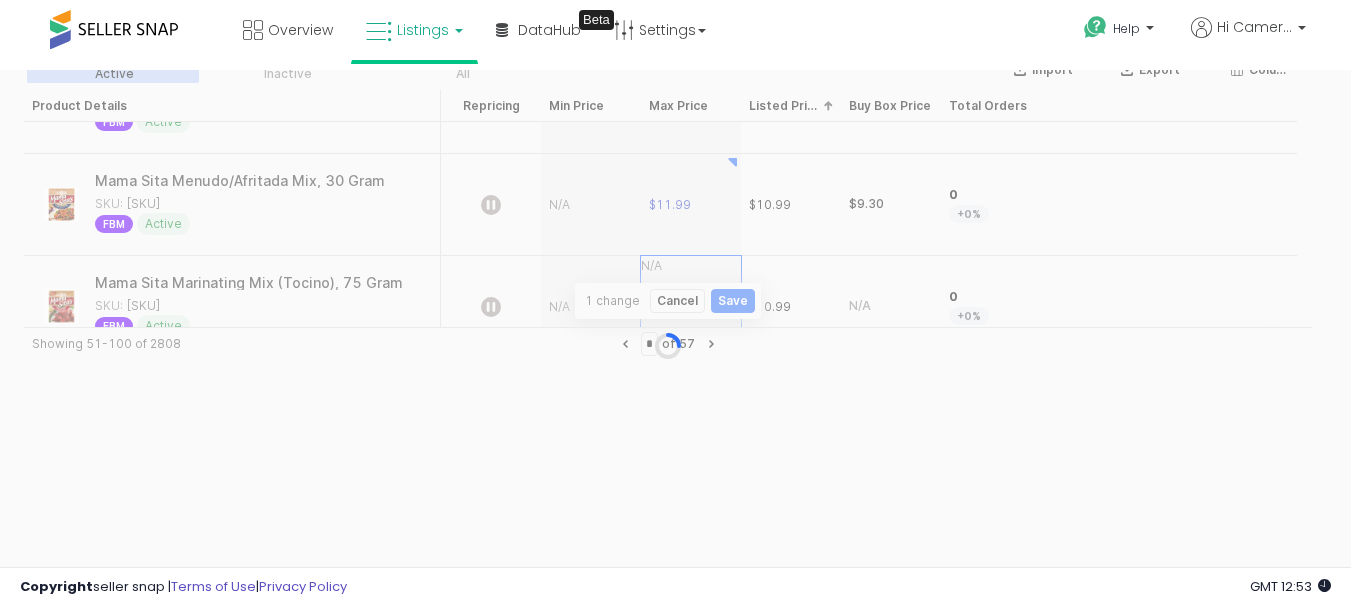 scroll, scrollTop: 1631, scrollLeft: 0, axis: vertical 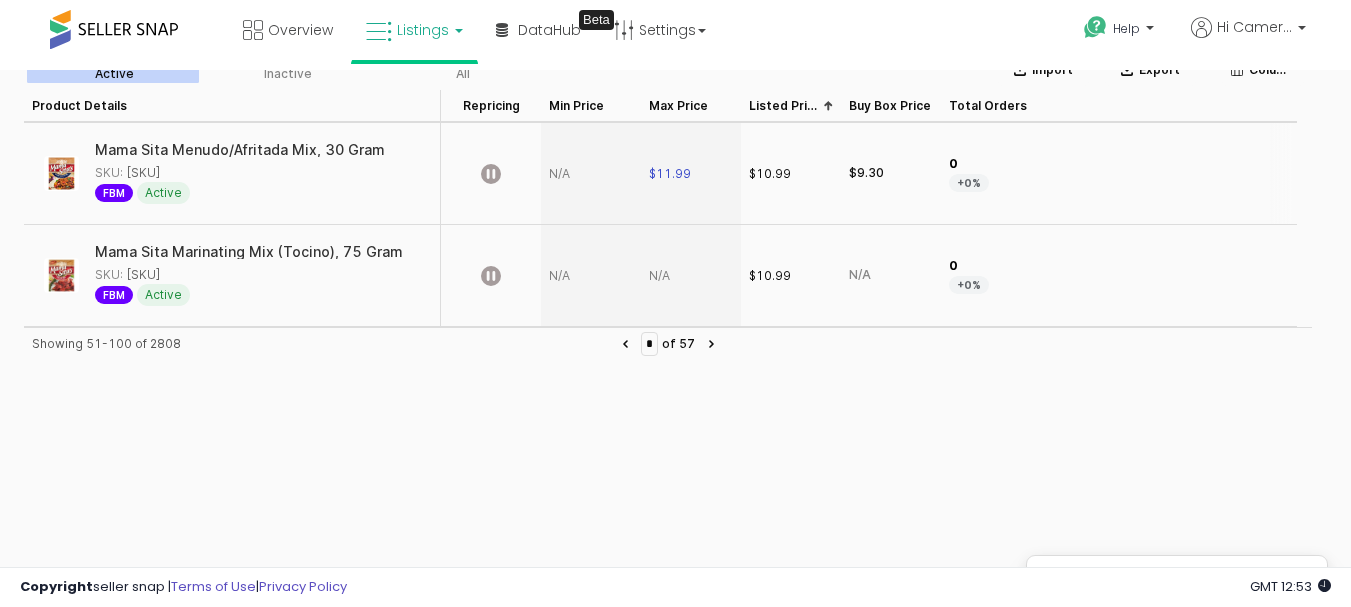 click at bounding box center [591, 174] 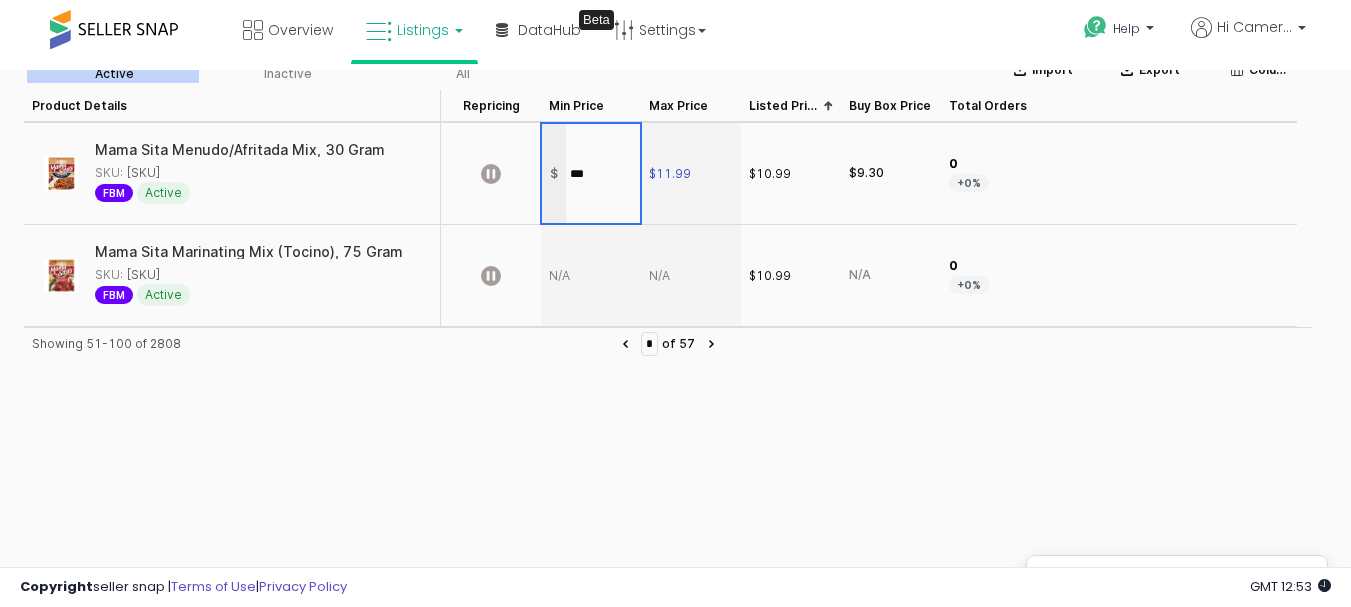type on "****" 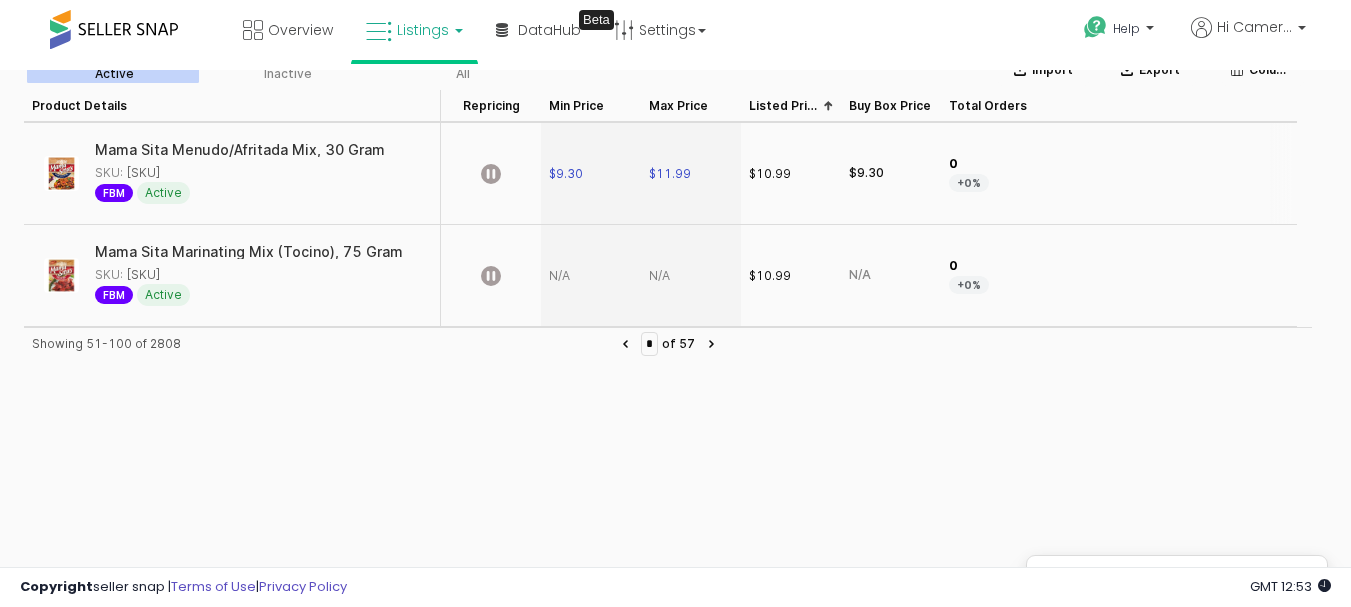drag, startPoint x: 495, startPoint y: 173, endPoint x: 496, endPoint y: 185, distance: 12.0415945 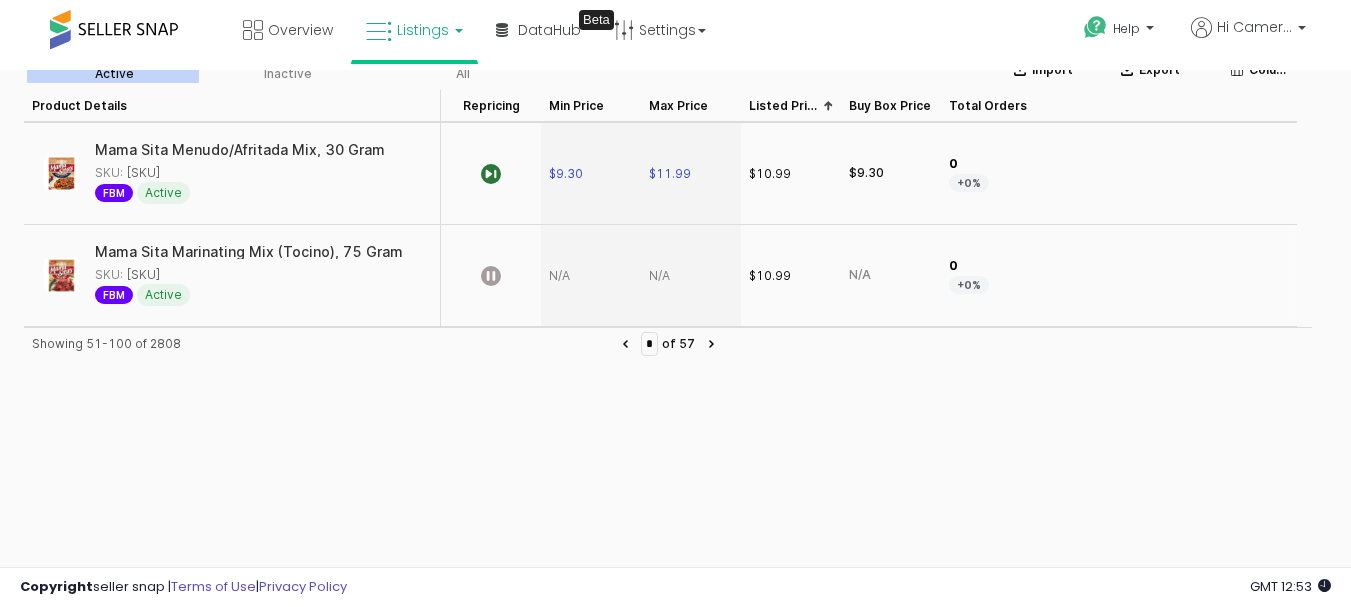 click at bounding box center (691, 276) 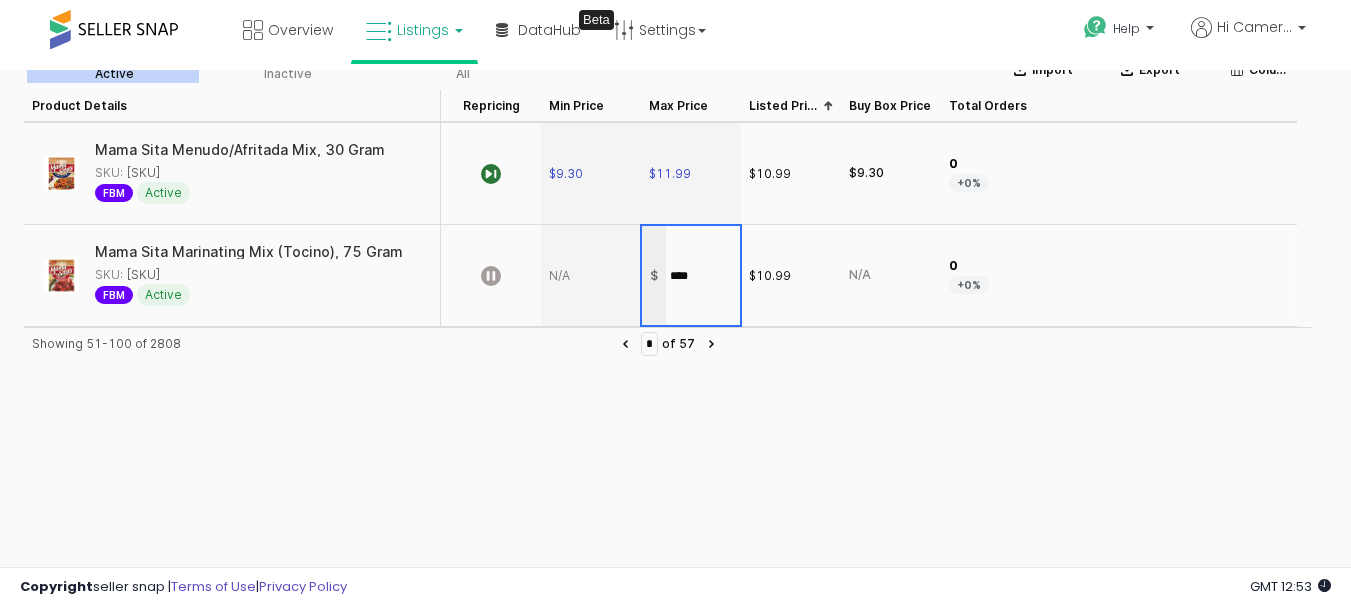 type on "*****" 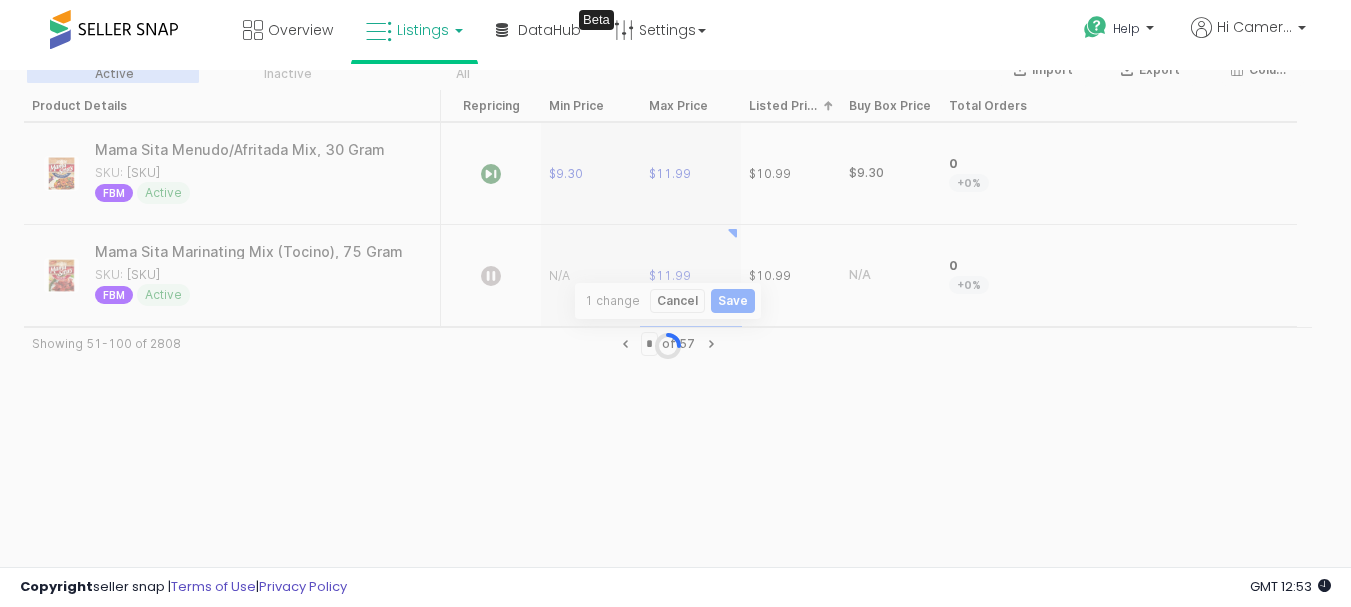 scroll, scrollTop: 1733, scrollLeft: 0, axis: vertical 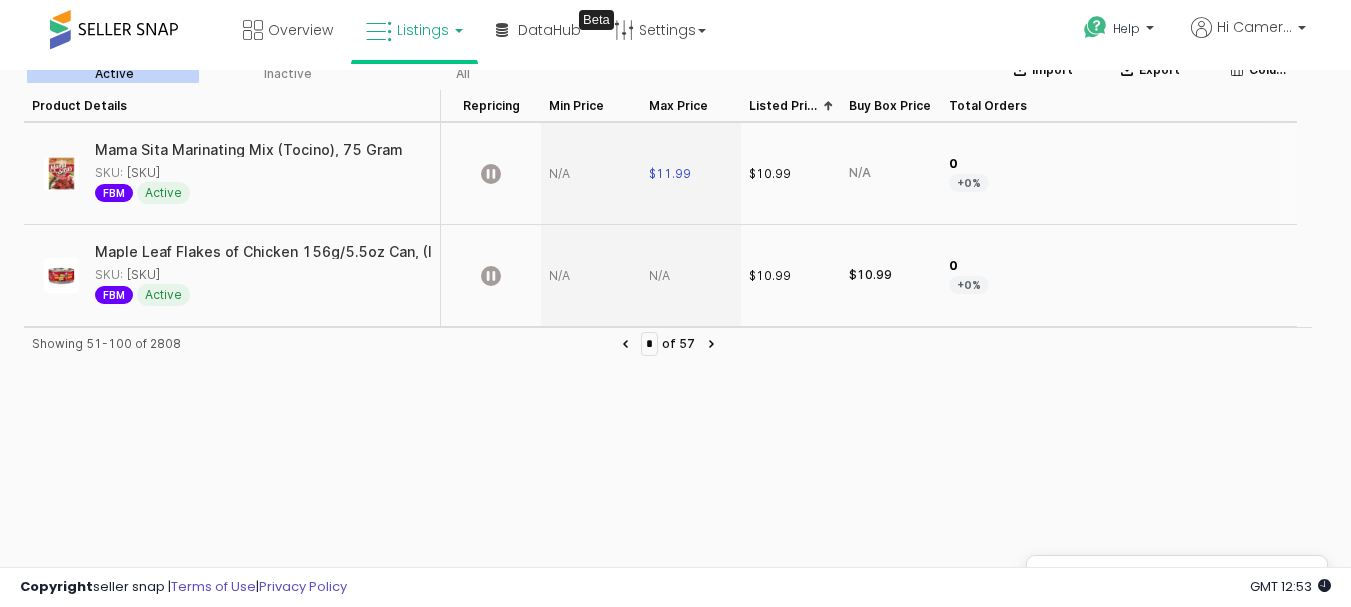 click at bounding box center (591, 174) 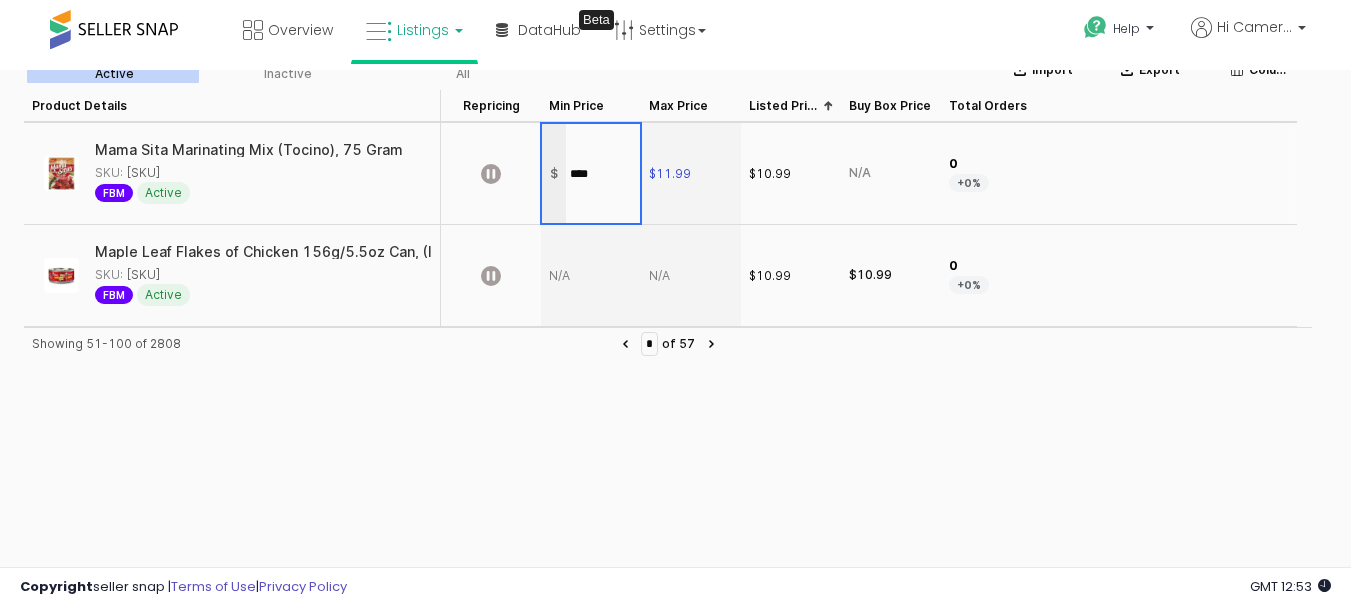 type on "*****" 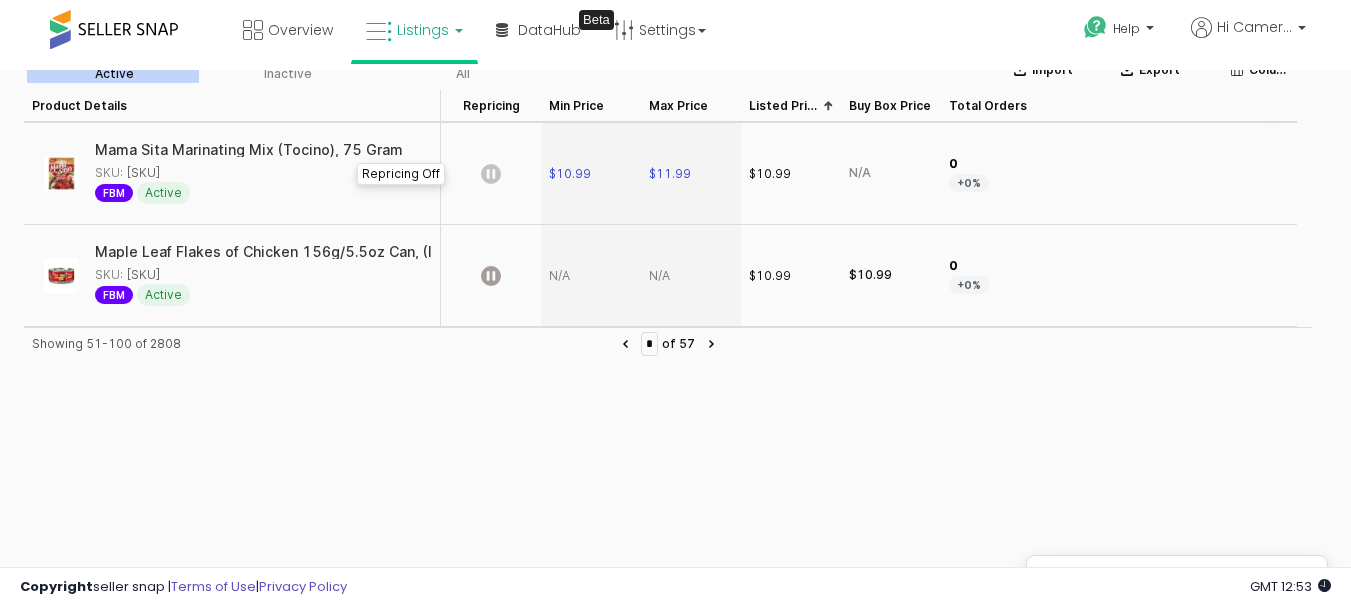 click 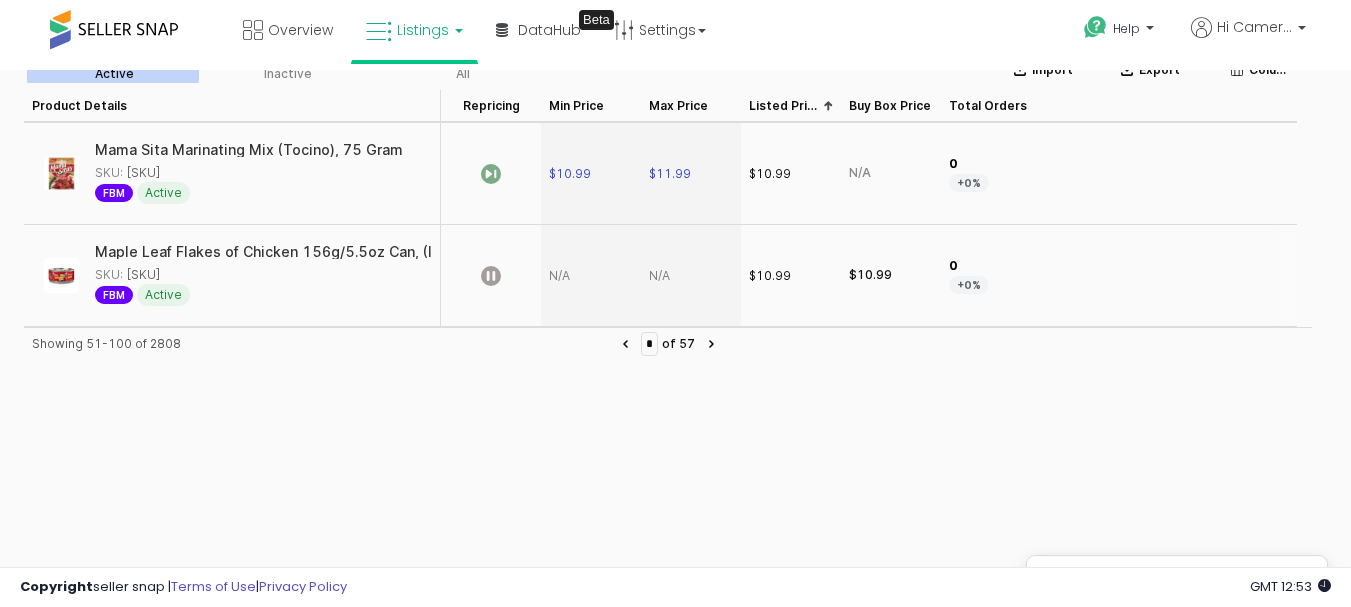 click at bounding box center [691, 276] 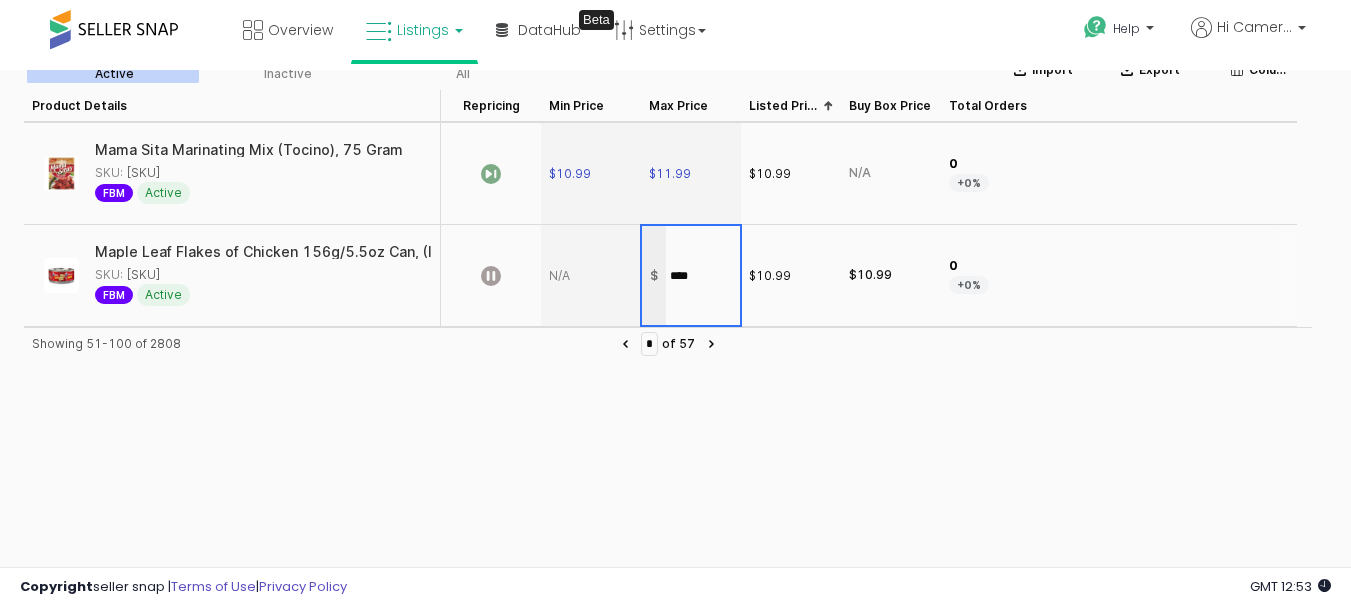 type on "*****" 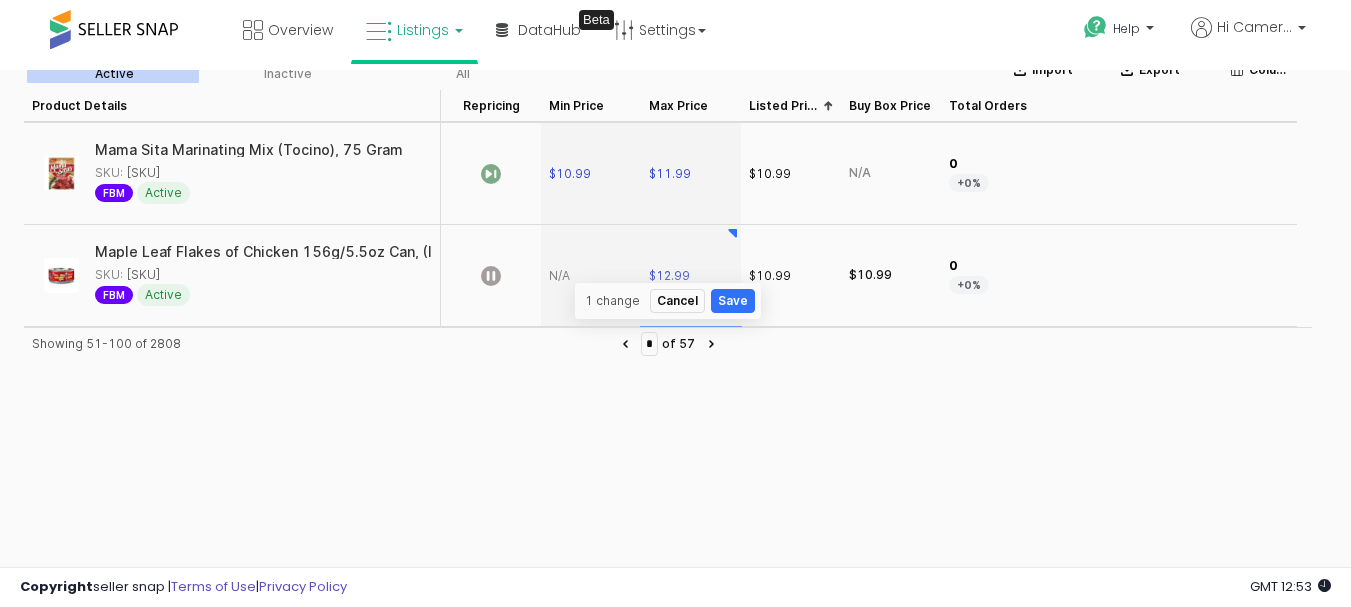 scroll, scrollTop: 1835, scrollLeft: 0, axis: vertical 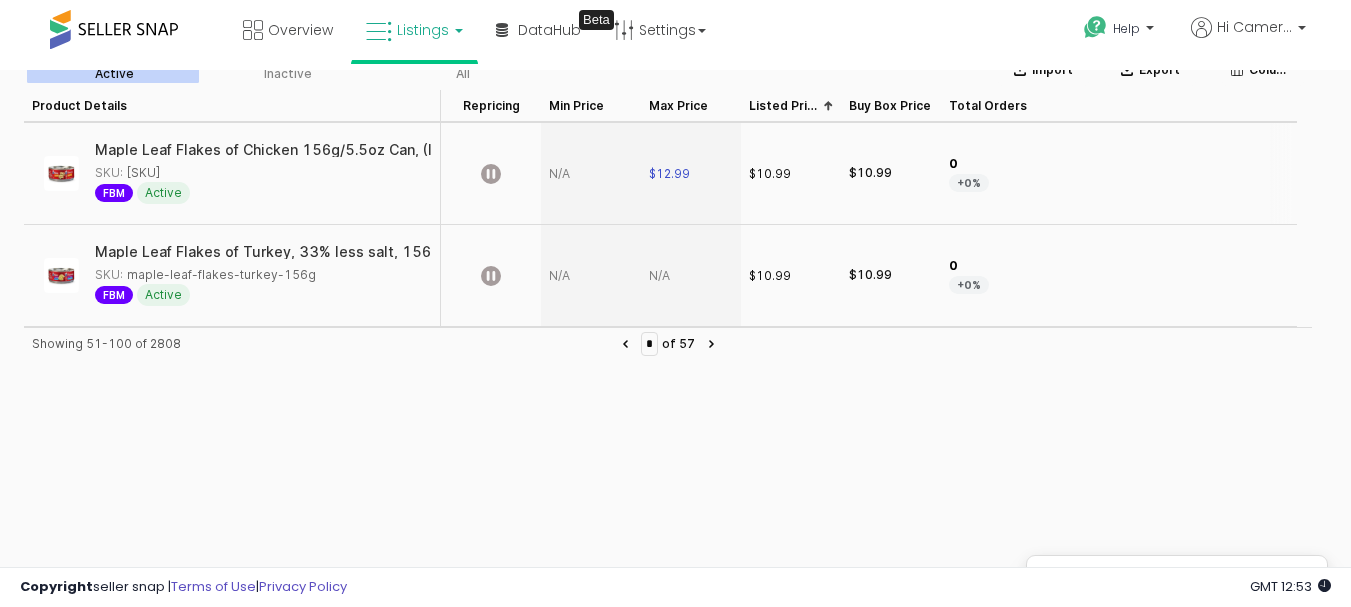 click at bounding box center (591, 174) 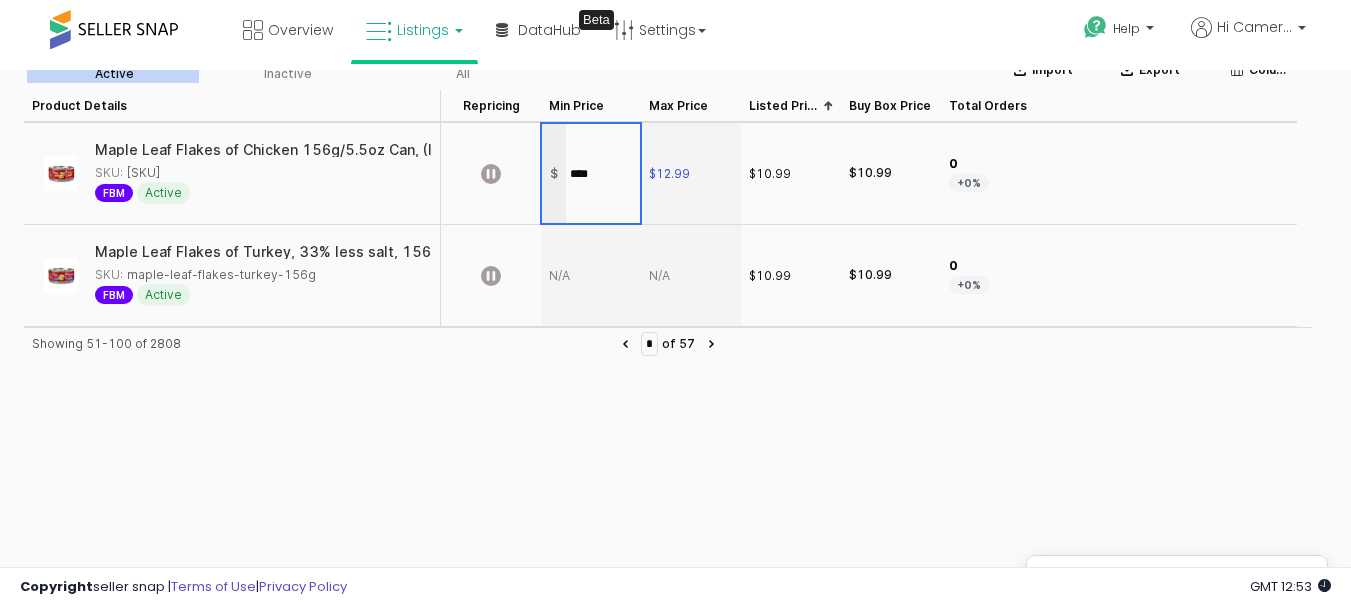 type on "*****" 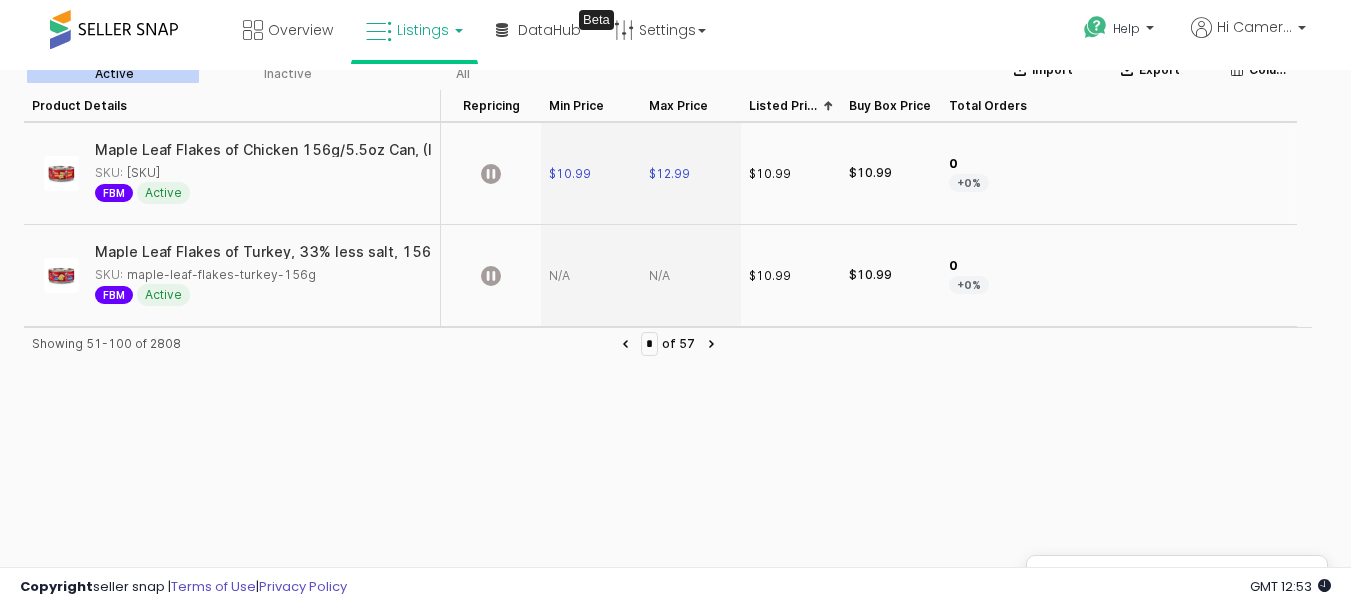 click at bounding box center [491, 174] 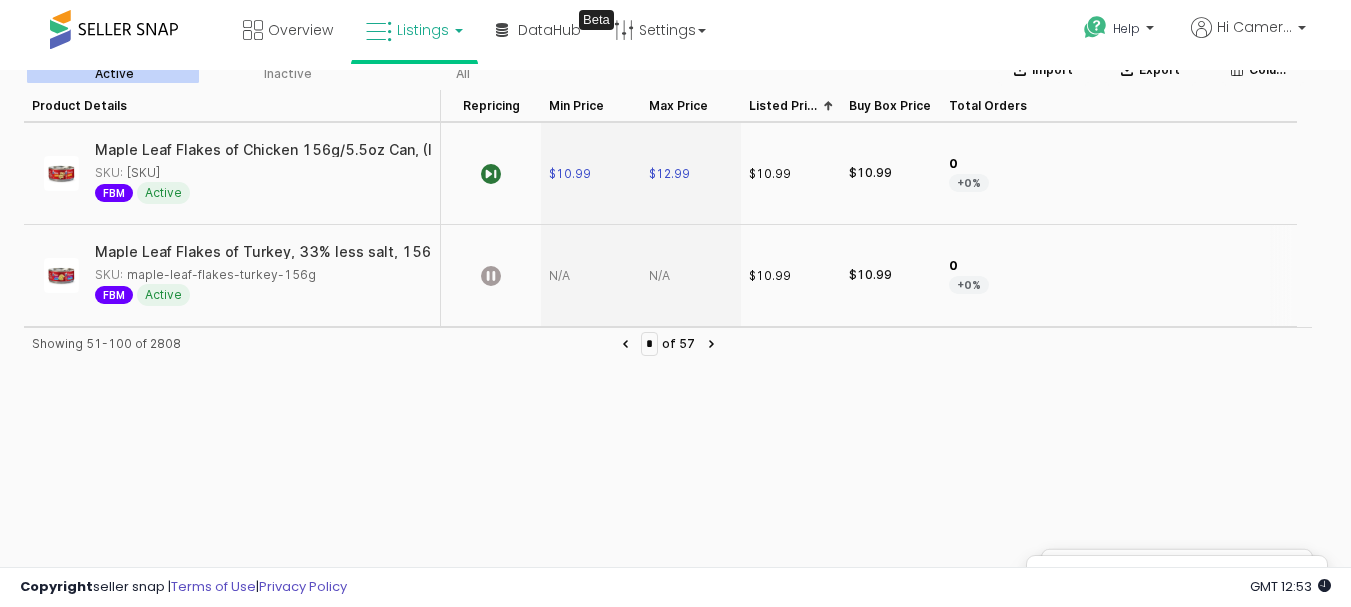 click at bounding box center (691, 276) 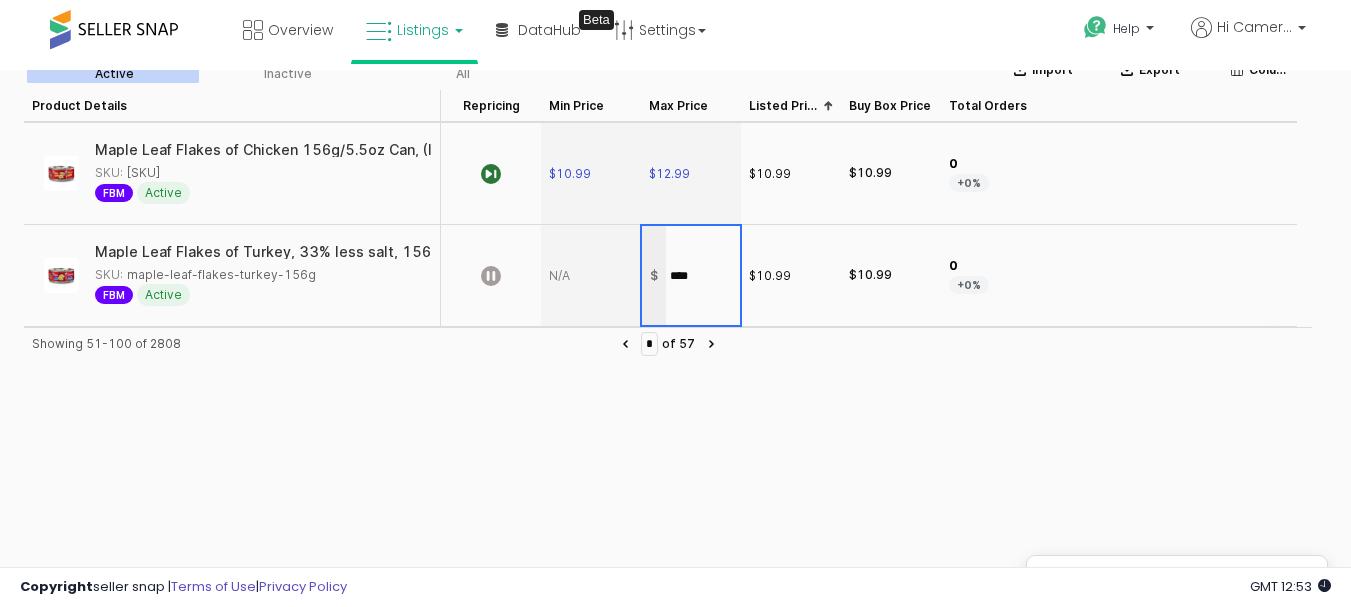 type on "*****" 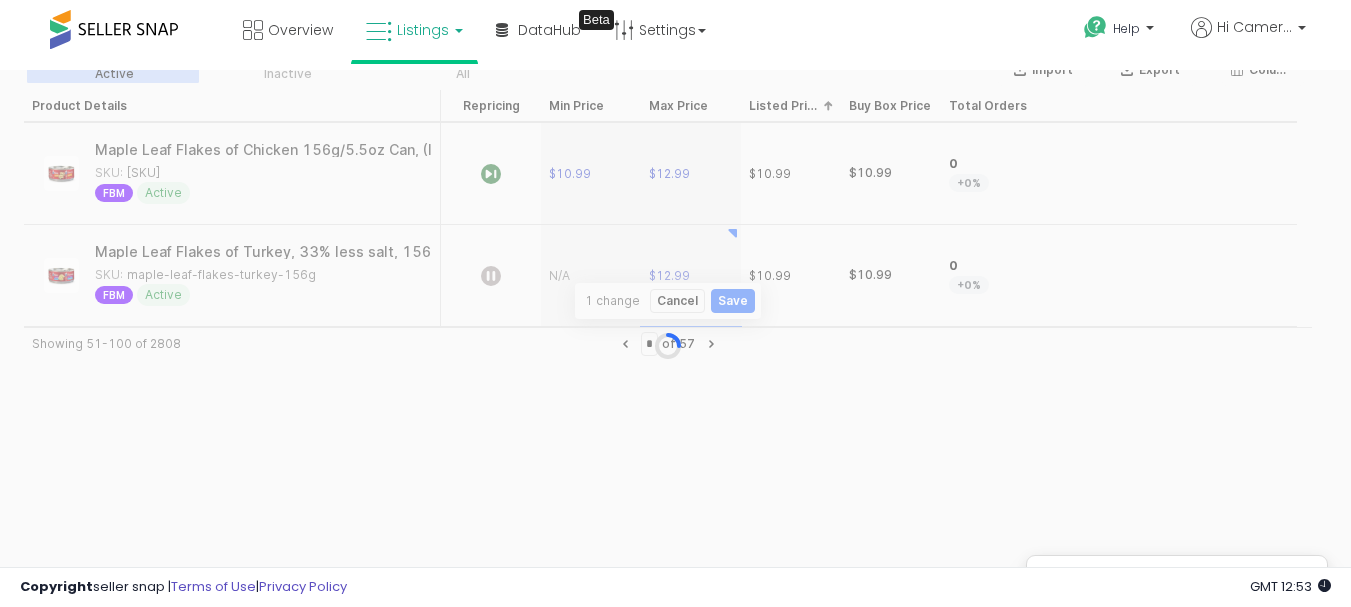 scroll, scrollTop: 1937, scrollLeft: 0, axis: vertical 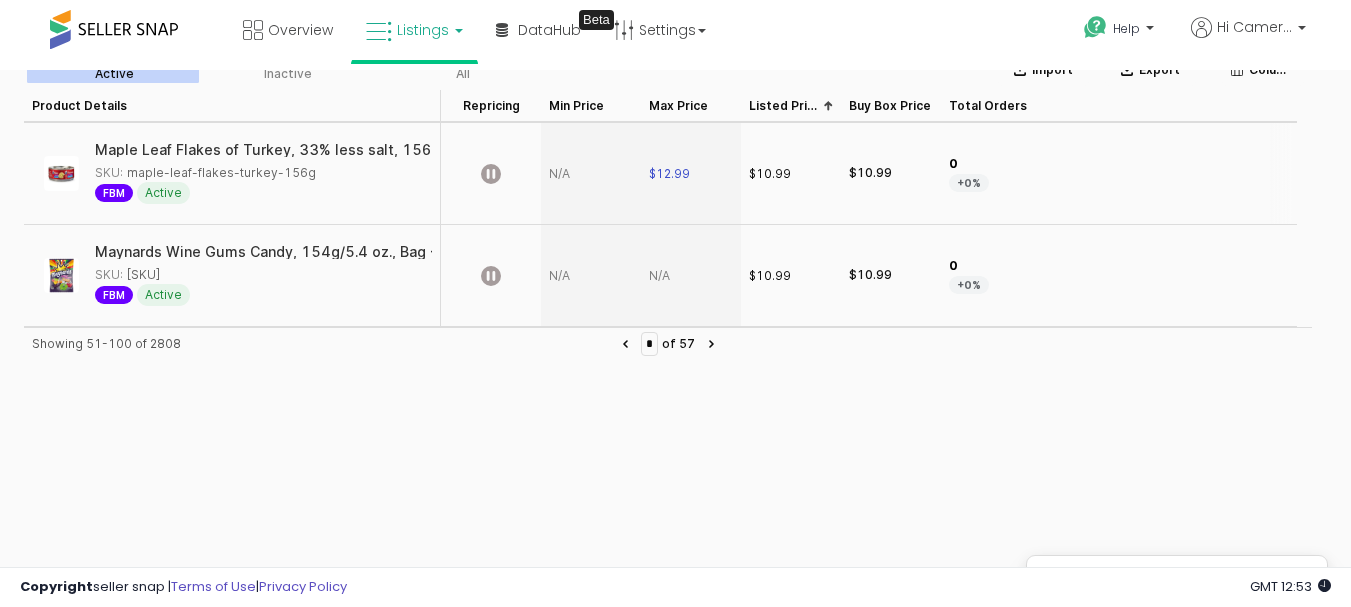 click at bounding box center [591, 174] 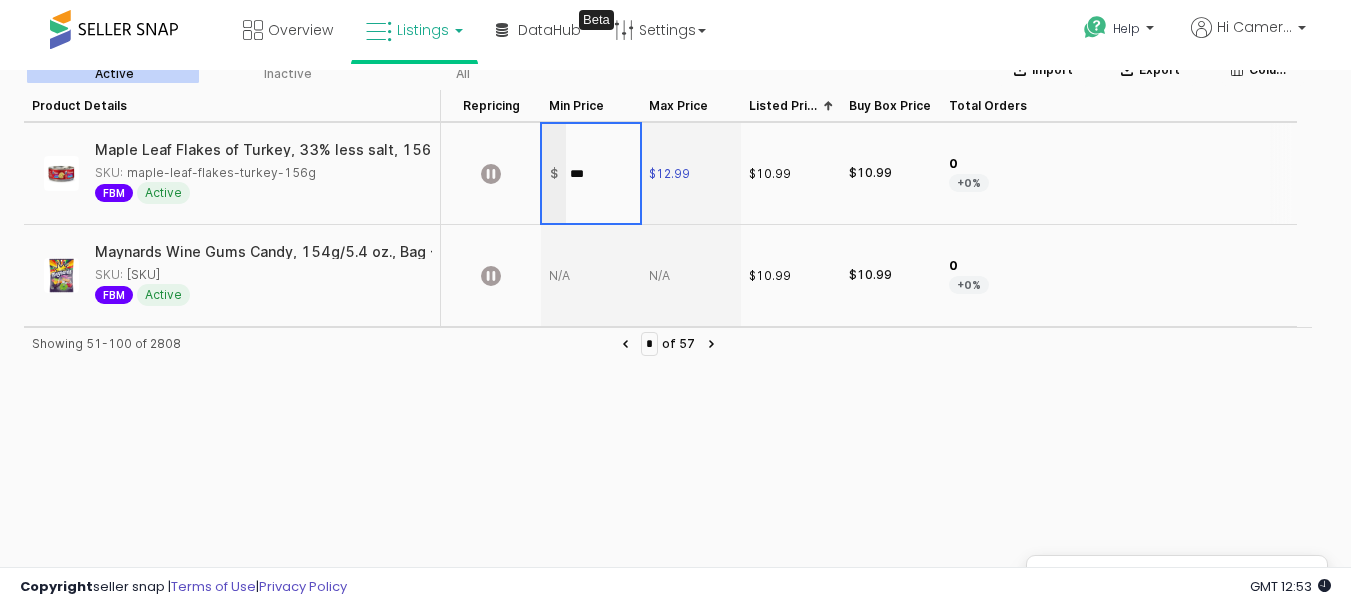 type on "****" 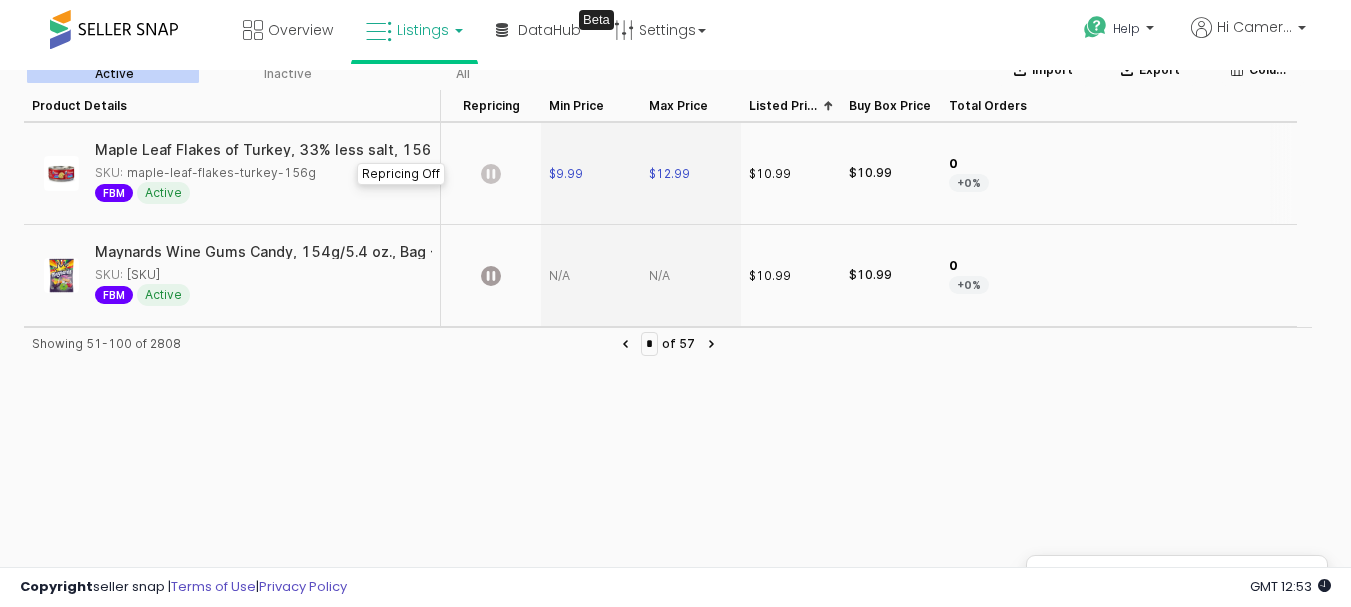 click 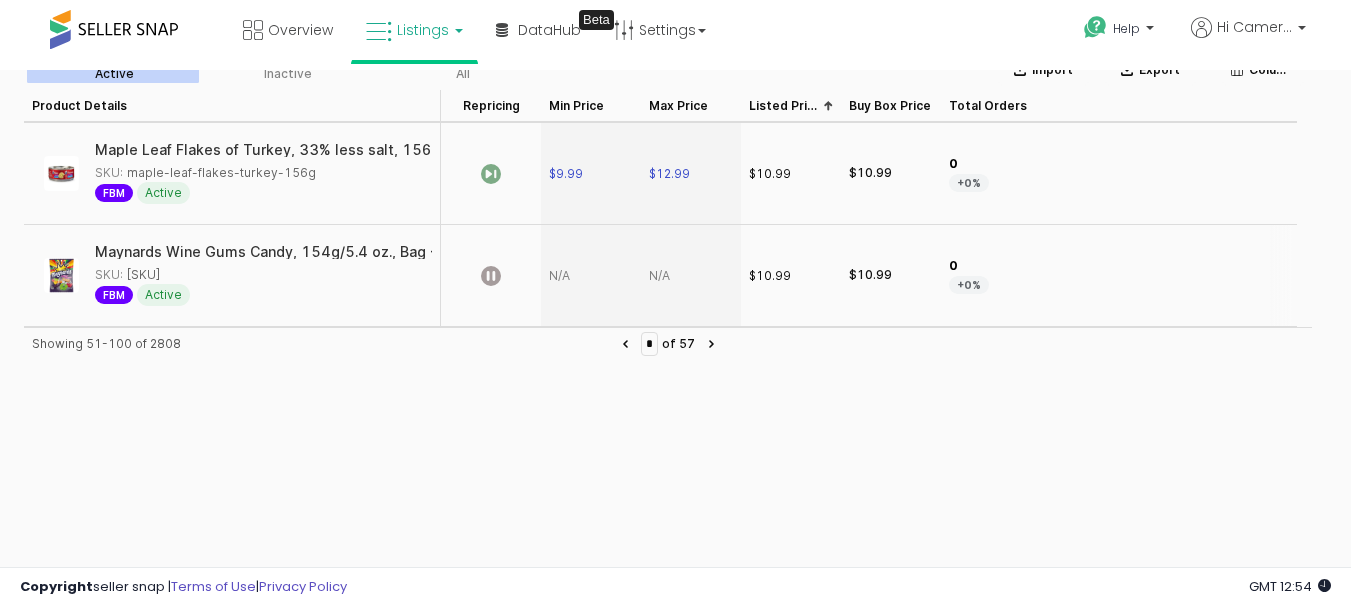 click at bounding box center (691, 276) 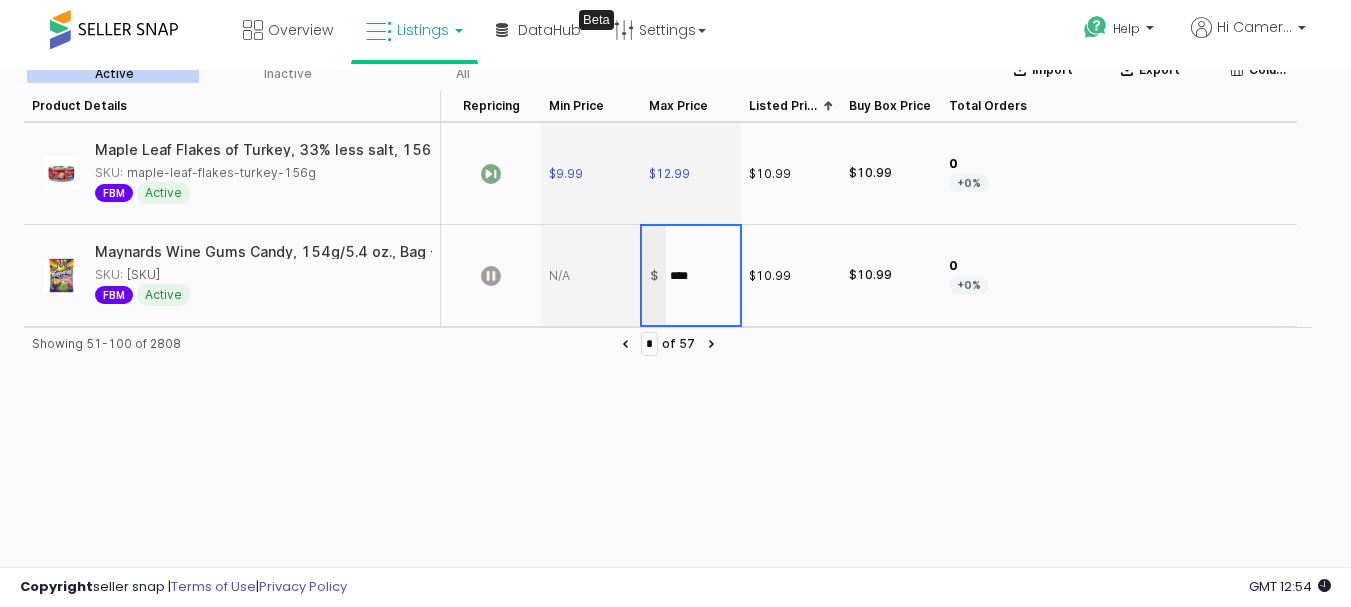 type on "*****" 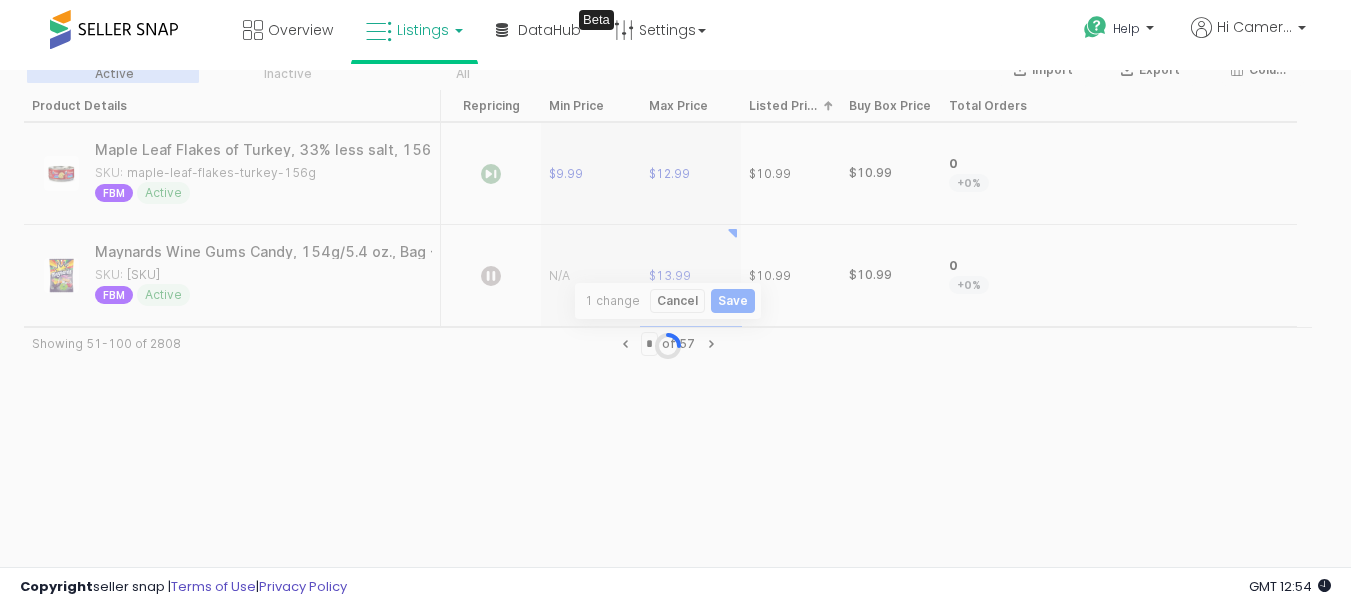 scroll, scrollTop: 2039, scrollLeft: 0, axis: vertical 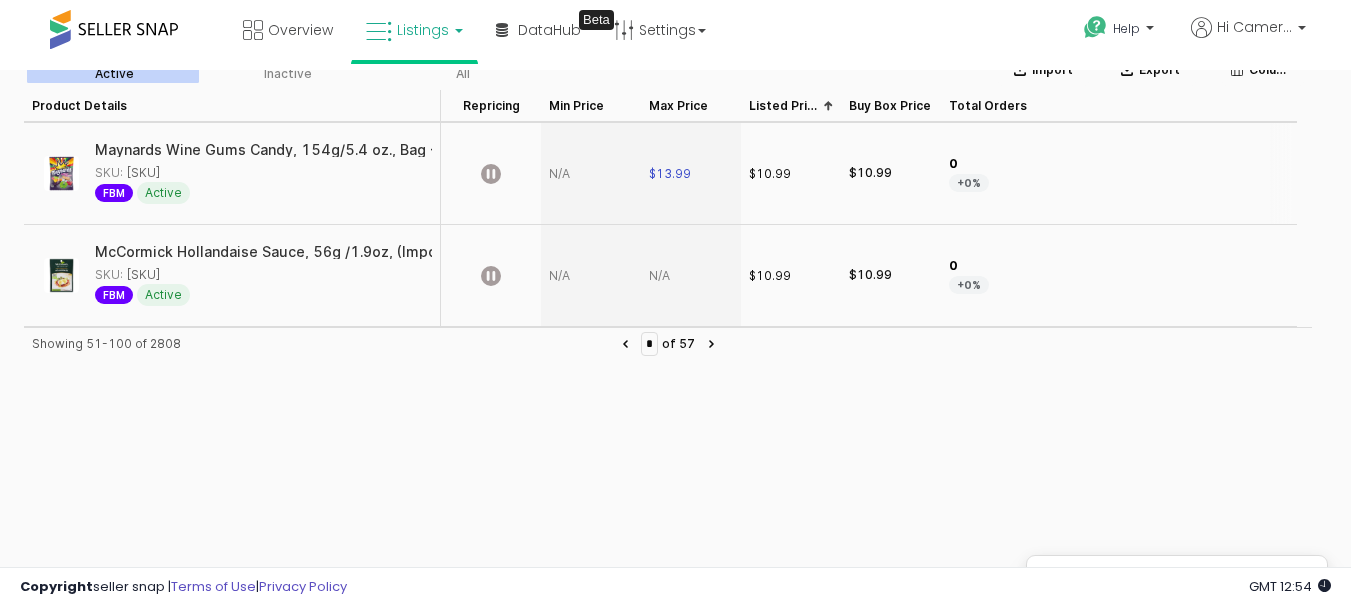 click at bounding box center [591, 174] 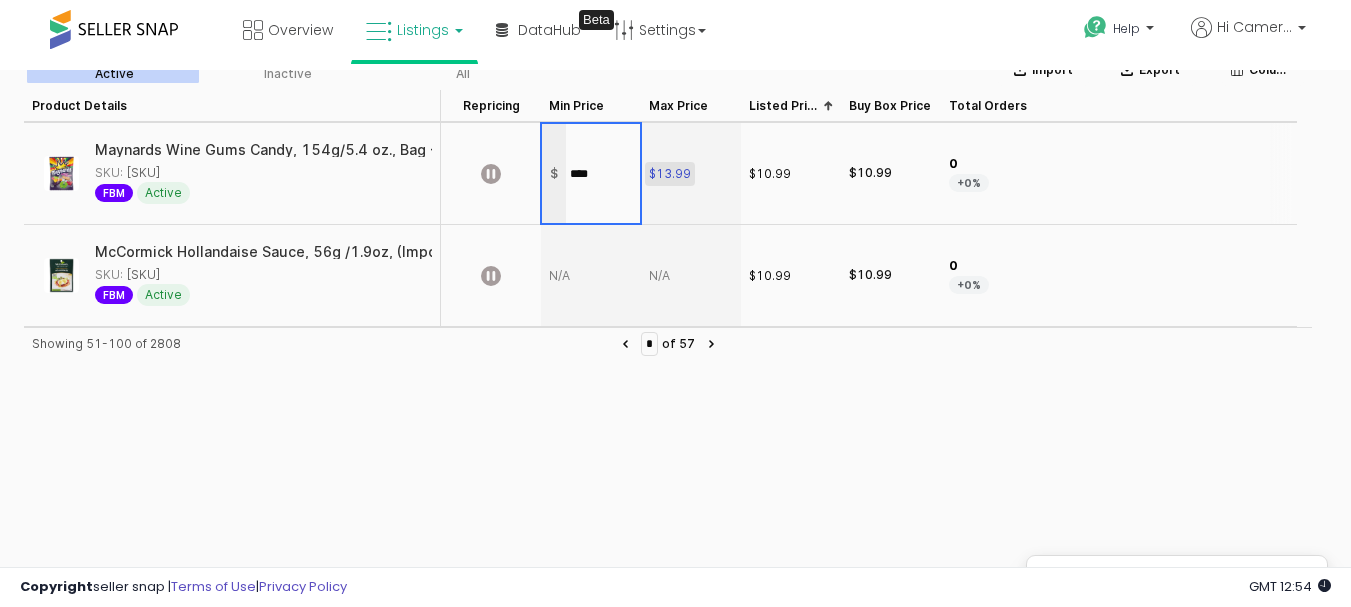 type on "*****" 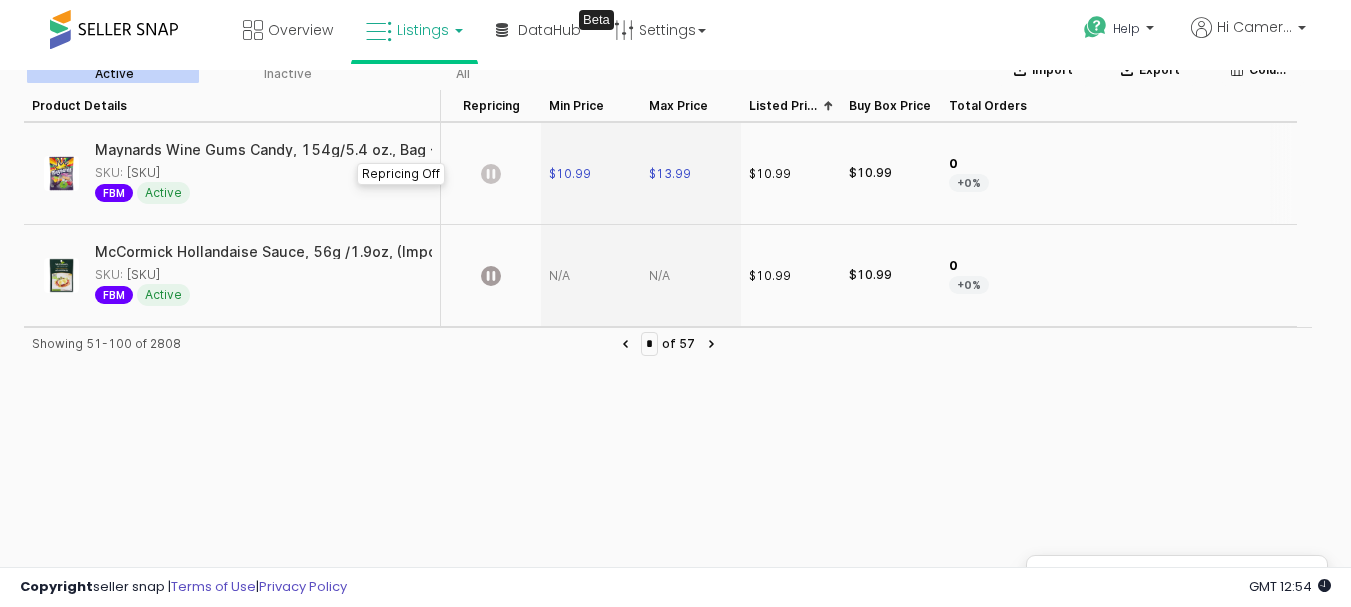click 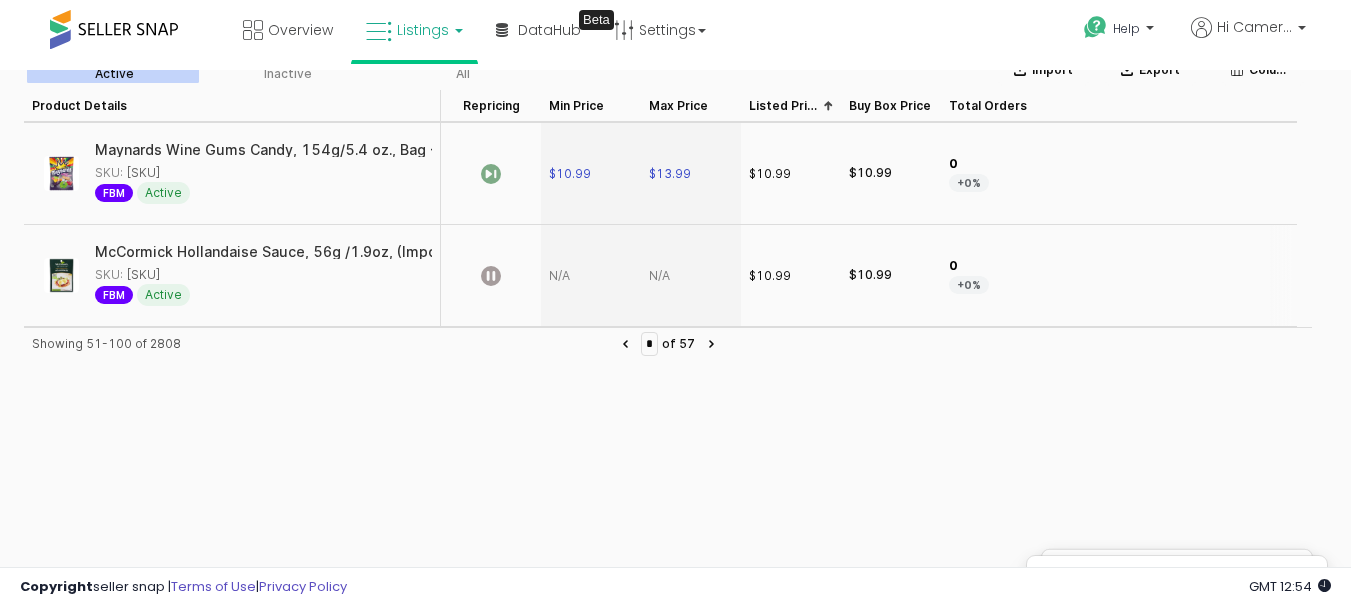 click at bounding box center [691, 276] 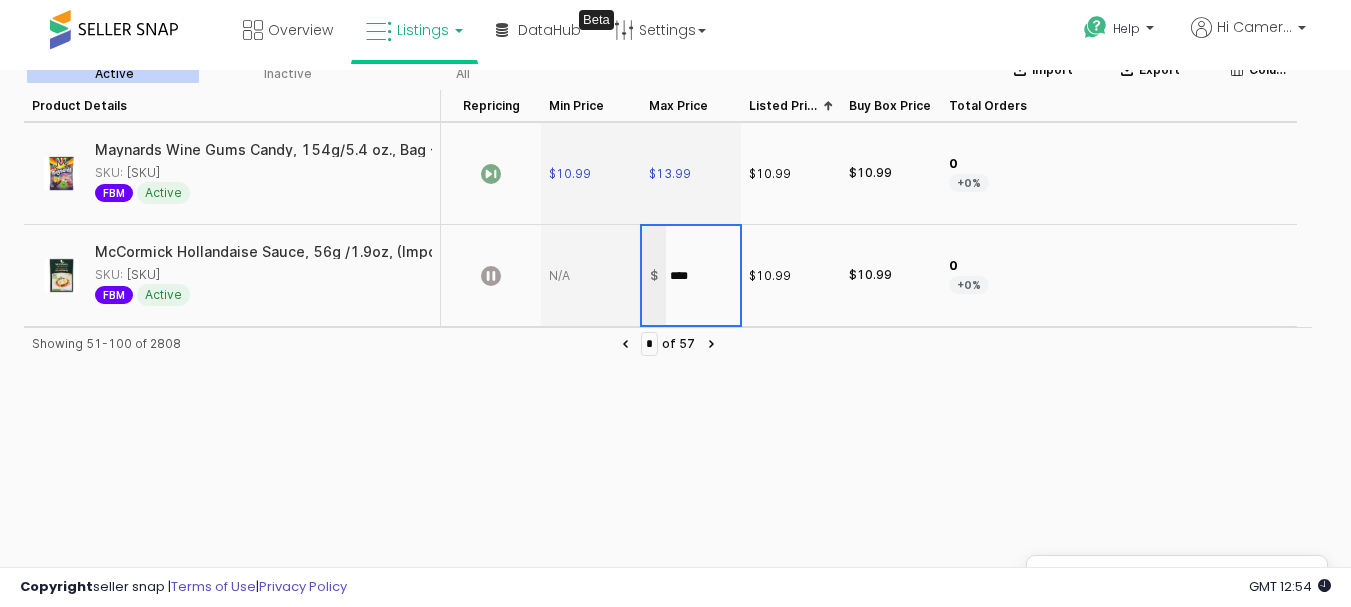 type on "*****" 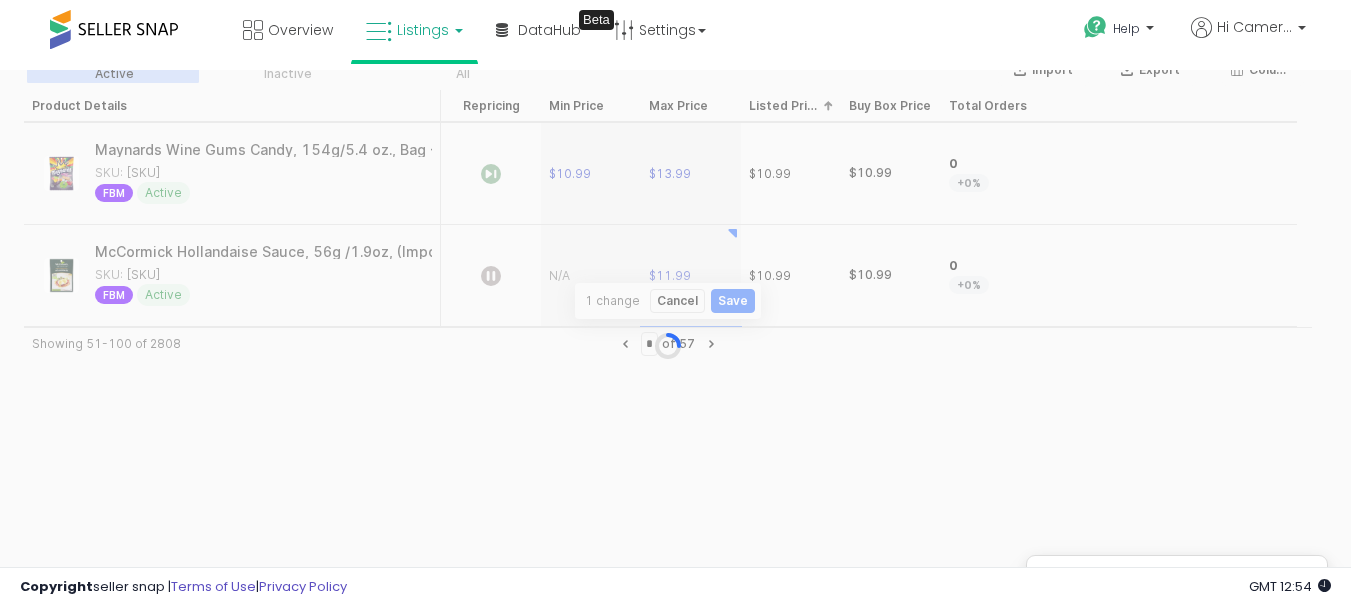scroll, scrollTop: 2141, scrollLeft: 0, axis: vertical 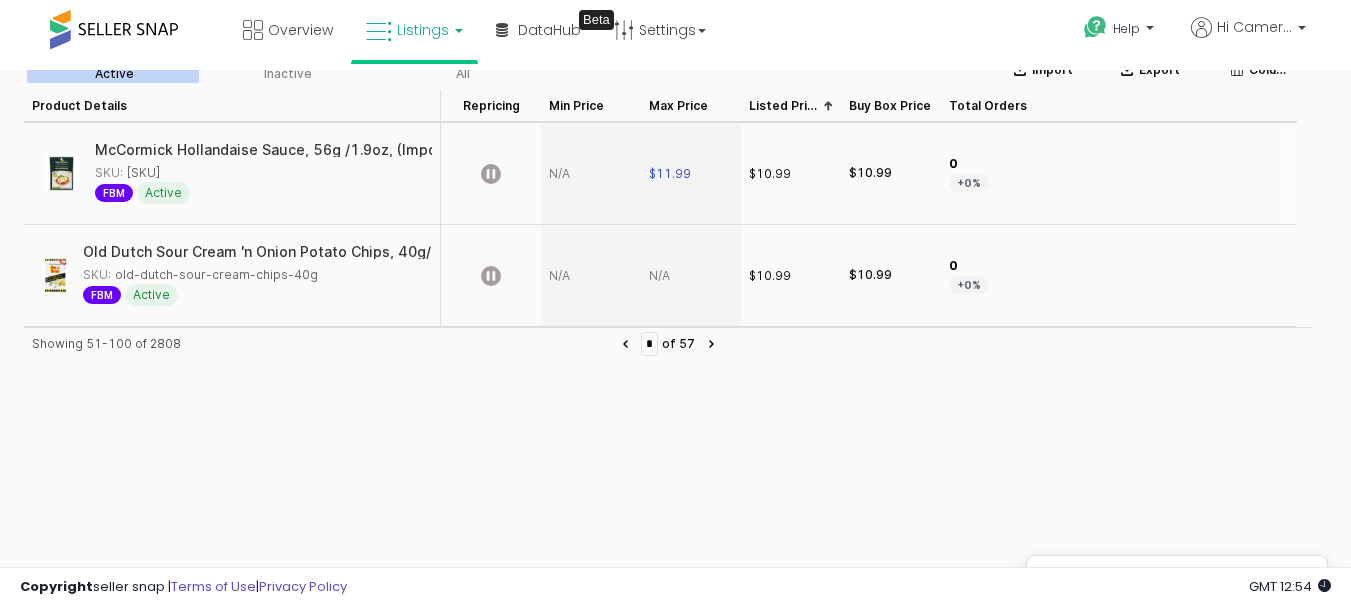 click at bounding box center (591, 174) 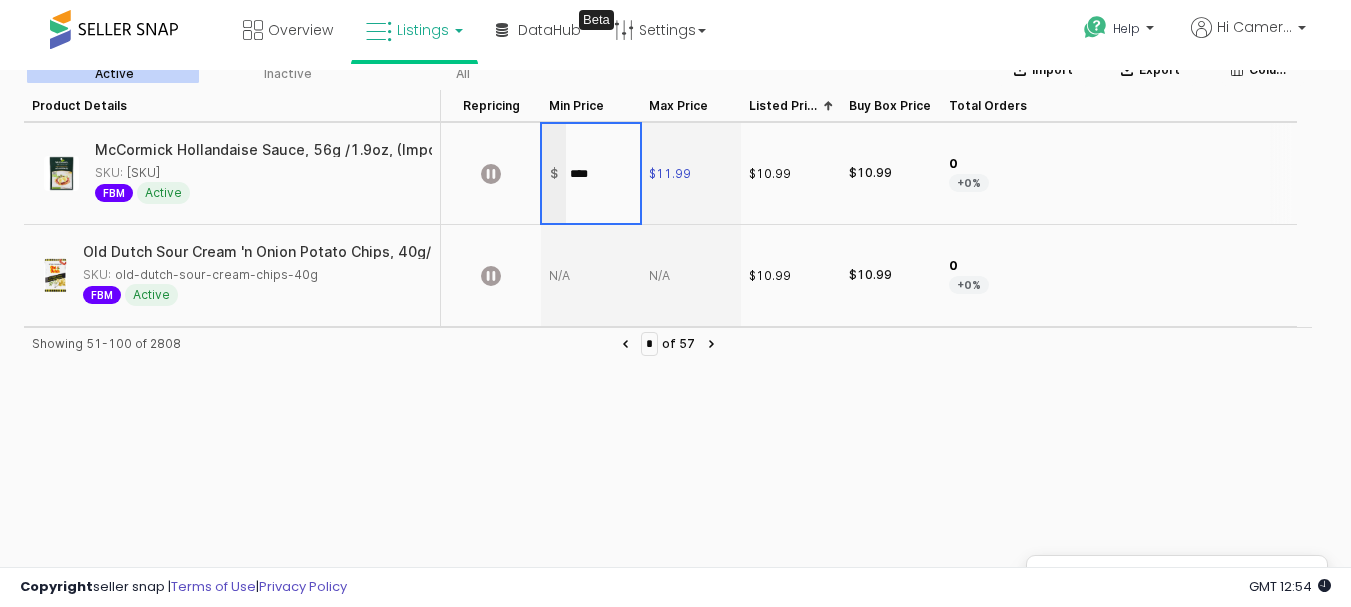 type on "*****" 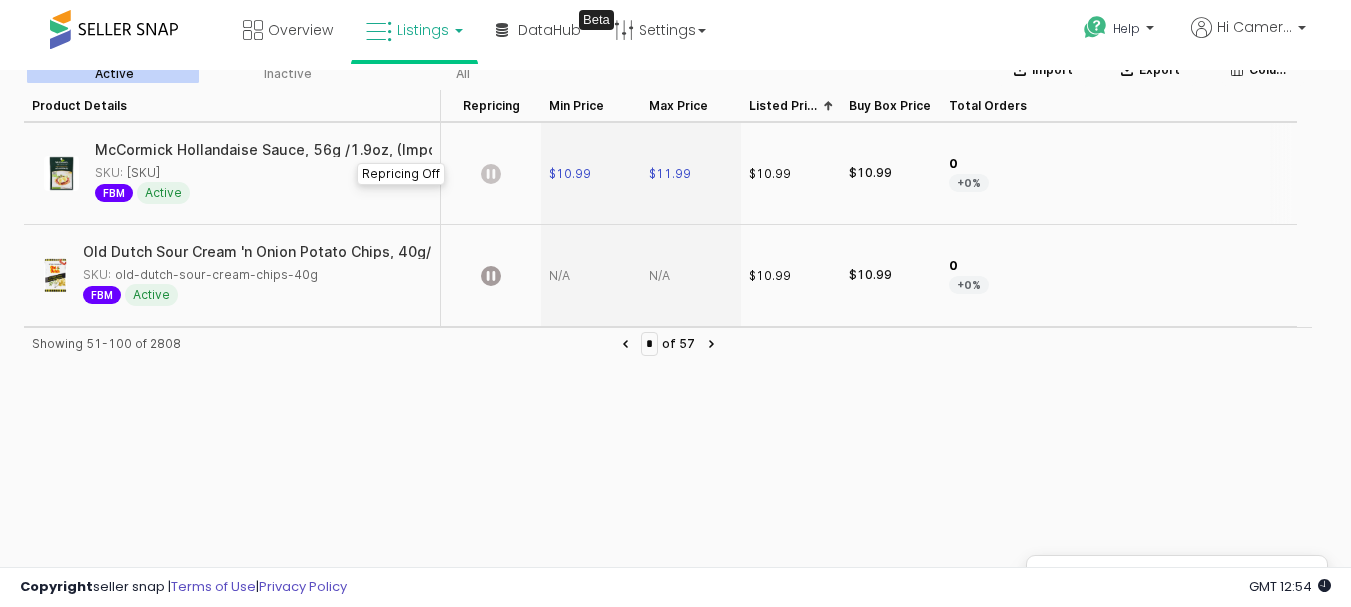 click 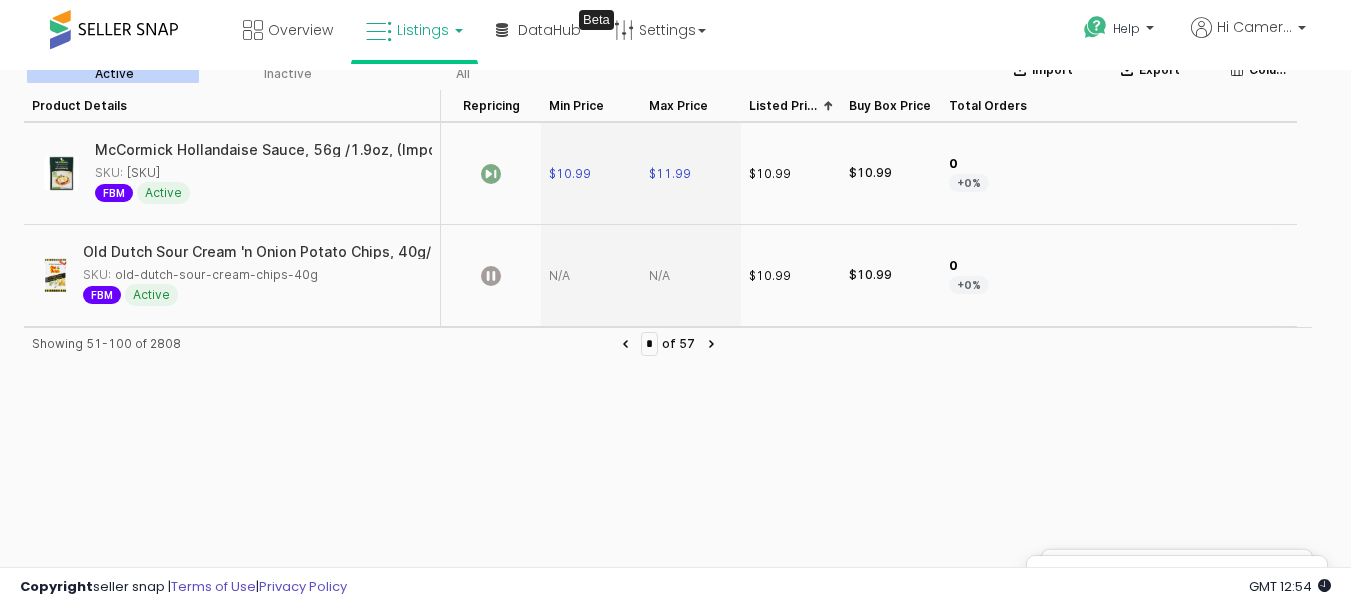 click at bounding box center (691, 276) 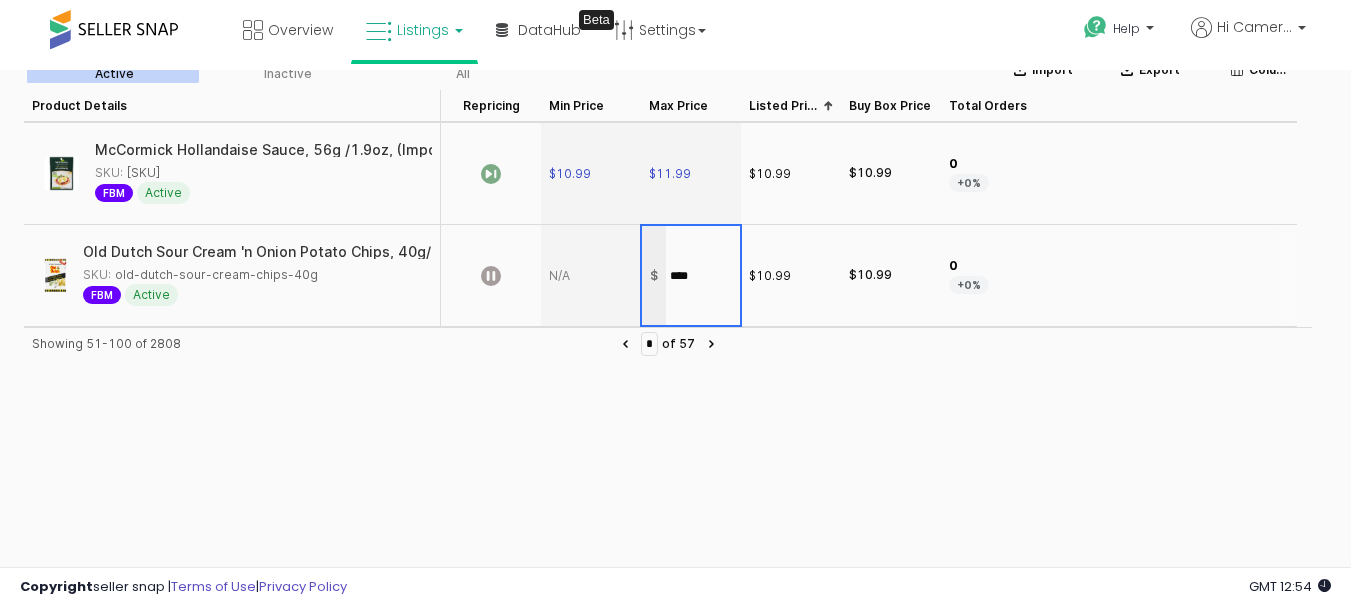 type on "*****" 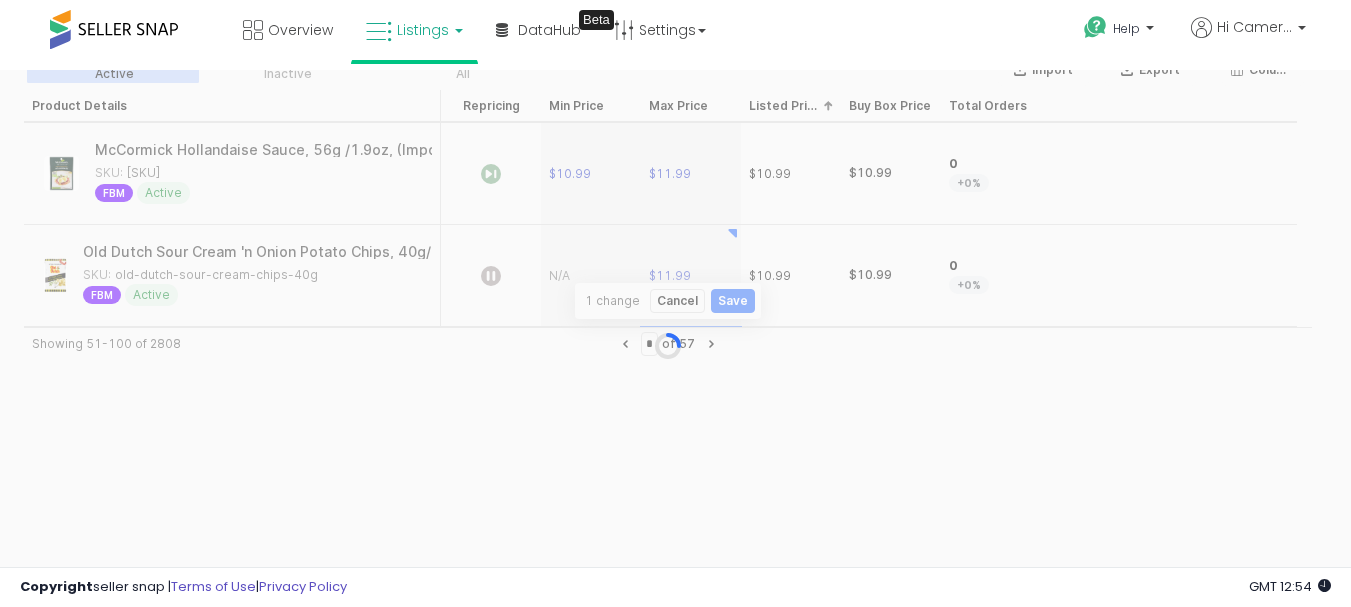 scroll, scrollTop: 2243, scrollLeft: 0, axis: vertical 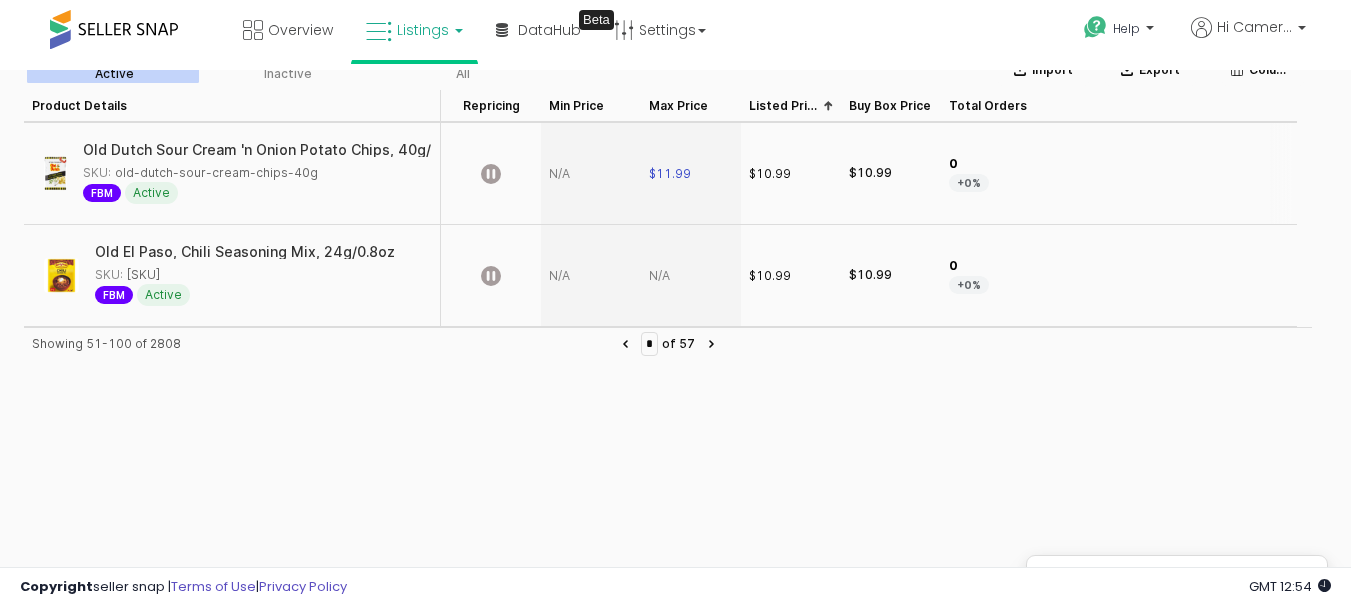 click at bounding box center [591, 174] 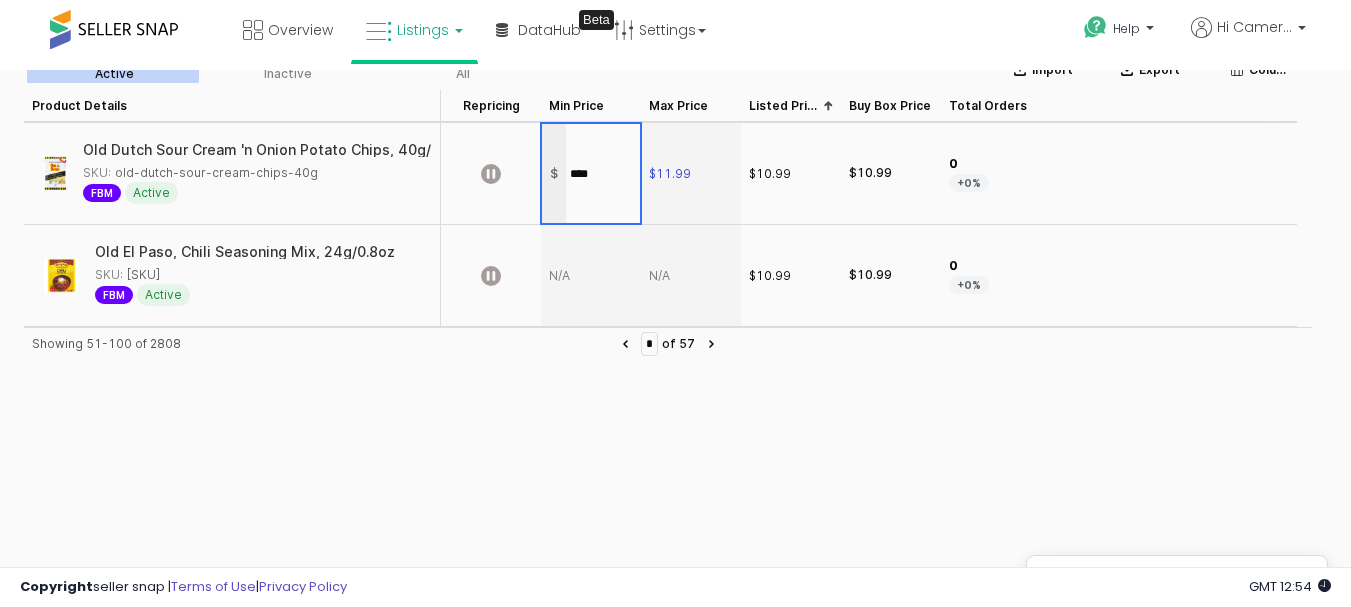 type on "*****" 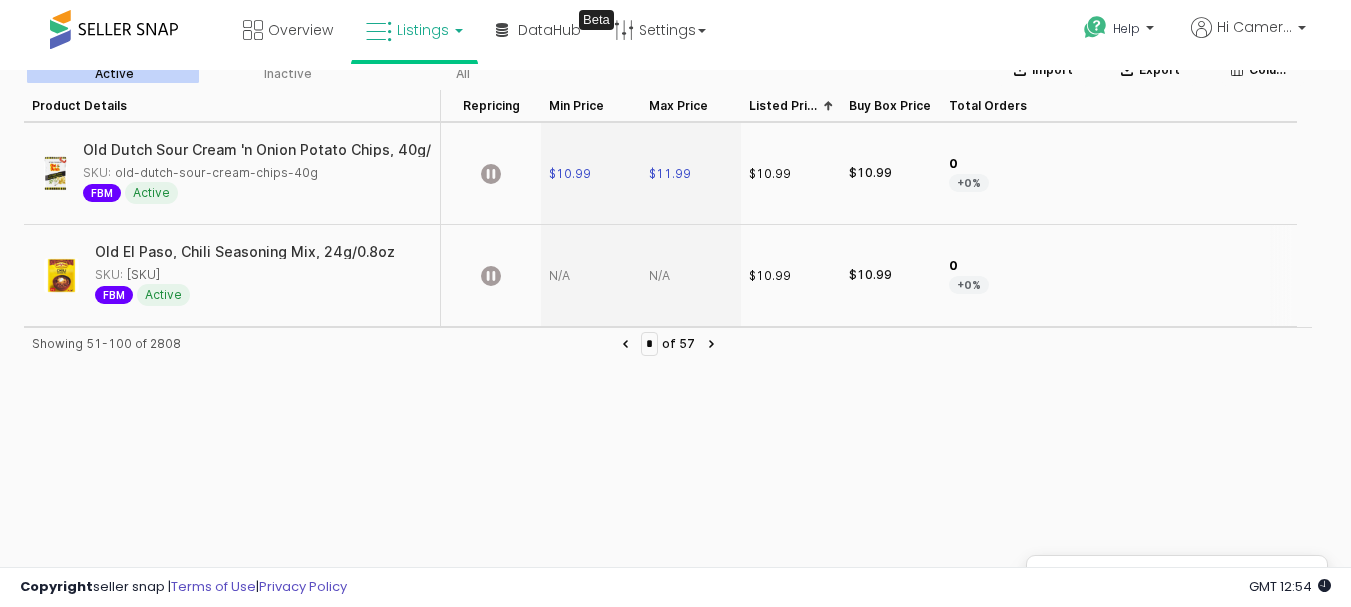 click at bounding box center (691, 276) 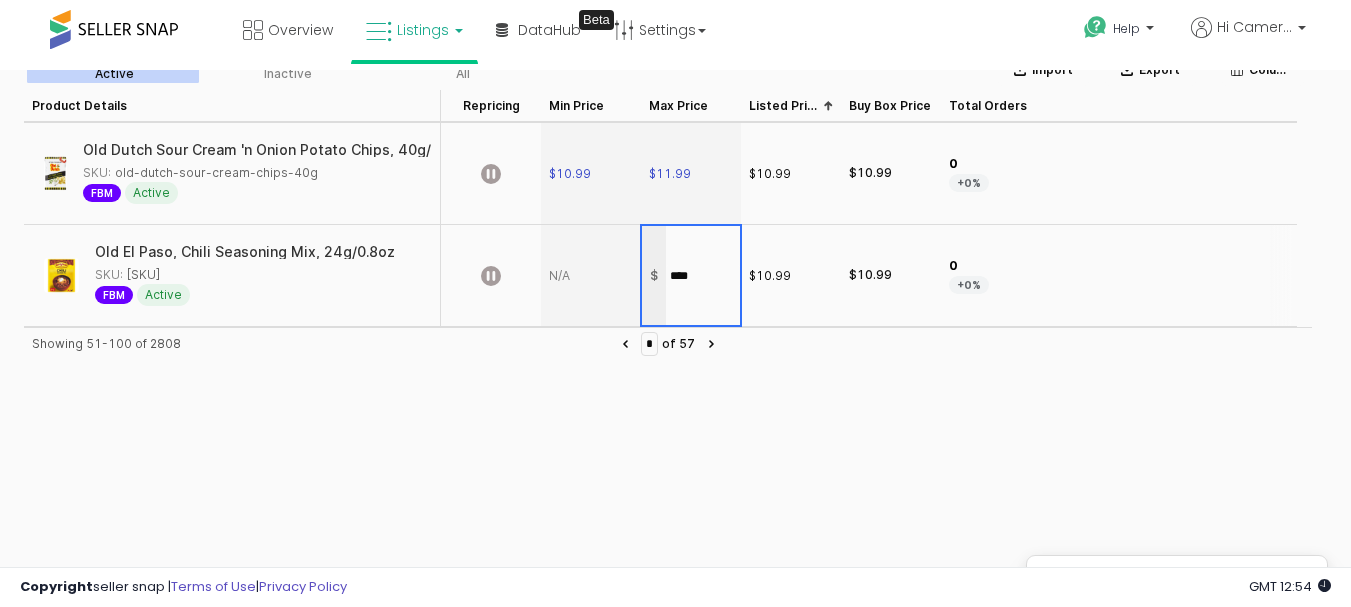 type on "*****" 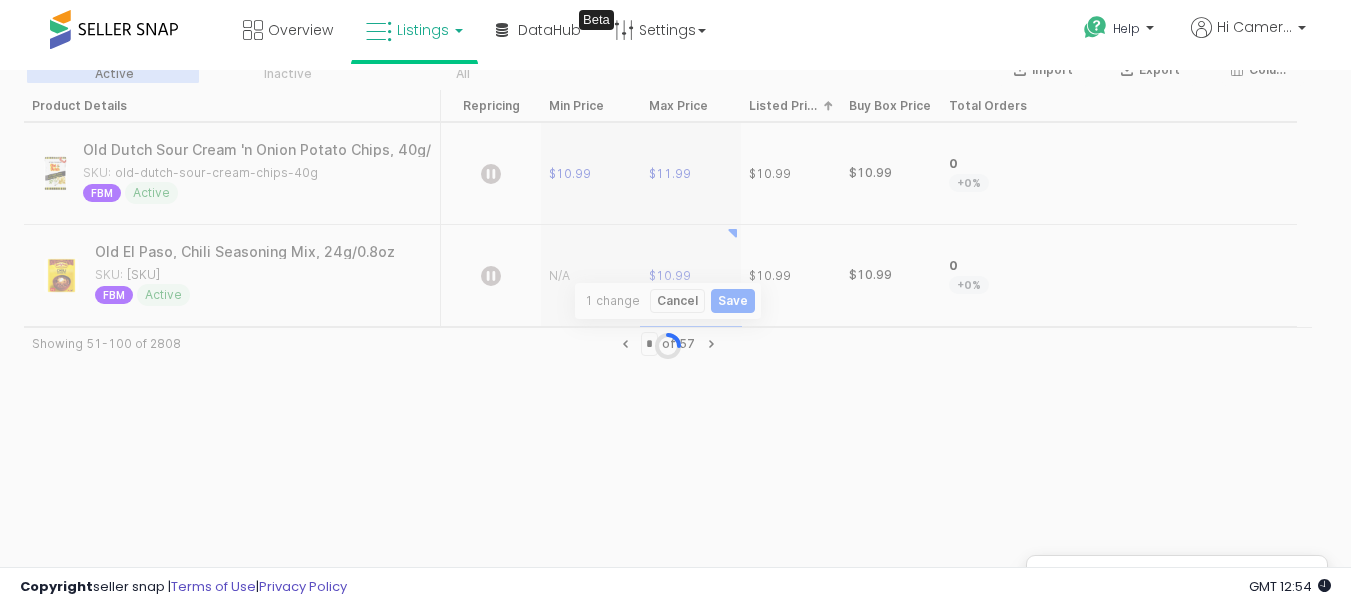 scroll, scrollTop: 2345, scrollLeft: 0, axis: vertical 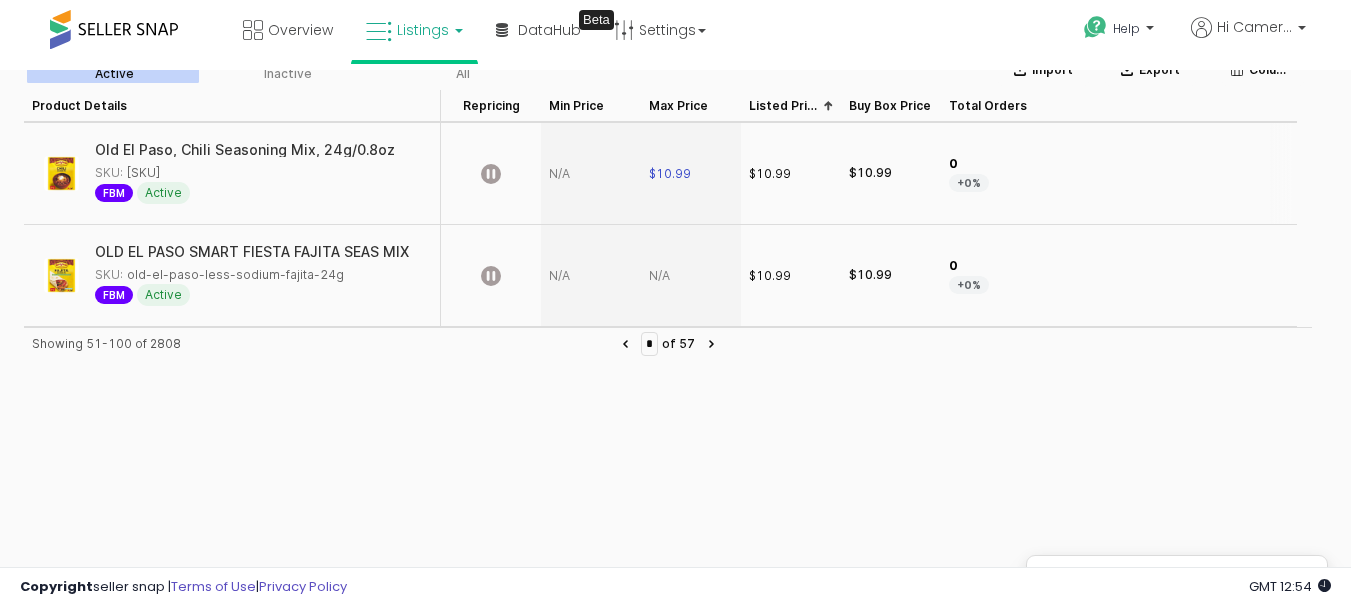click at bounding box center (591, 174) 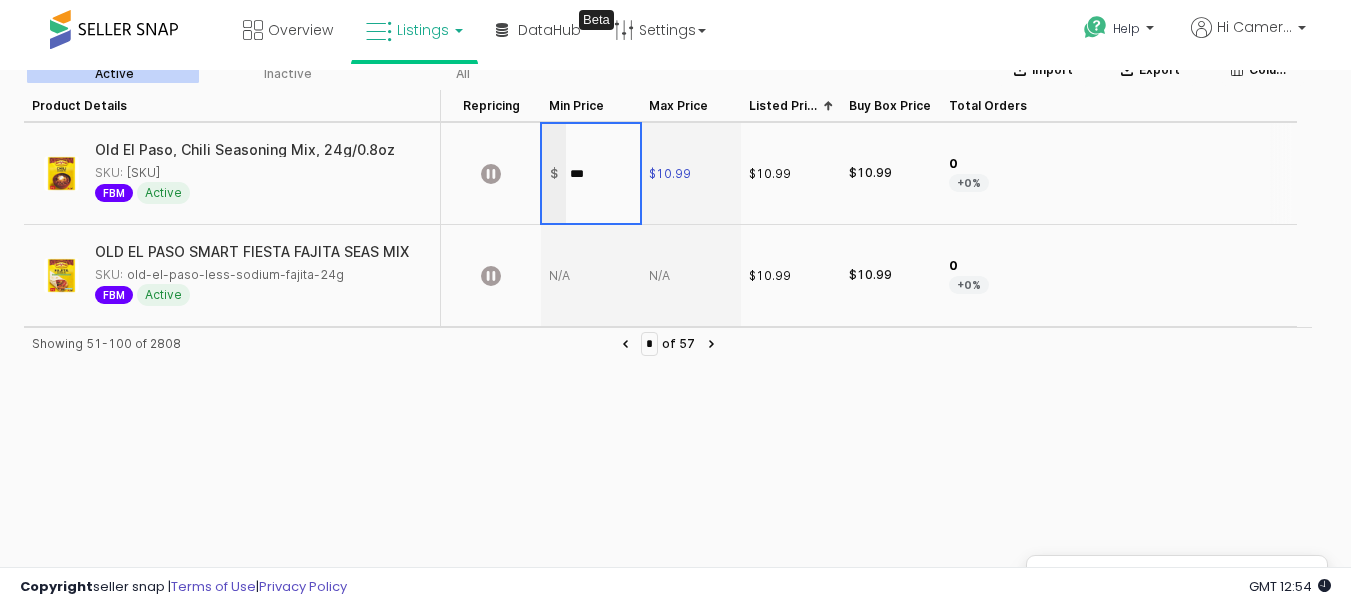 type on "****" 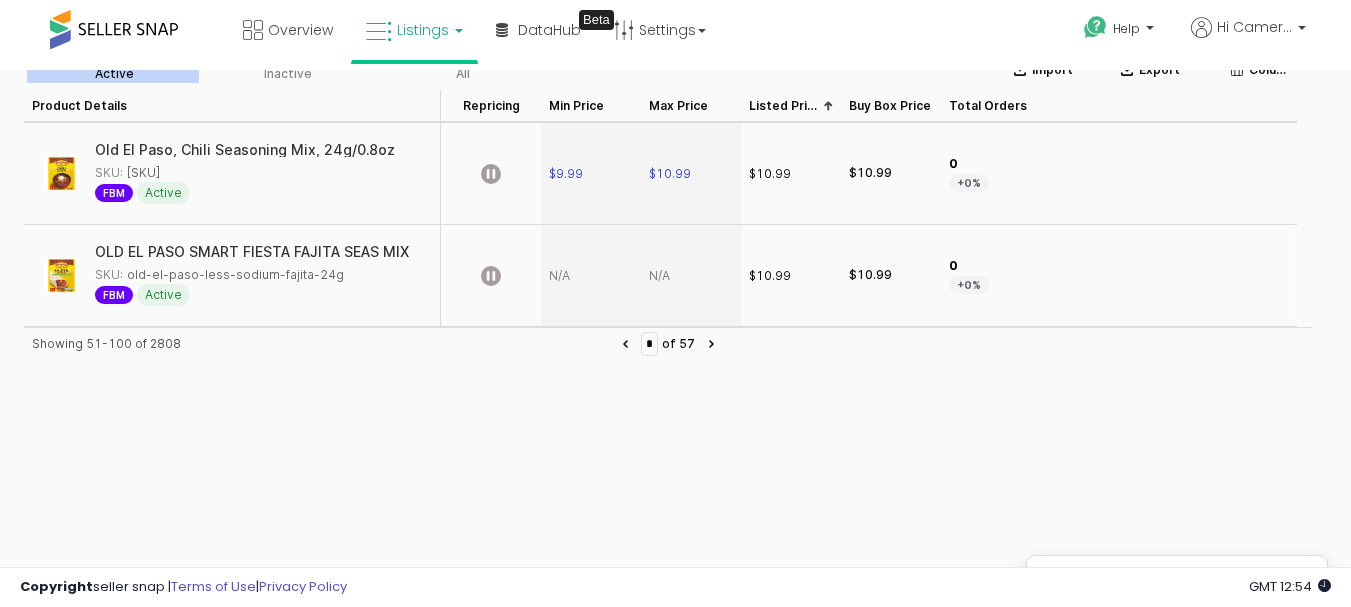 click at bounding box center [691, 276] 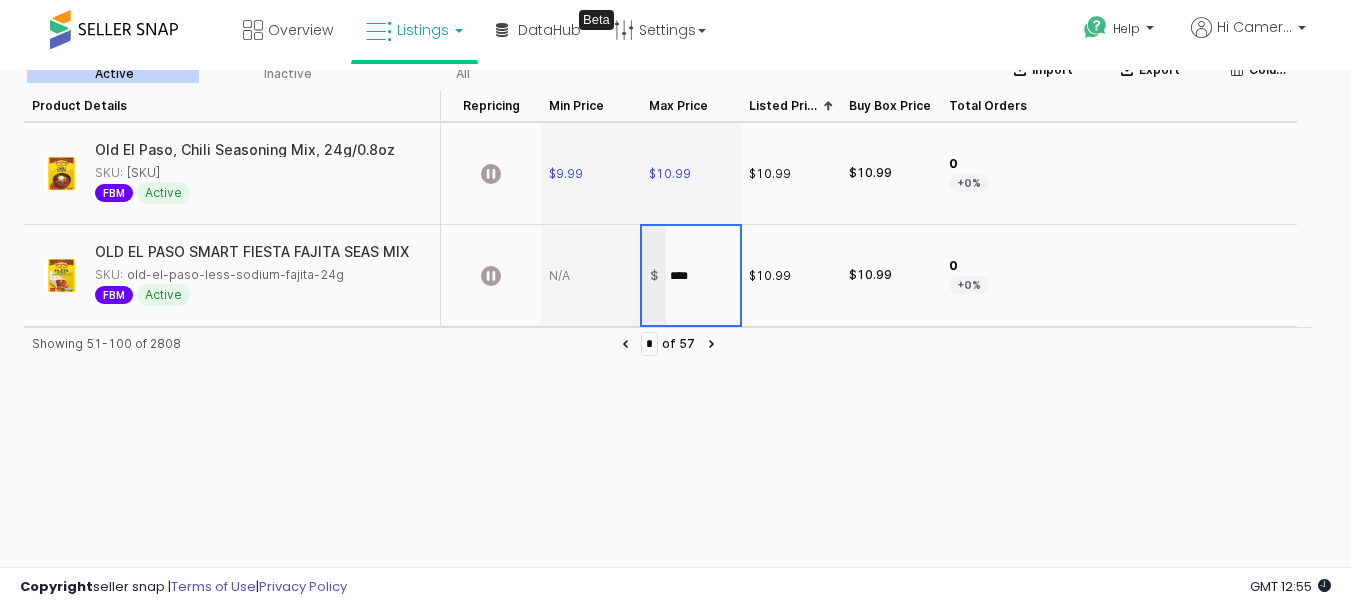 type on "*****" 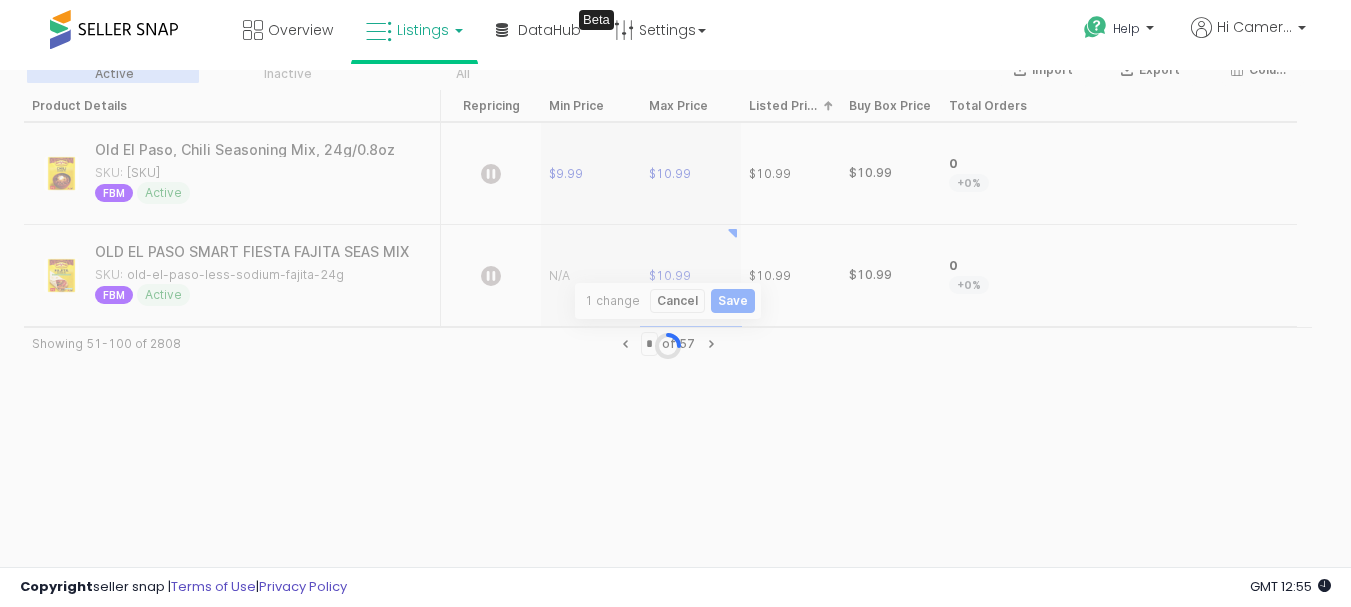 scroll, scrollTop: 2447, scrollLeft: 0, axis: vertical 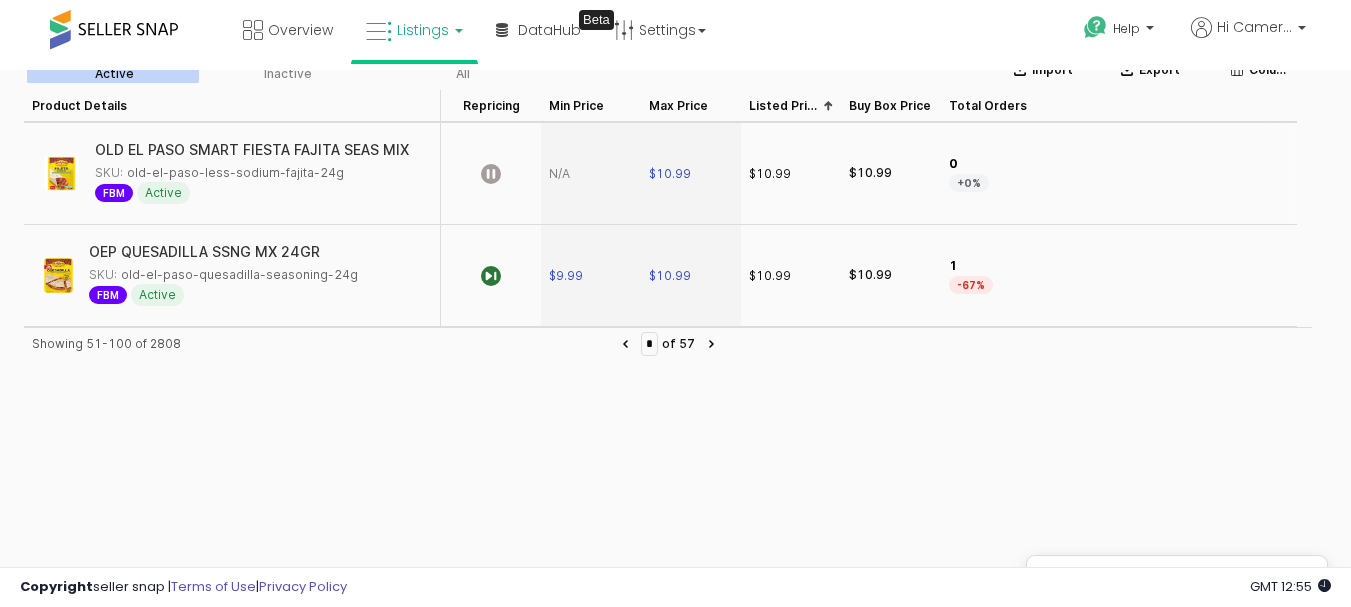 click at bounding box center (591, 174) 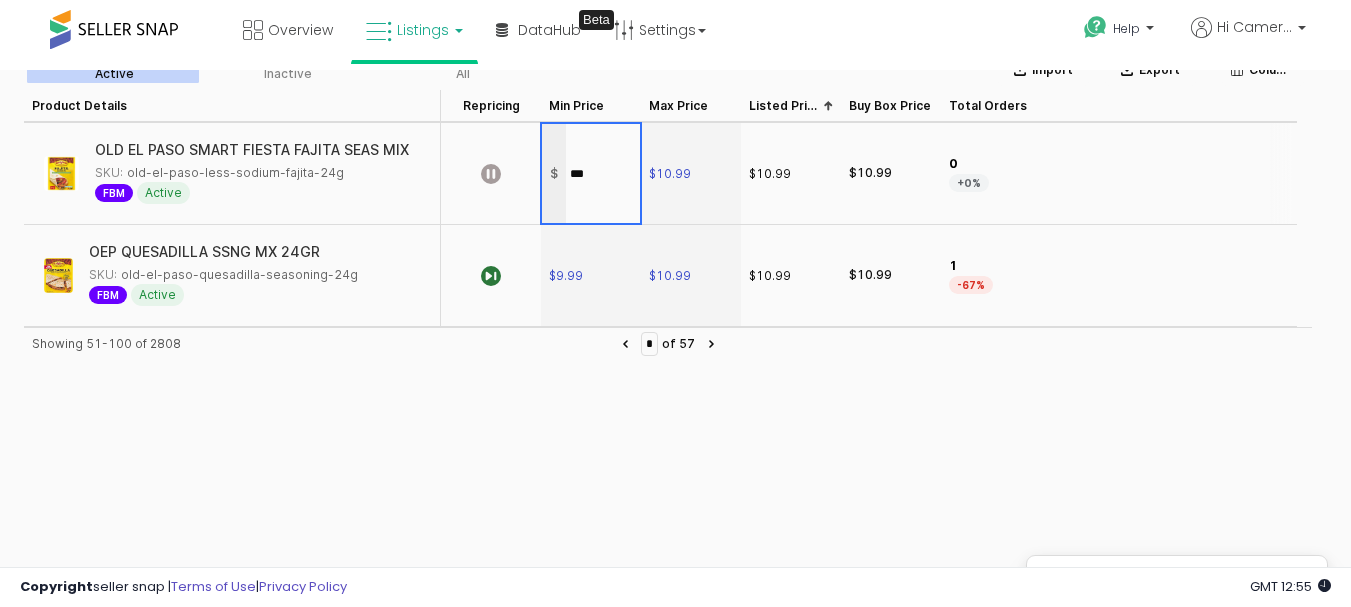 type on "****" 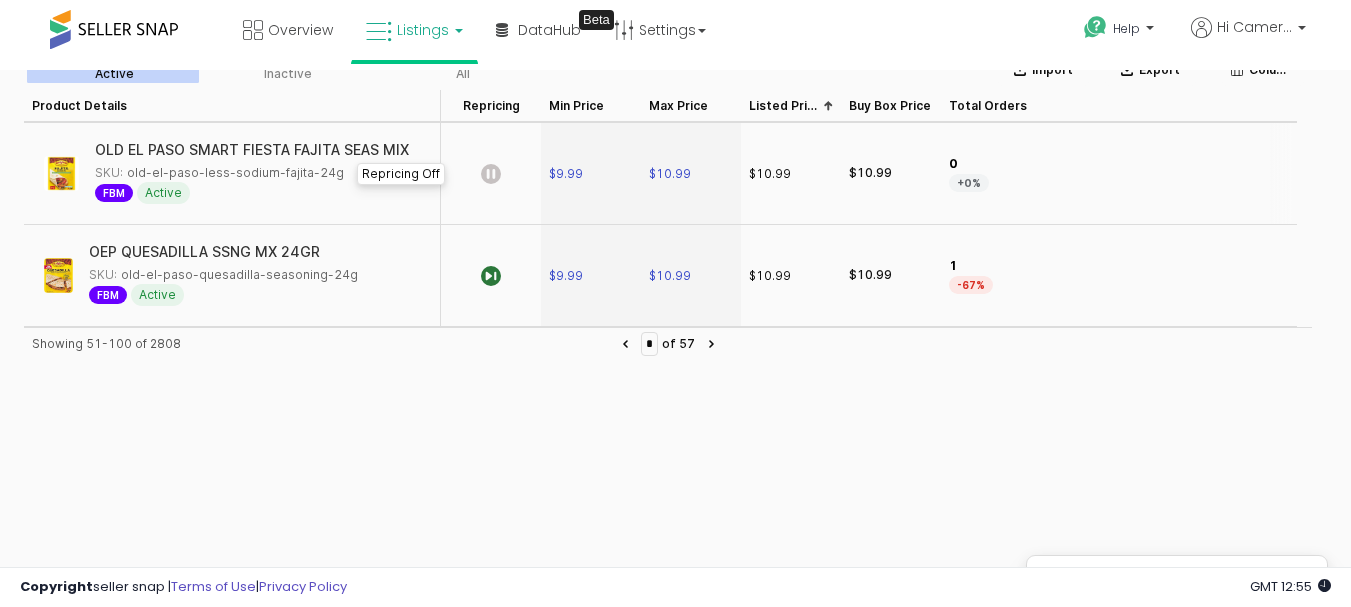 click 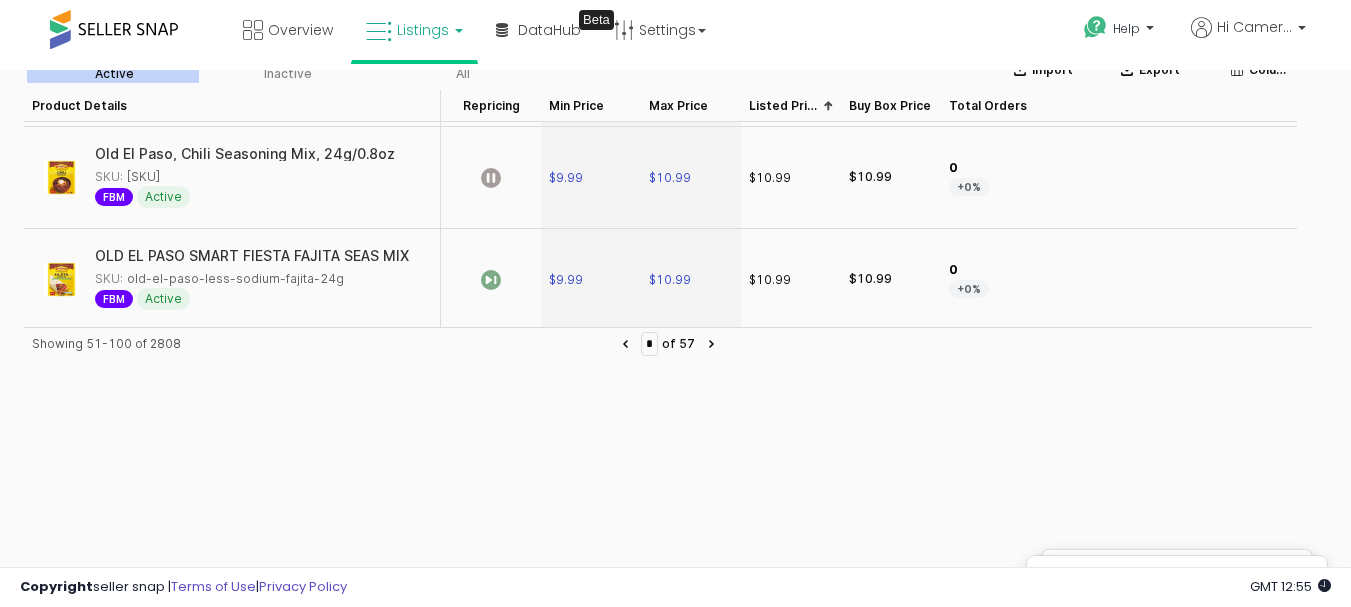 scroll, scrollTop: 2247, scrollLeft: 0, axis: vertical 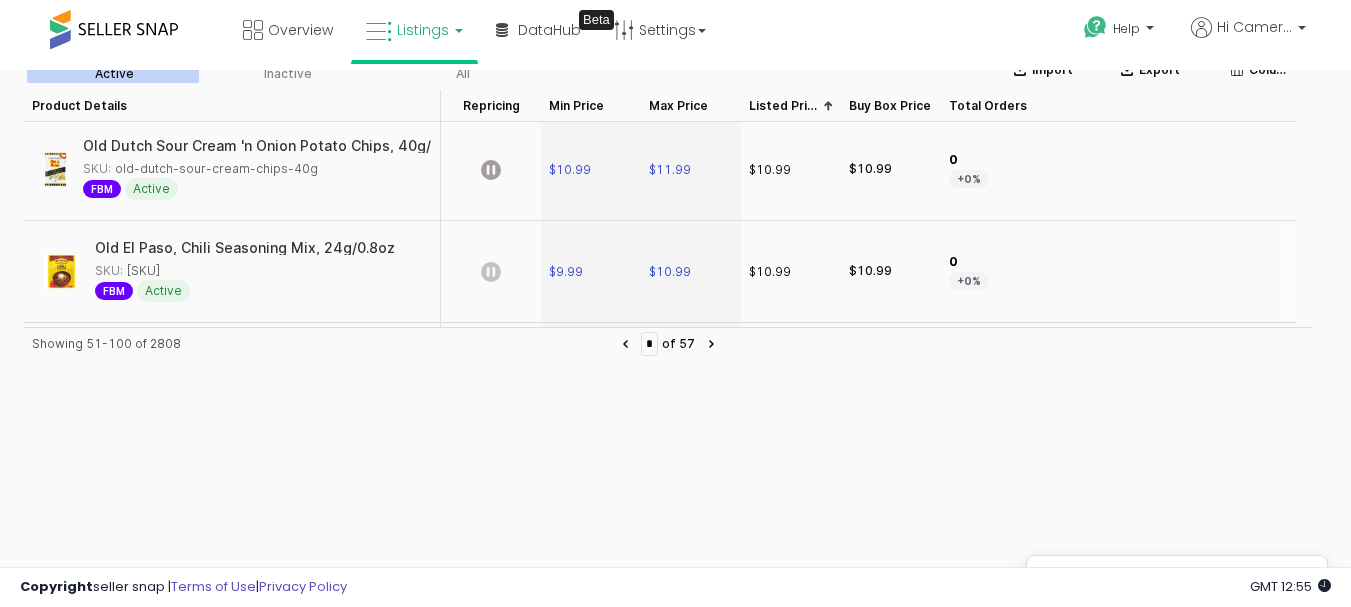 click 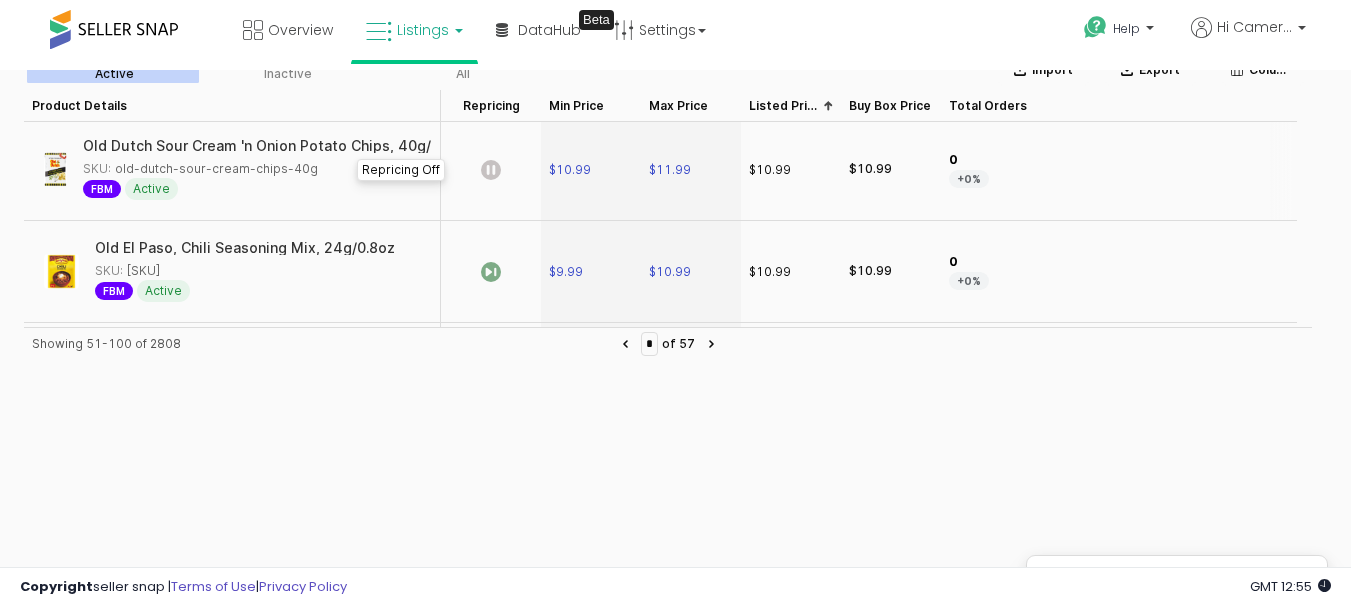 click 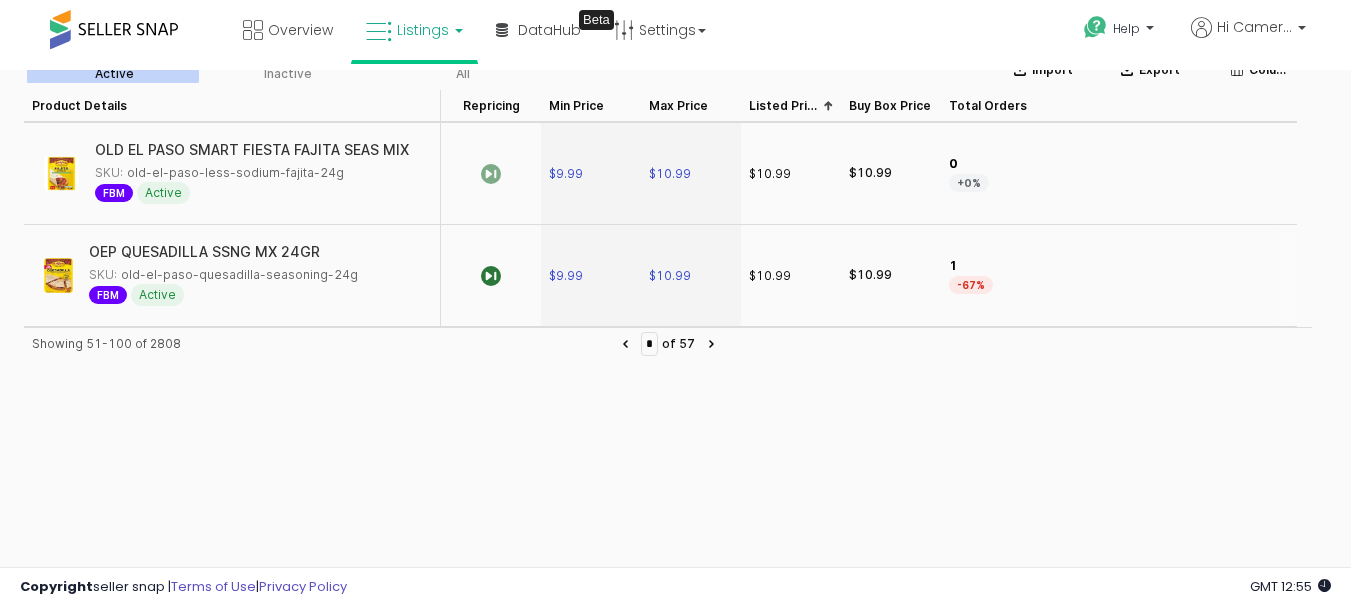 scroll, scrollTop: 2547, scrollLeft: 0, axis: vertical 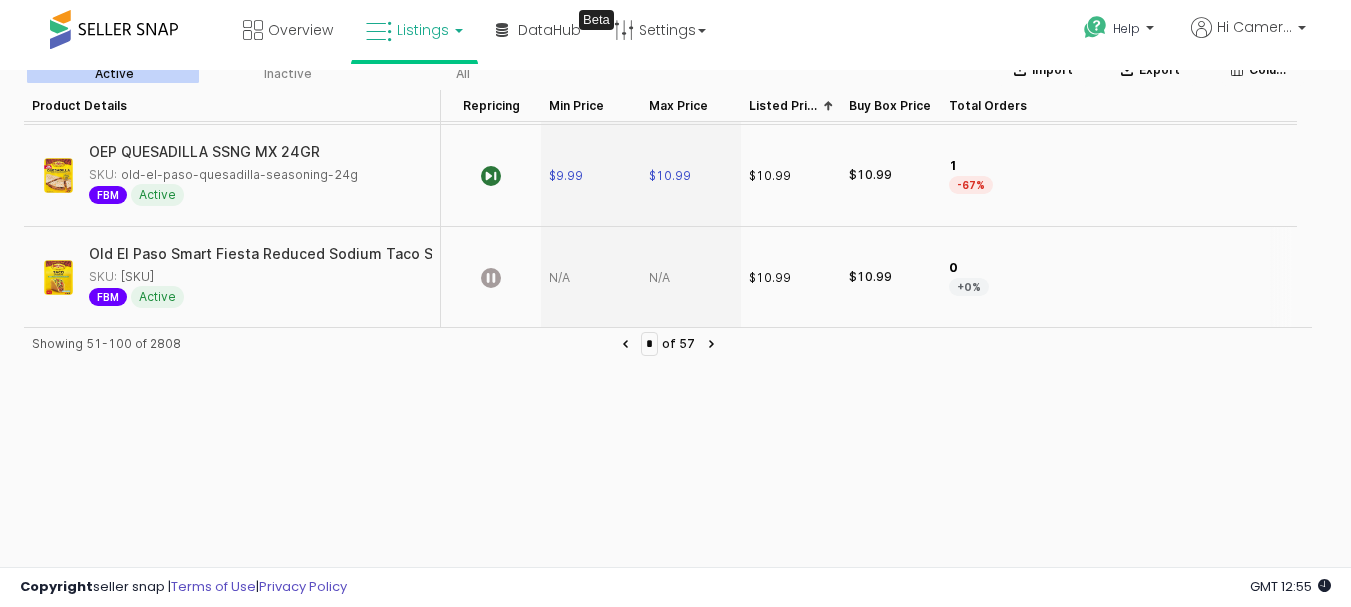click at bounding box center [691, 278] 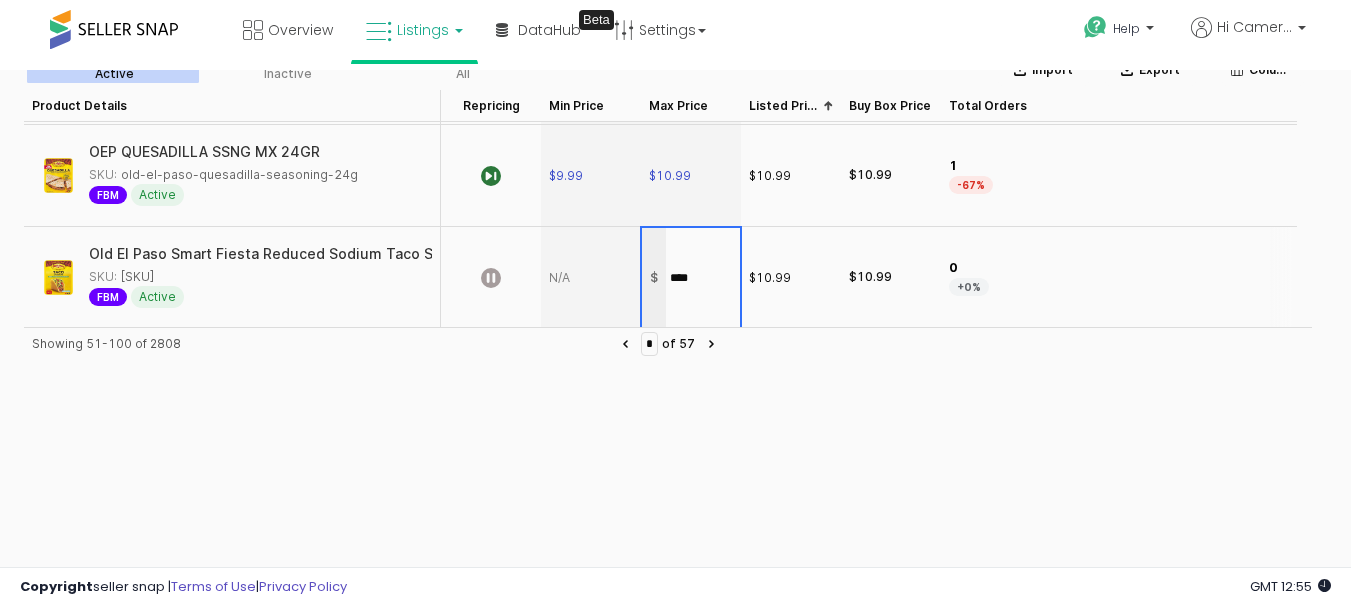 type on "*****" 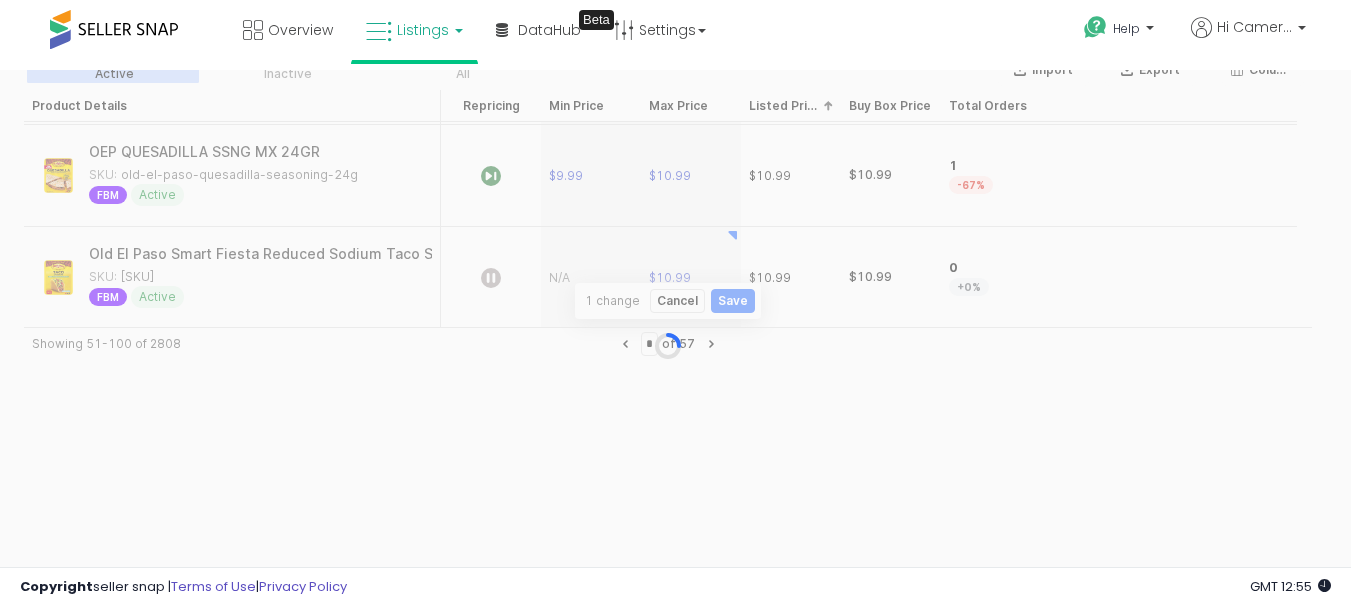scroll, scrollTop: 2651, scrollLeft: 0, axis: vertical 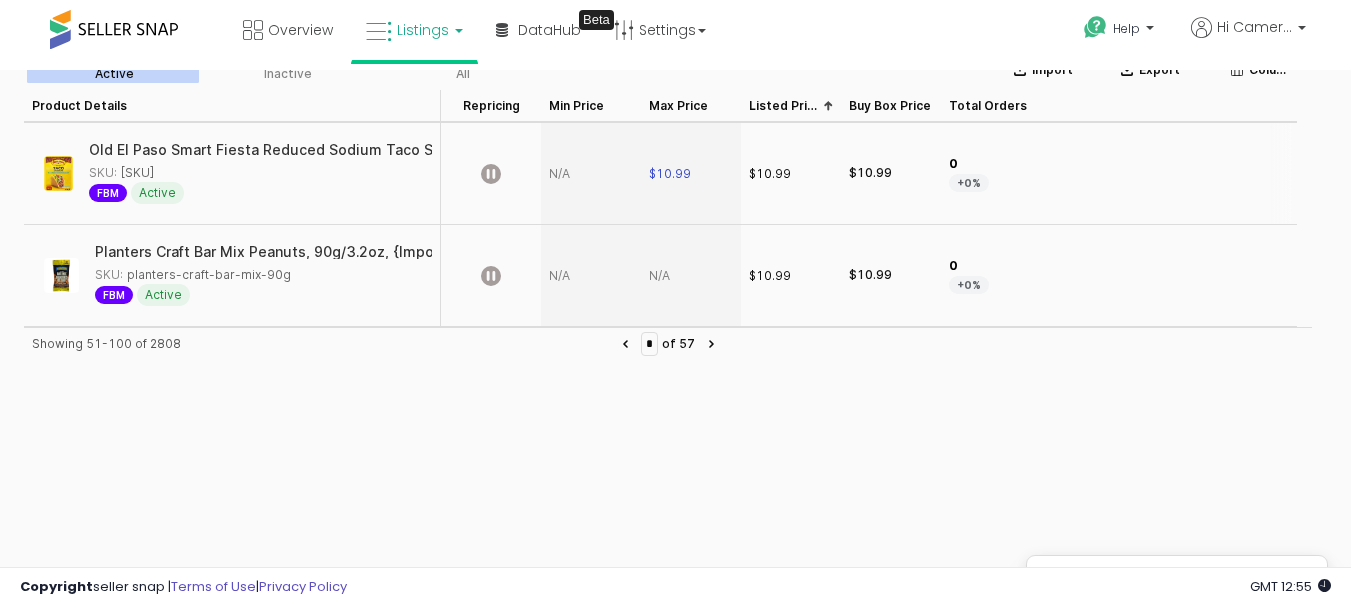 click at bounding box center (591, 174) 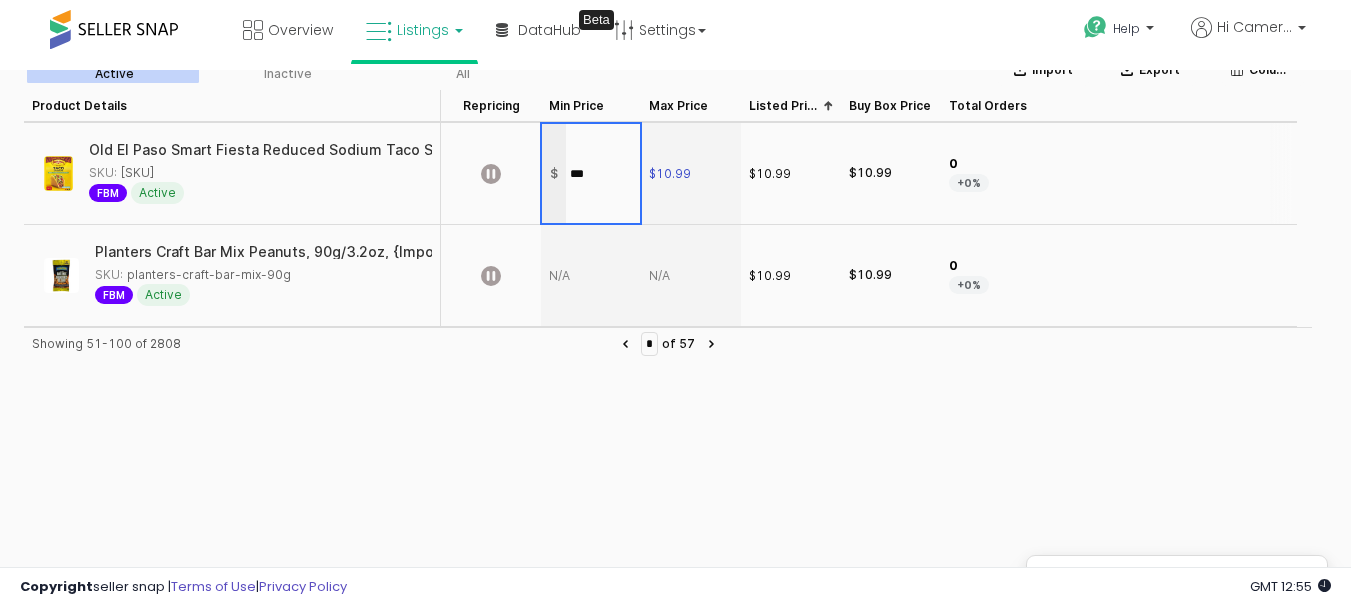 type on "****" 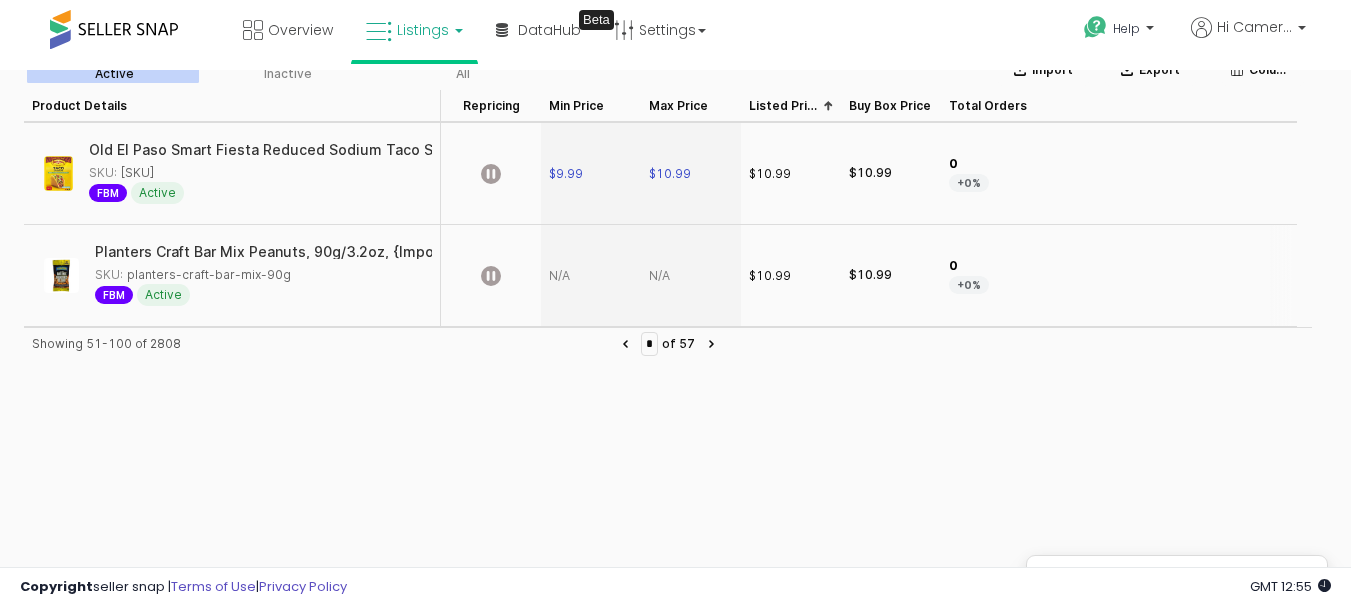 click at bounding box center [691, 276] 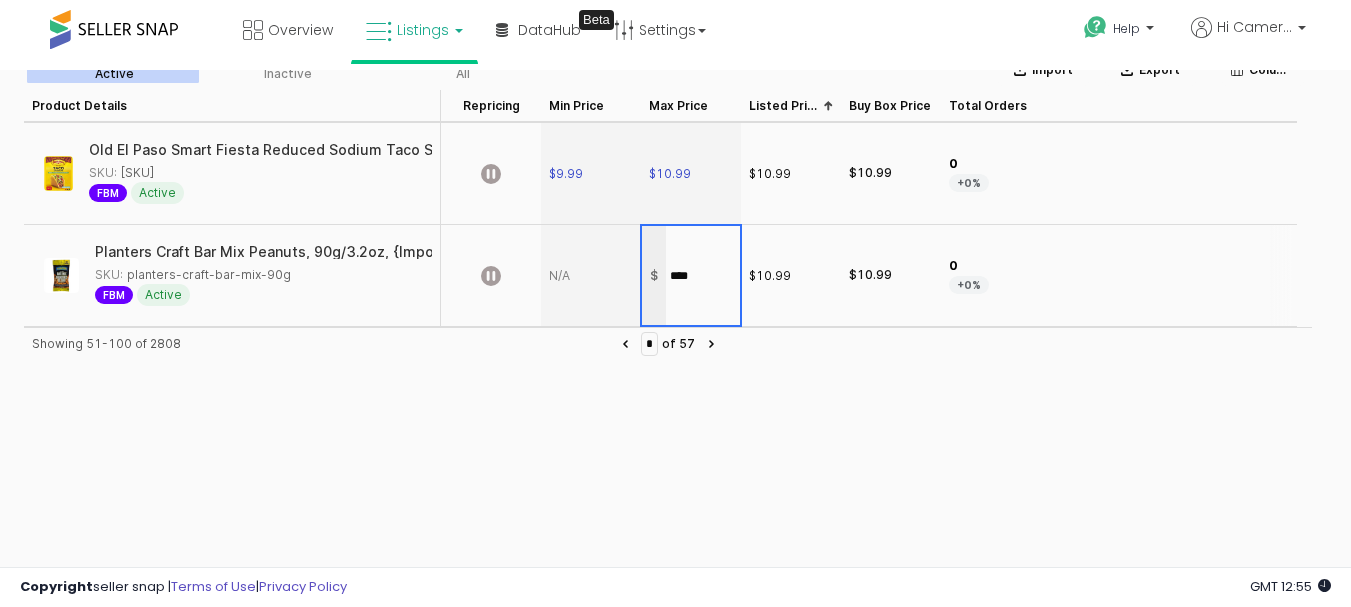 type on "*****" 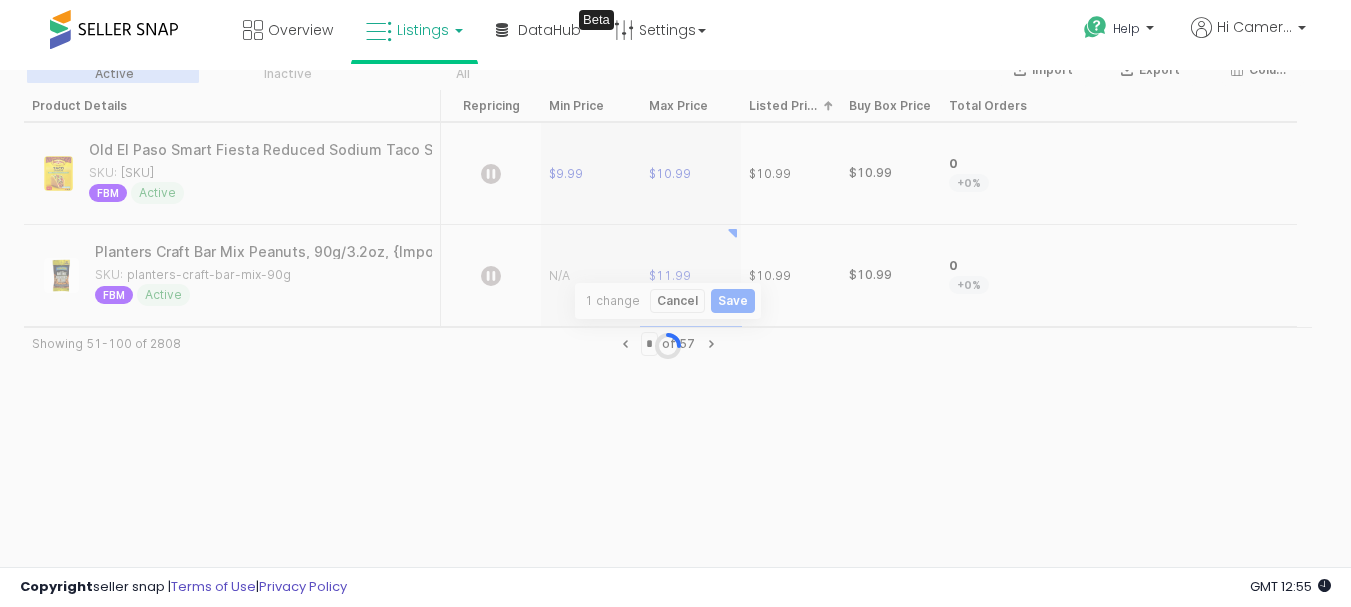 scroll, scrollTop: 2753, scrollLeft: 0, axis: vertical 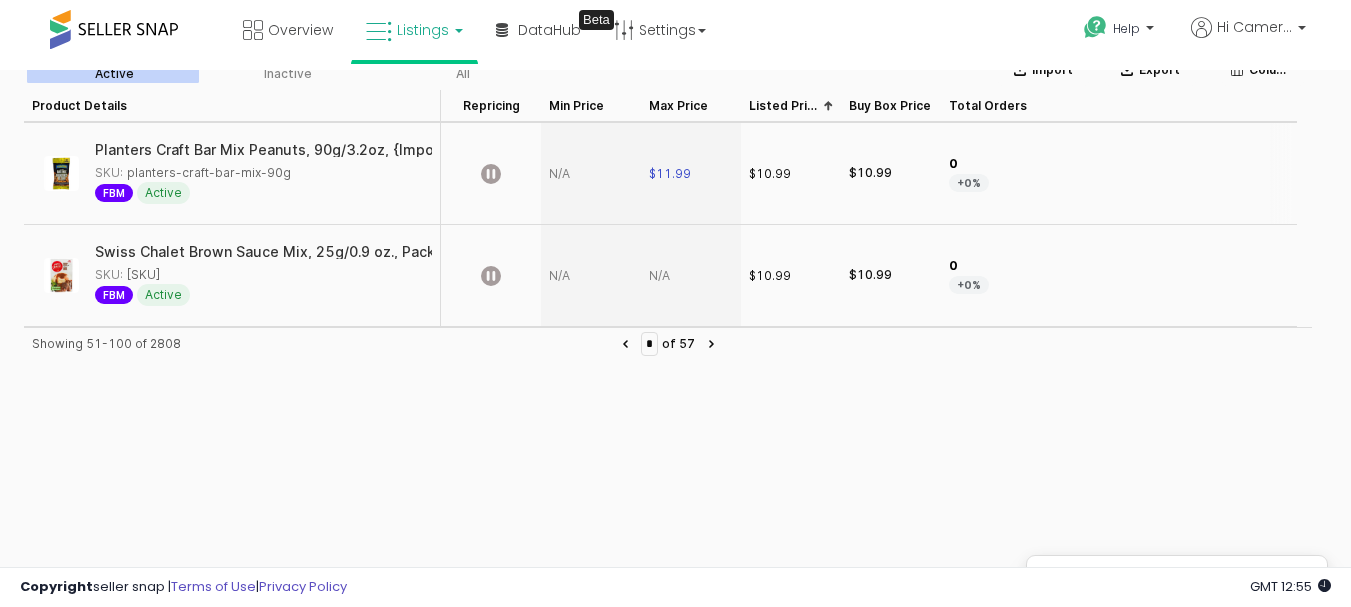 click at bounding box center [591, 174] 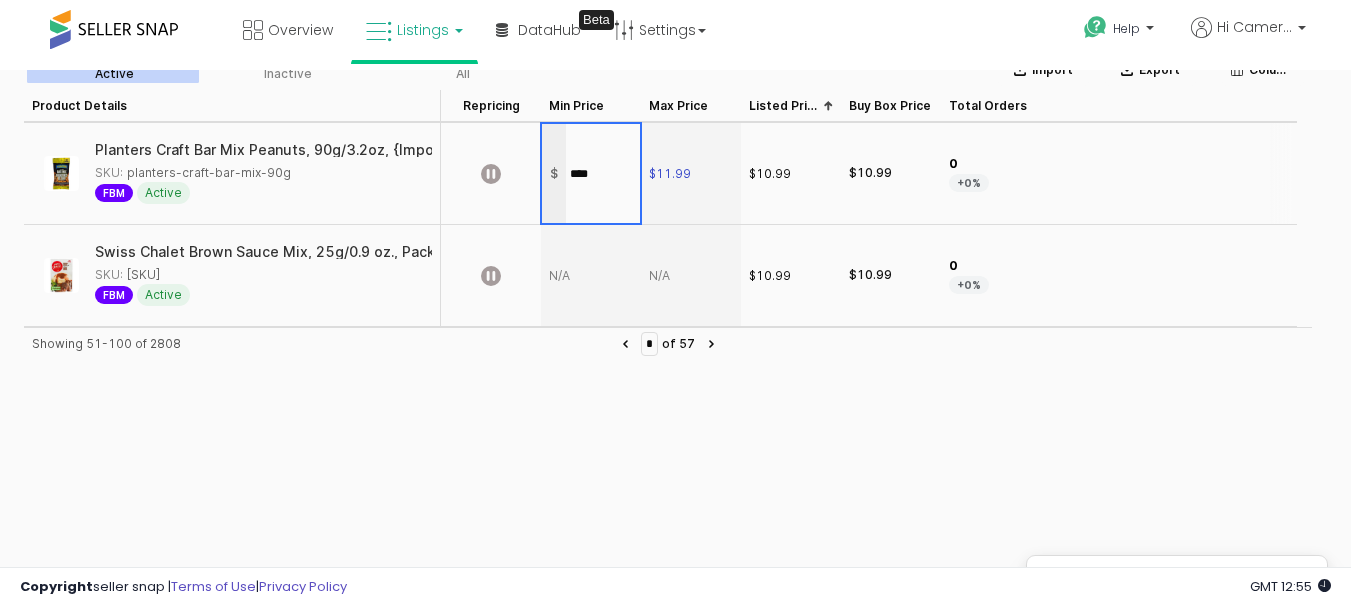type on "*****" 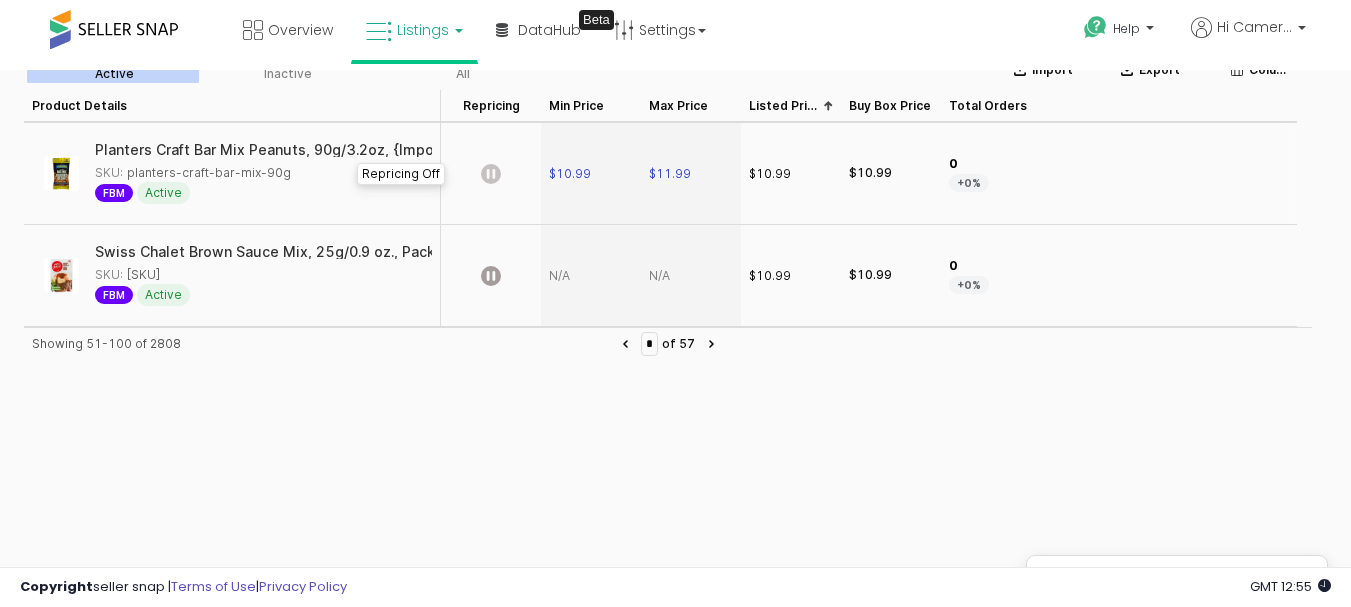 click 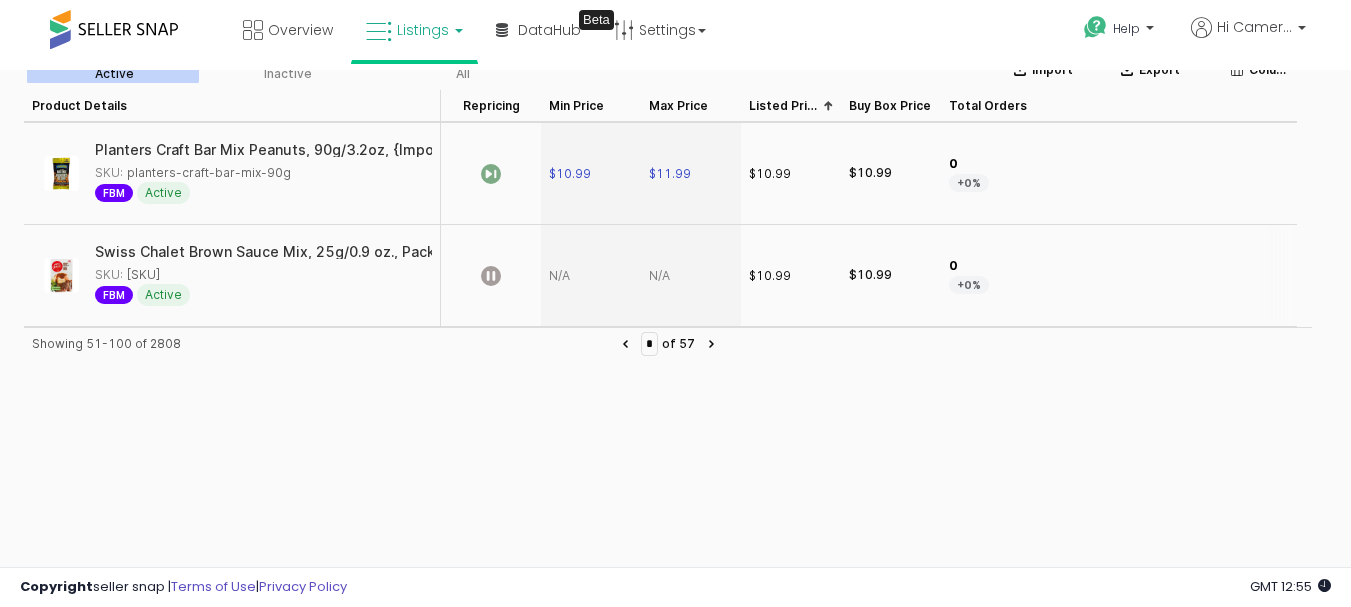 click at bounding box center [691, 276] 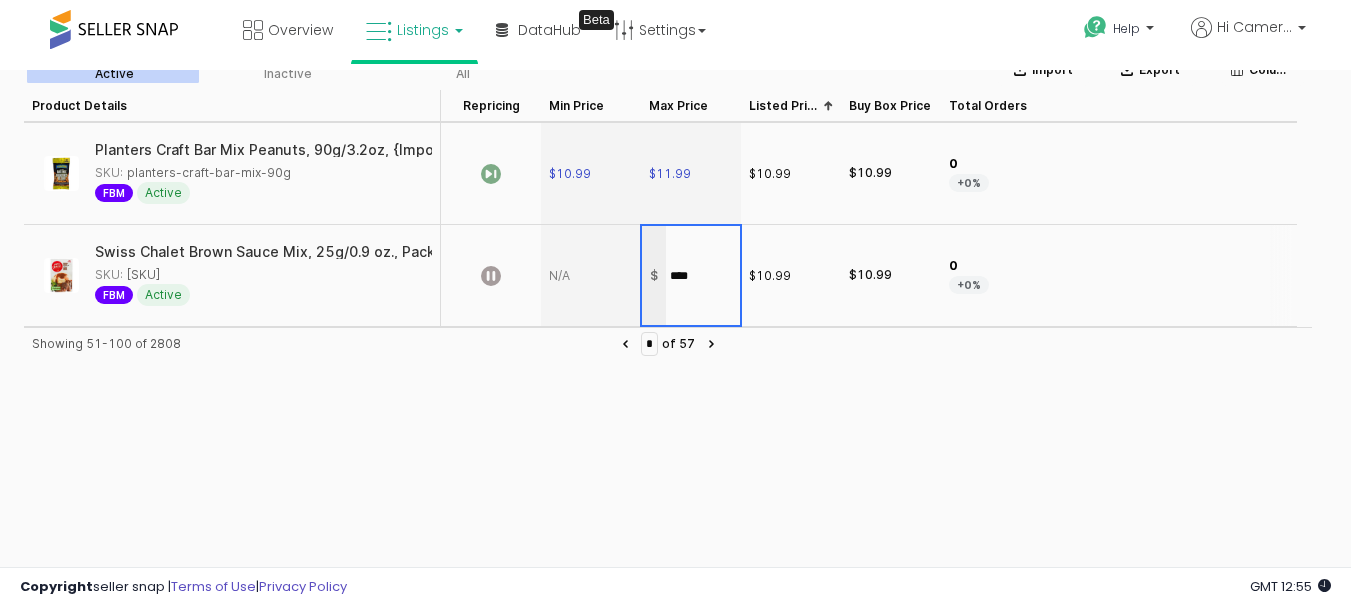 type on "*****" 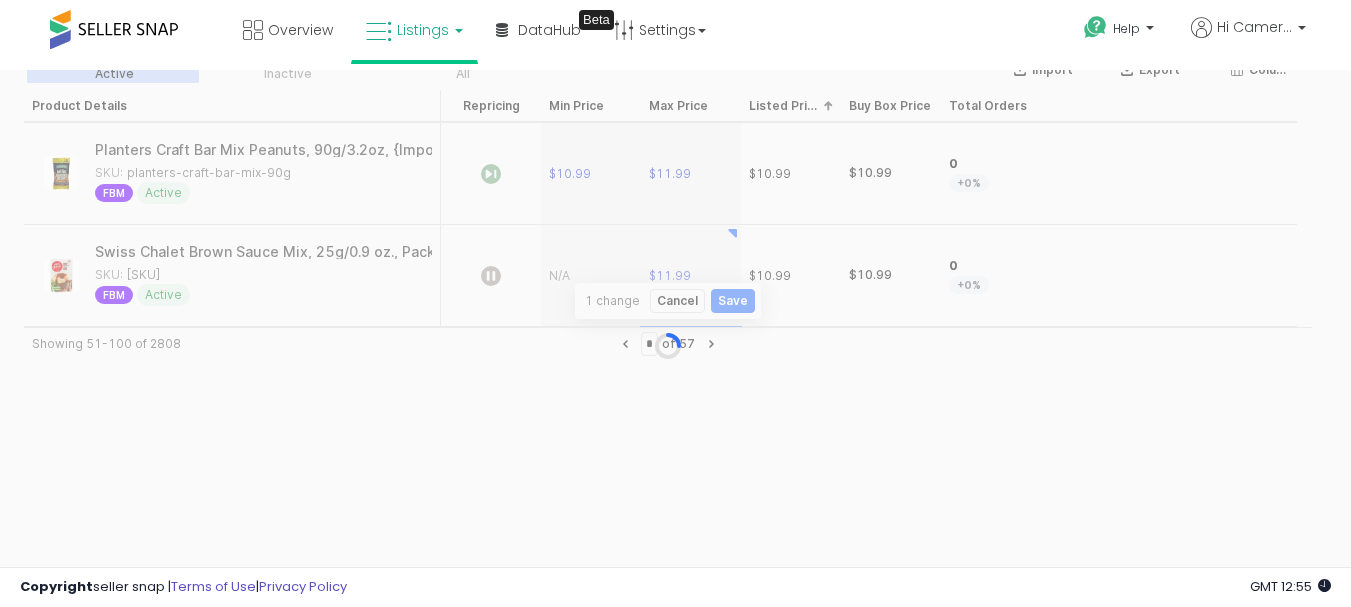 scroll, scrollTop: 2855, scrollLeft: 0, axis: vertical 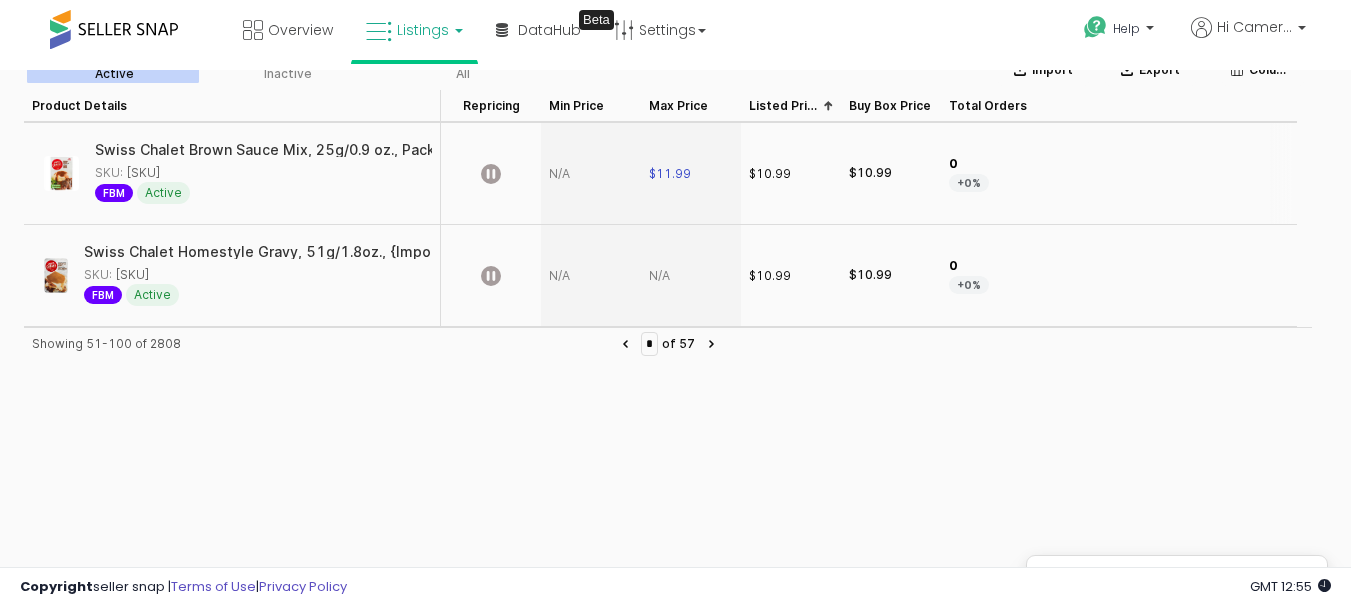 click at bounding box center (591, 174) 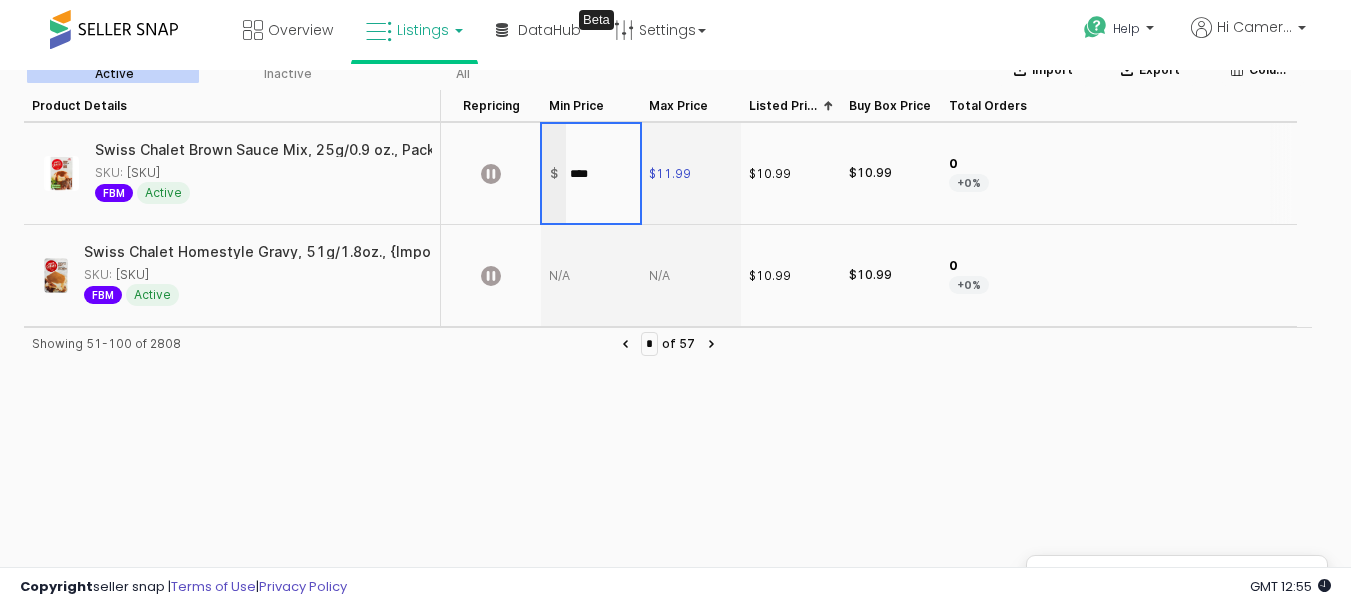 type on "*****" 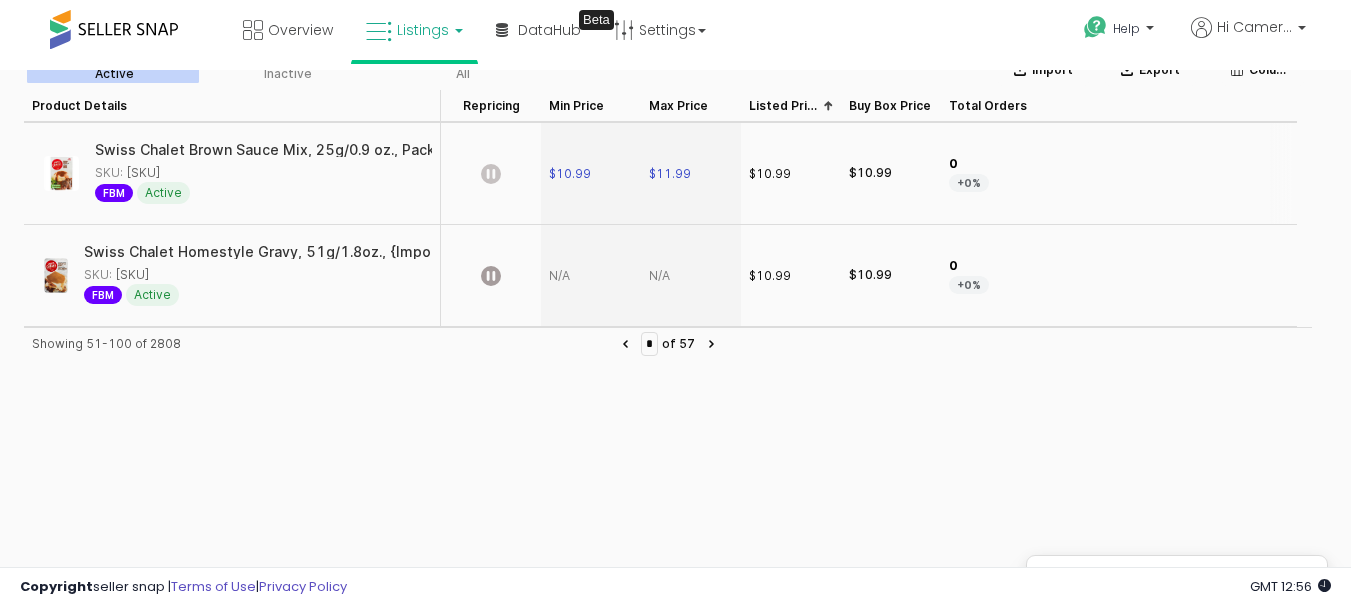 click 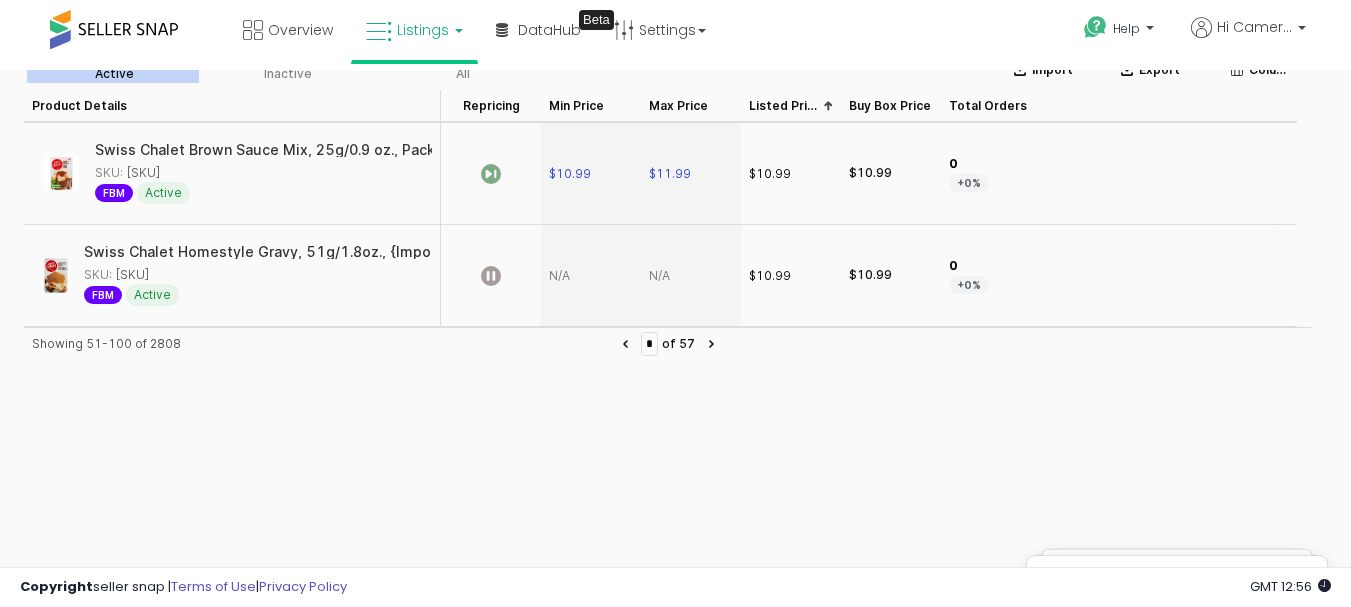 click at bounding box center [691, 276] 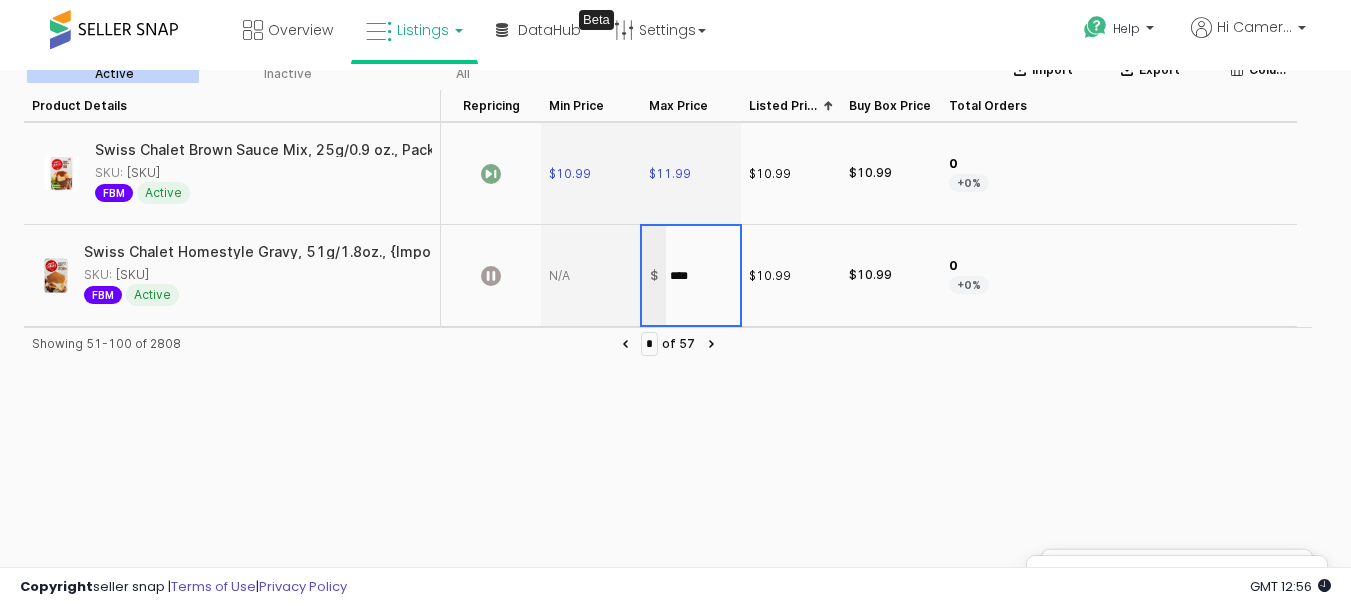 type on "*****" 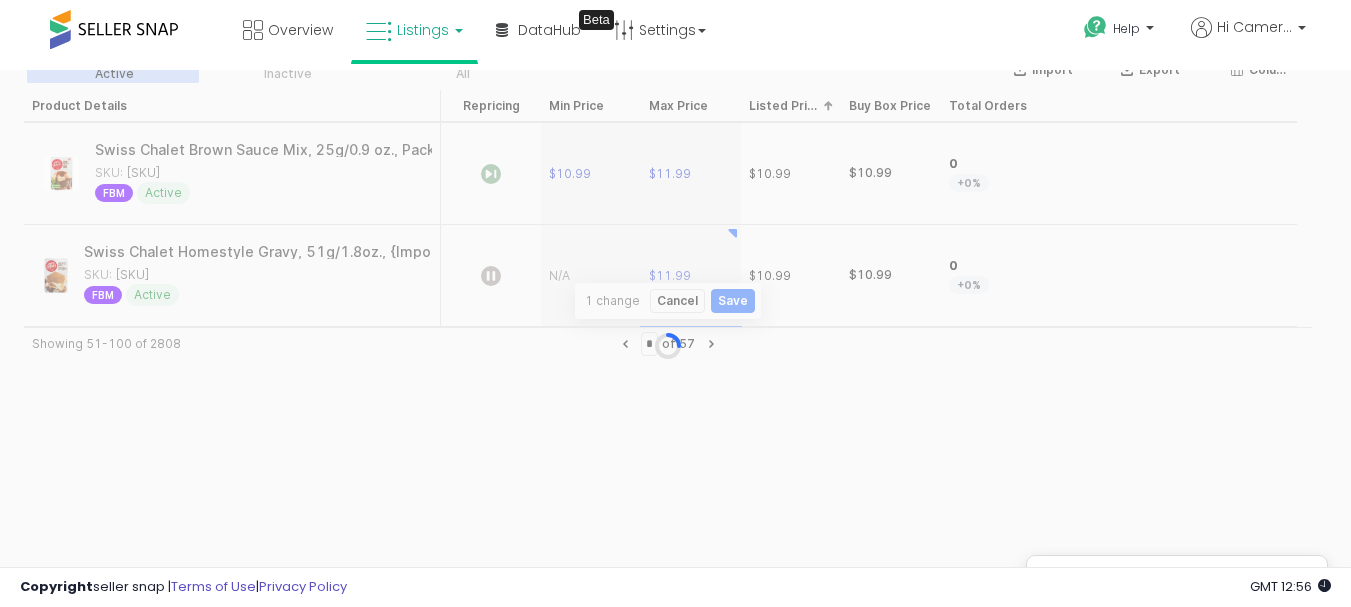 scroll, scrollTop: 2957, scrollLeft: 0, axis: vertical 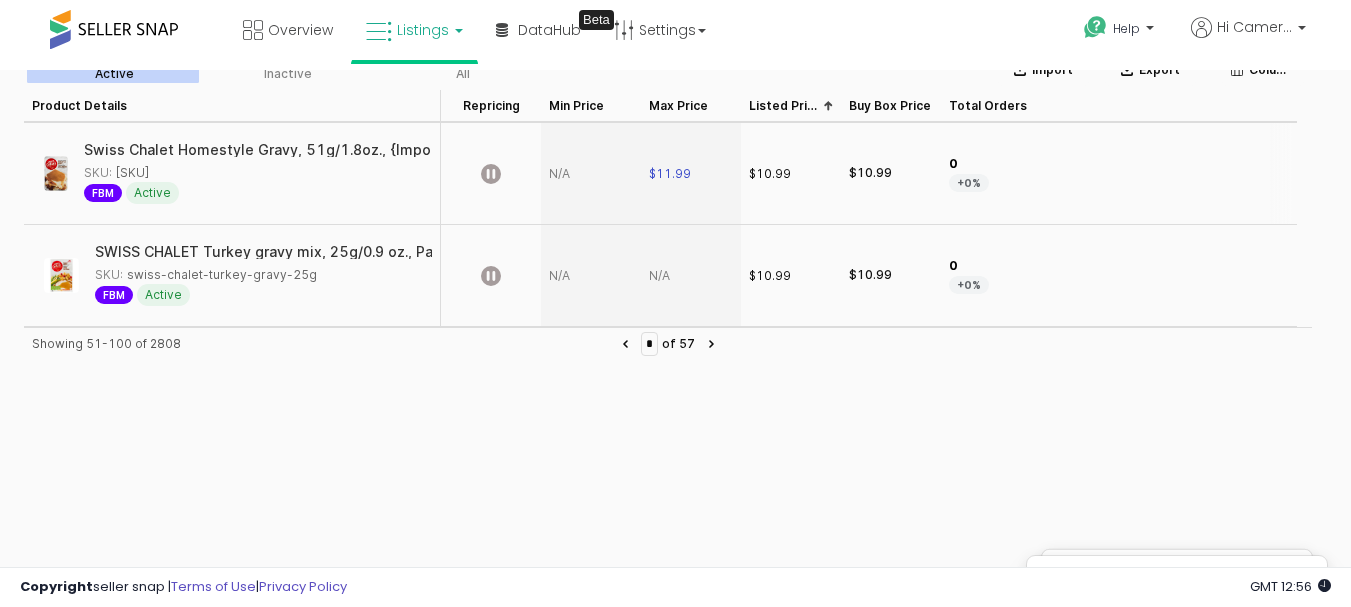 click at bounding box center [591, 174] 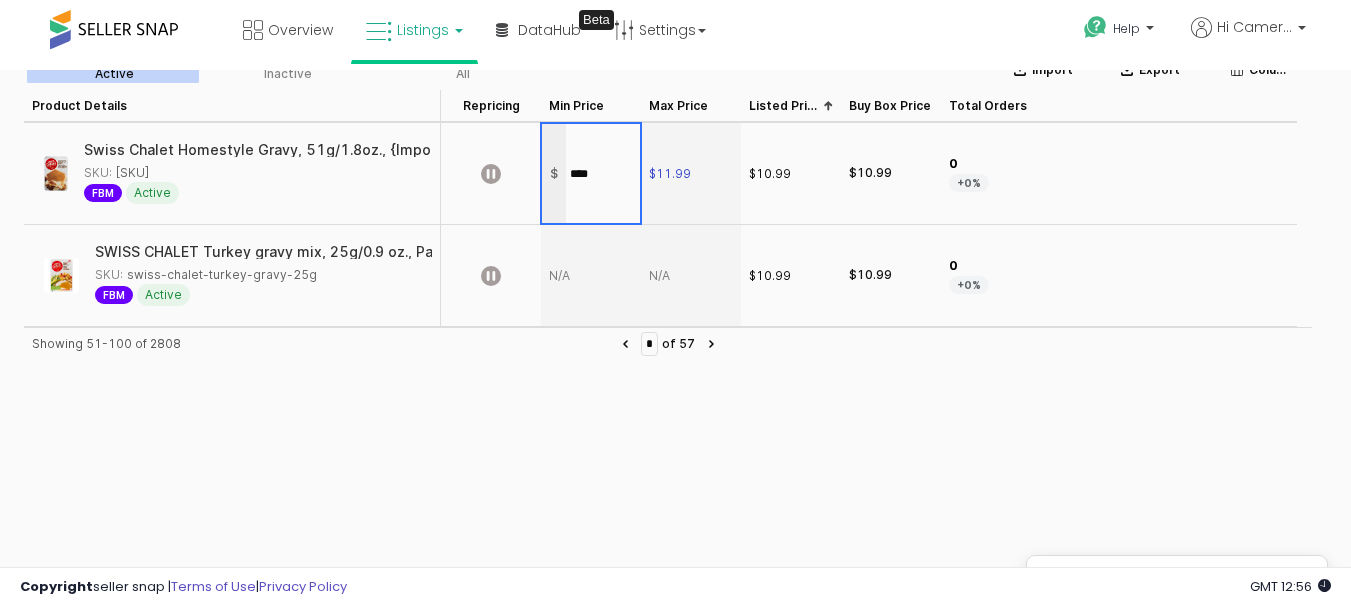 type on "*****" 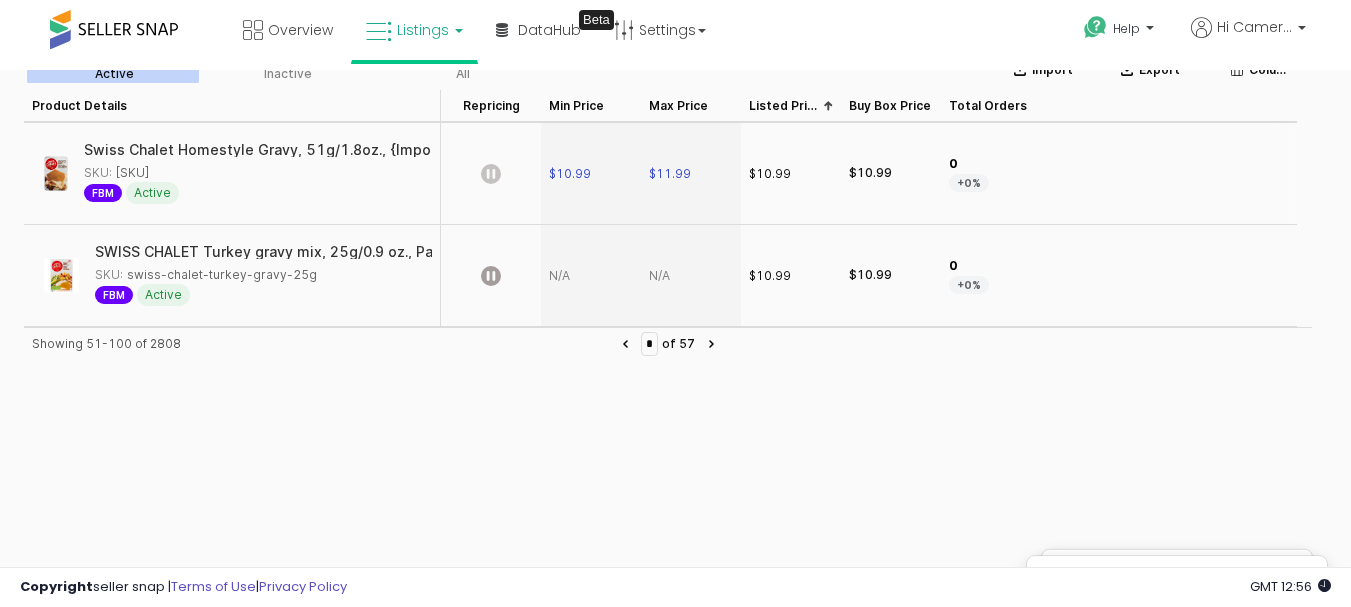 click 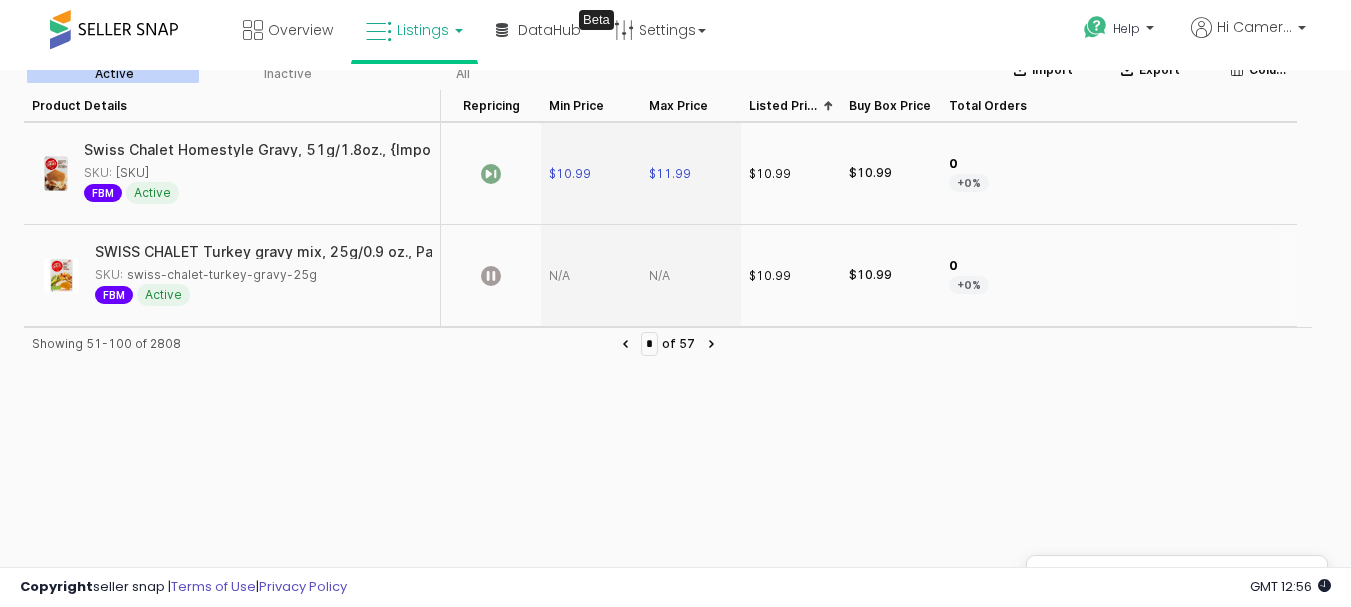 click at bounding box center [691, 276] 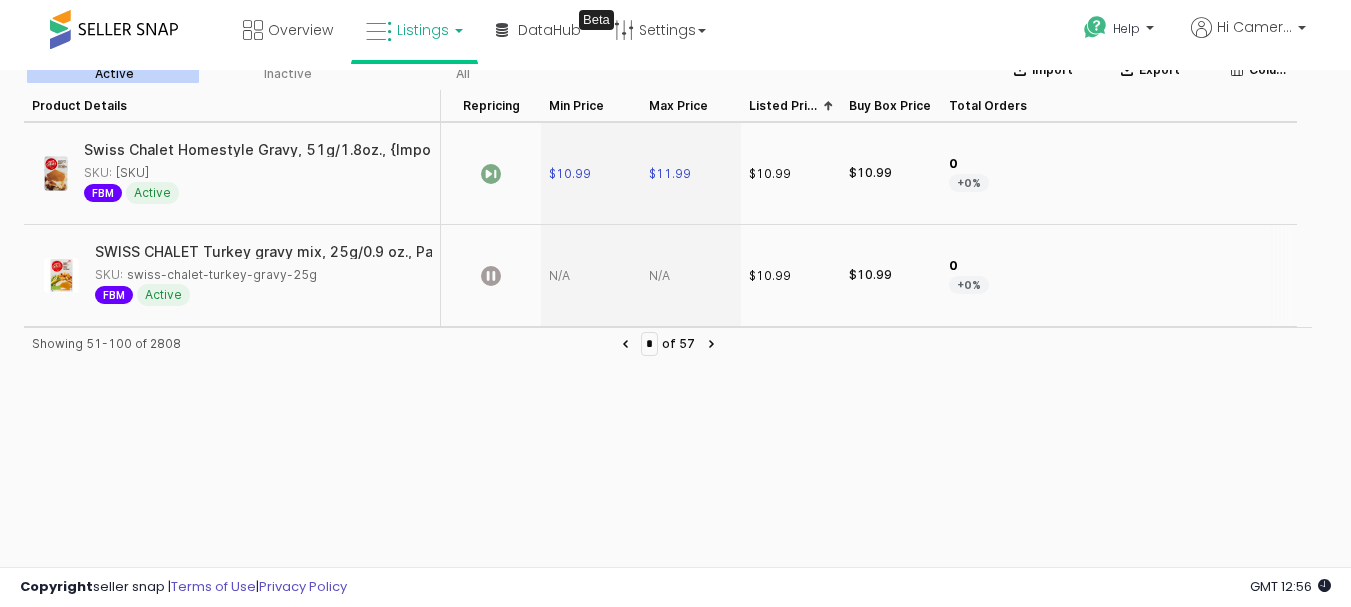 click at bounding box center [691, 276] 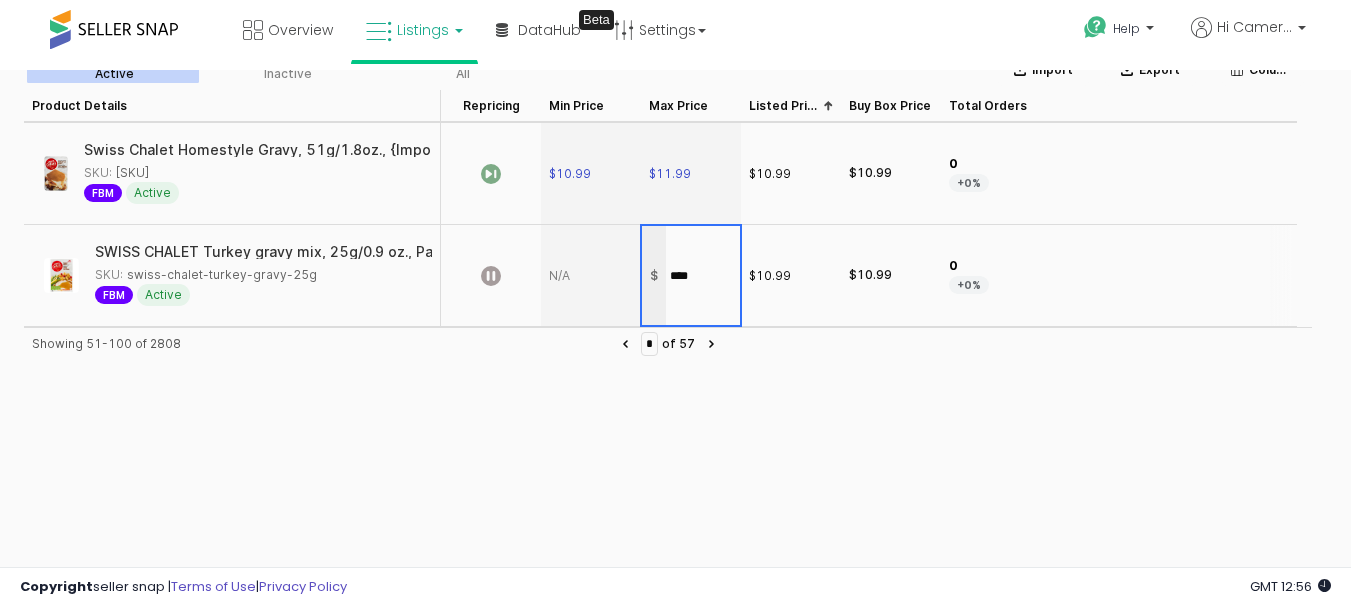 type on "*****" 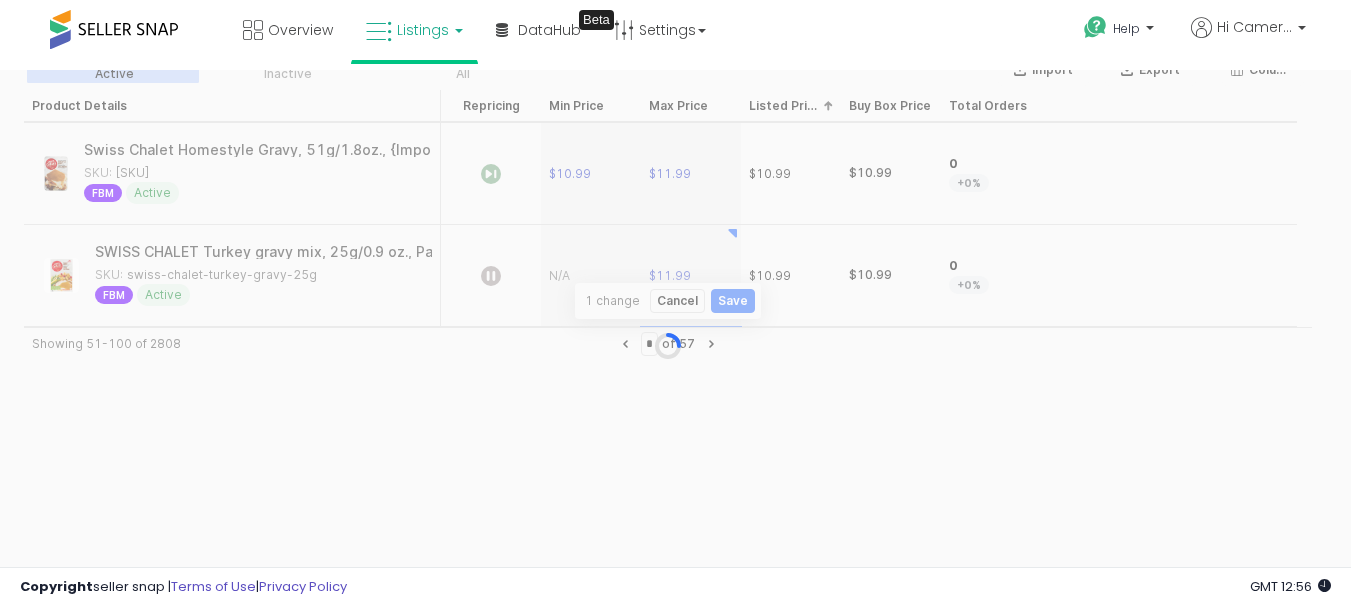 scroll, scrollTop: 3059, scrollLeft: 0, axis: vertical 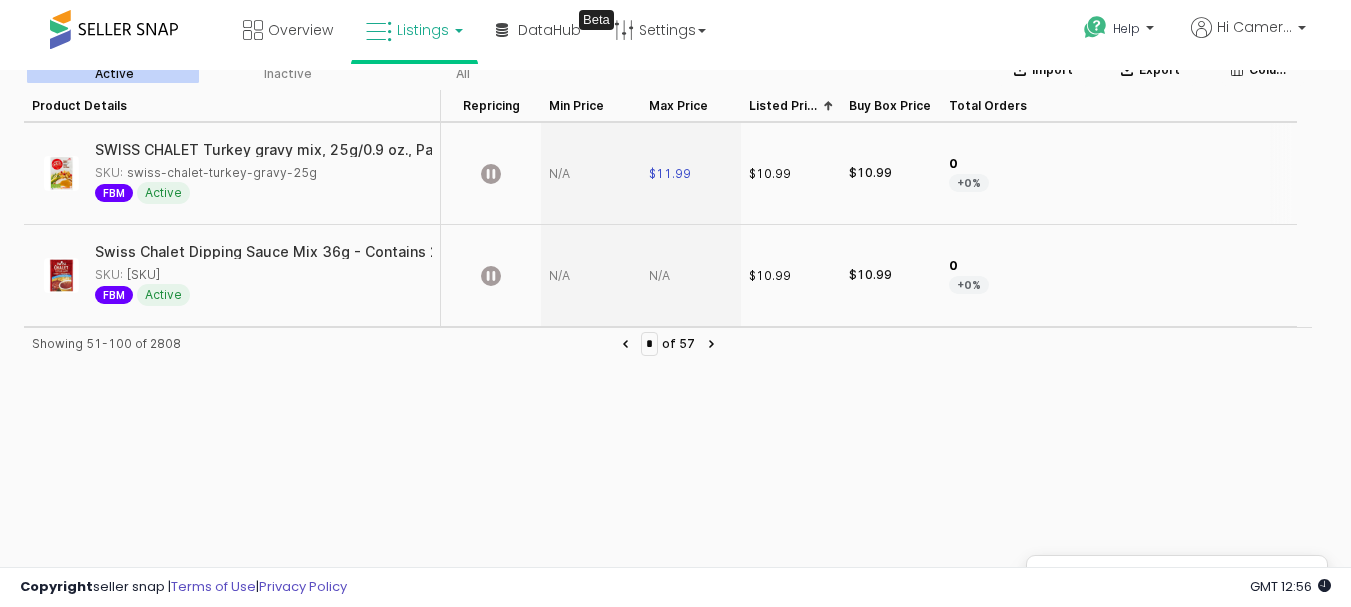 click at bounding box center [591, 174] 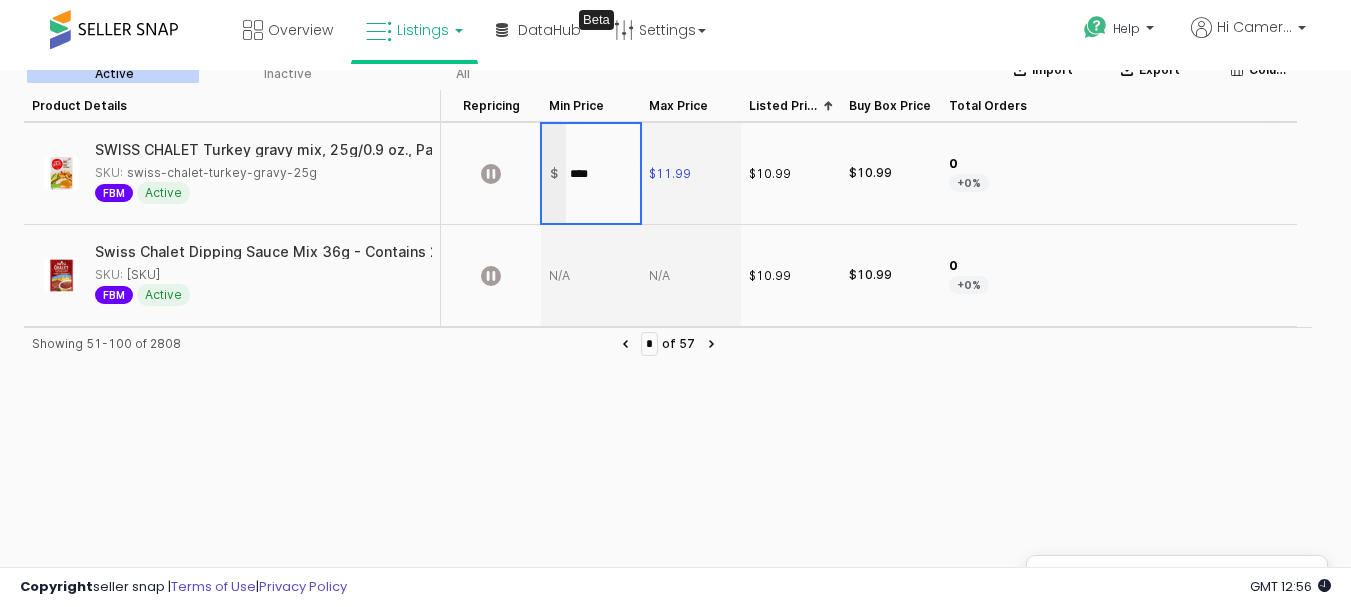 type on "*****" 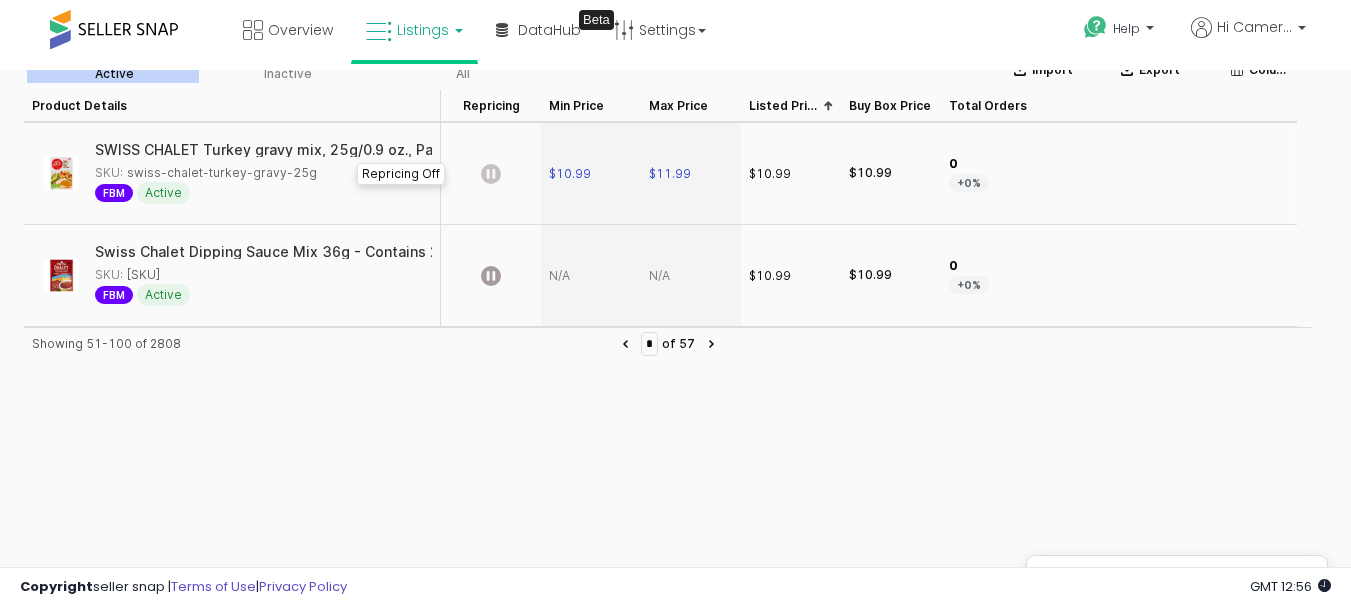 click 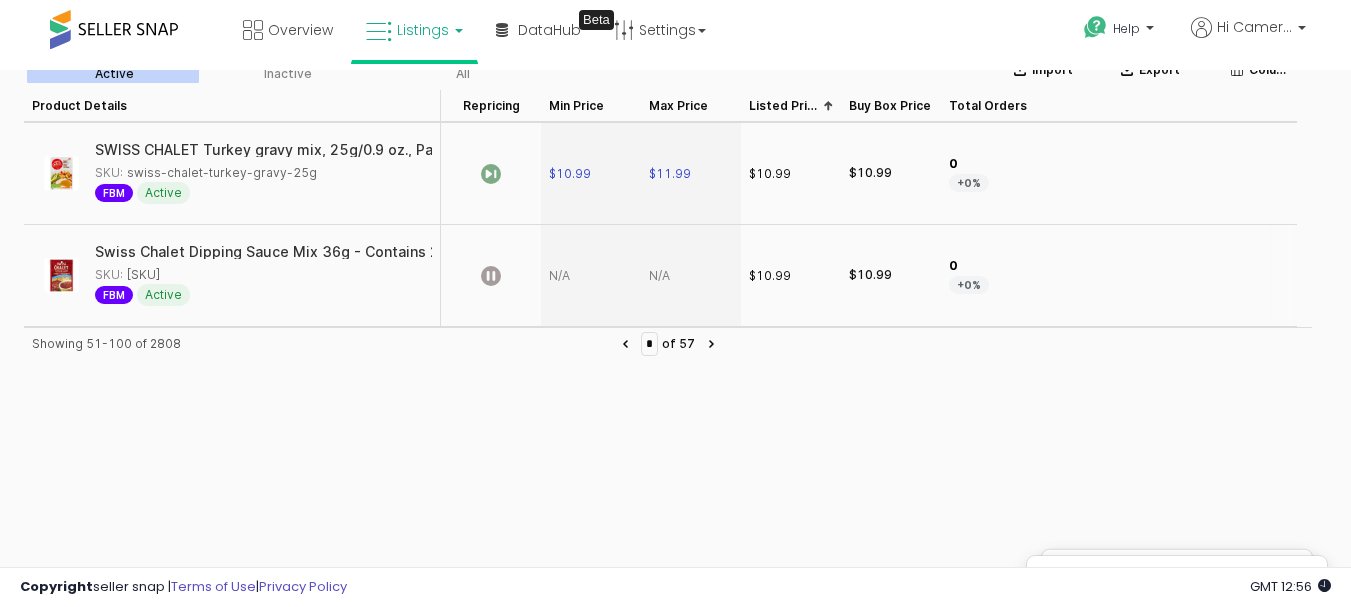 click at bounding box center (691, 276) 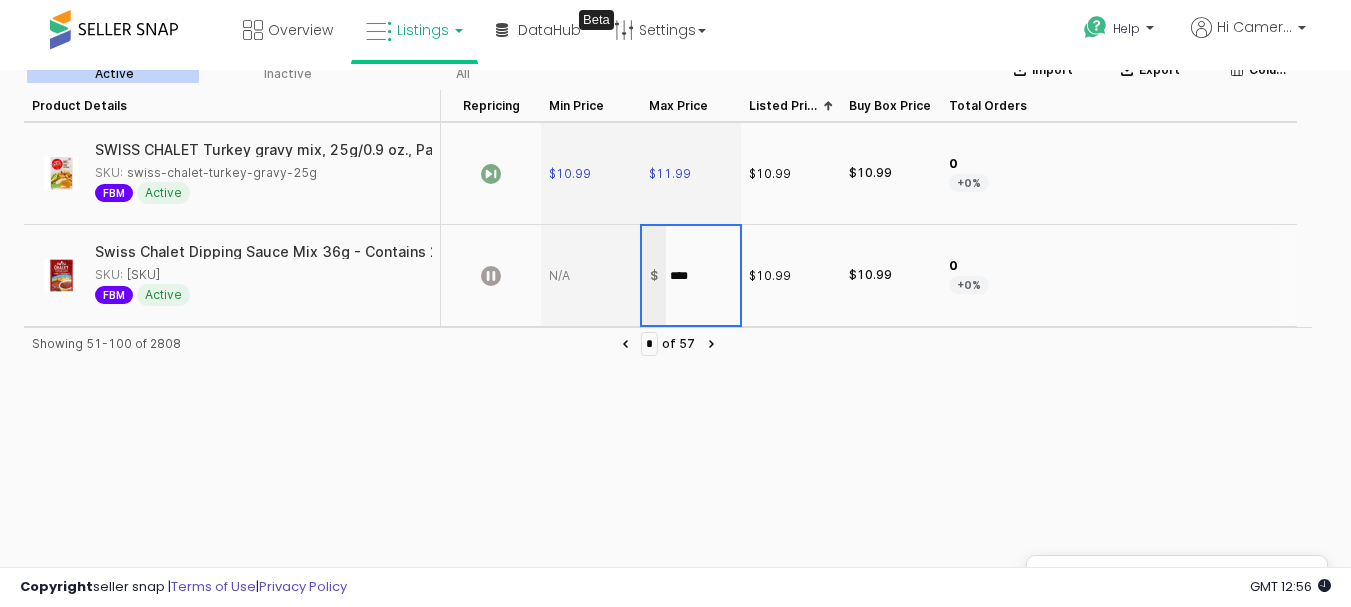 type on "*****" 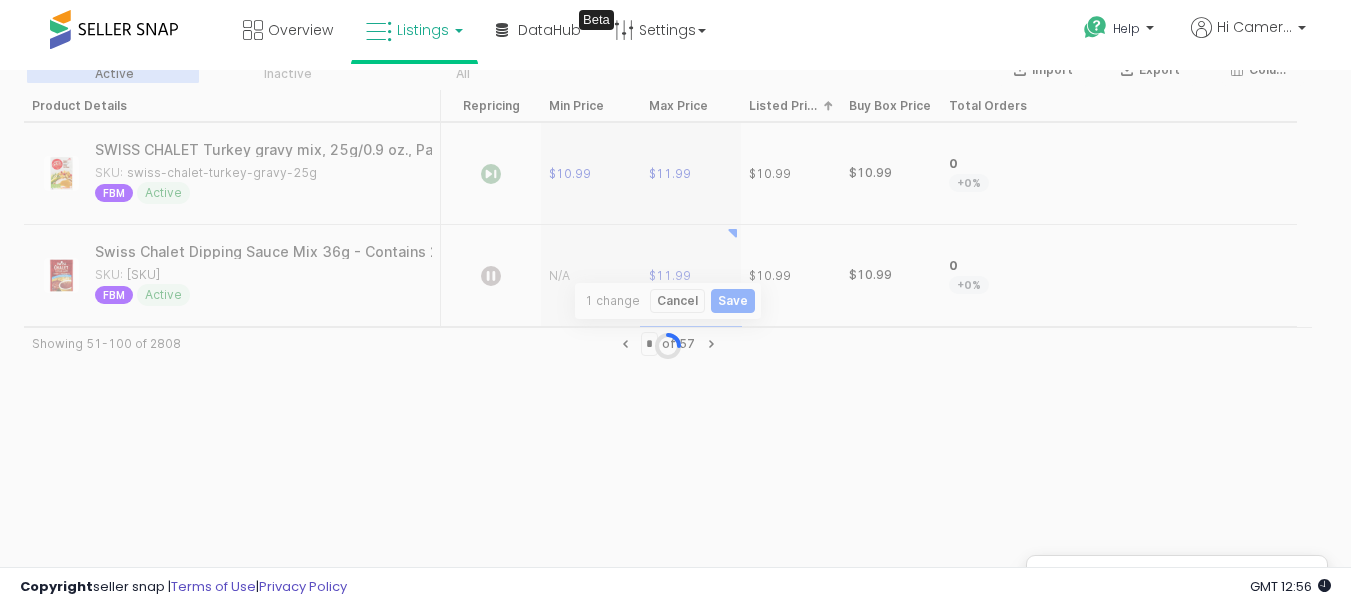scroll, scrollTop: 3161, scrollLeft: 0, axis: vertical 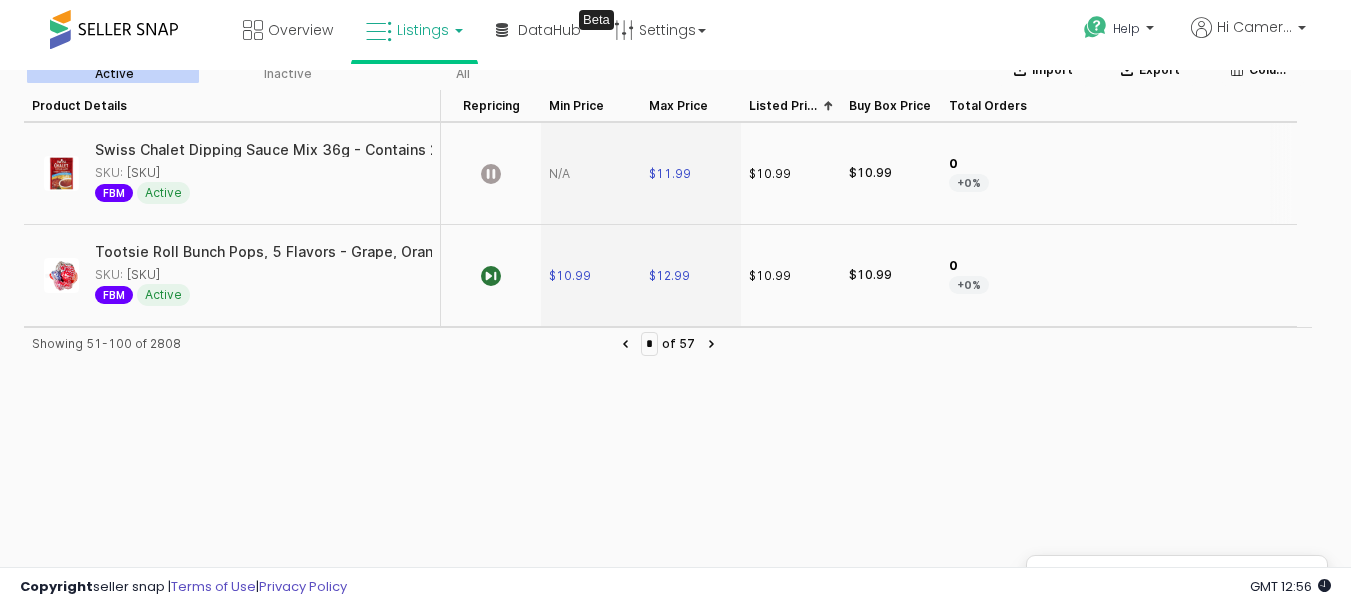 click at bounding box center [591, 174] 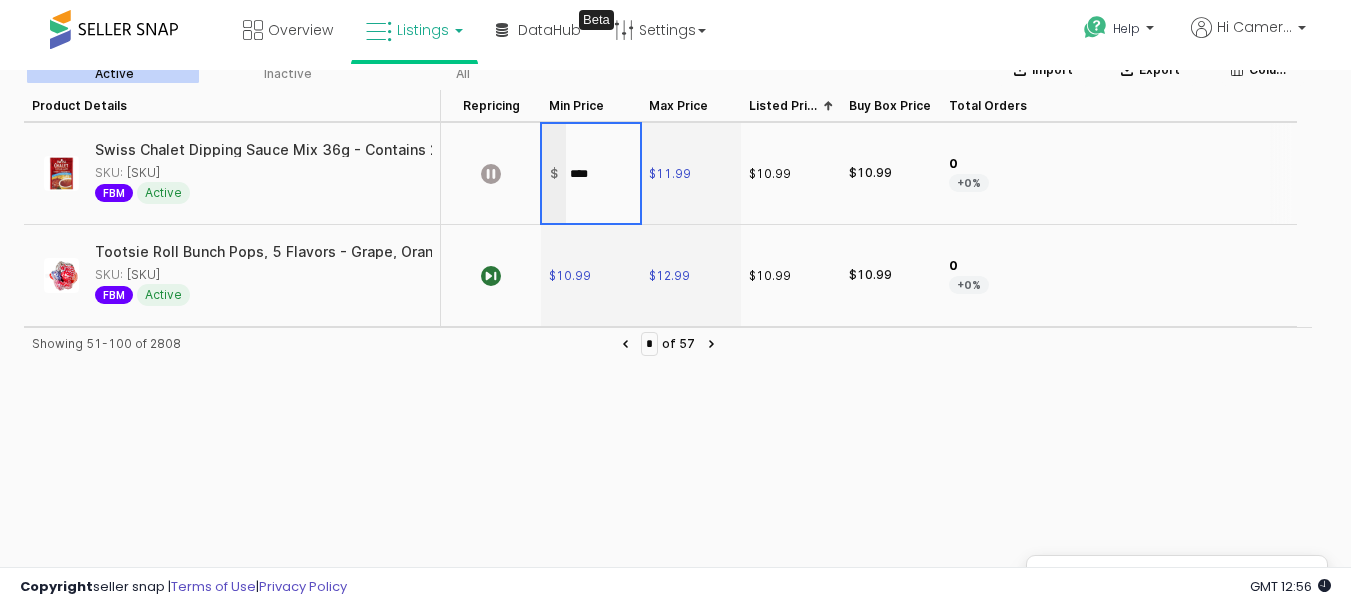 type on "*****" 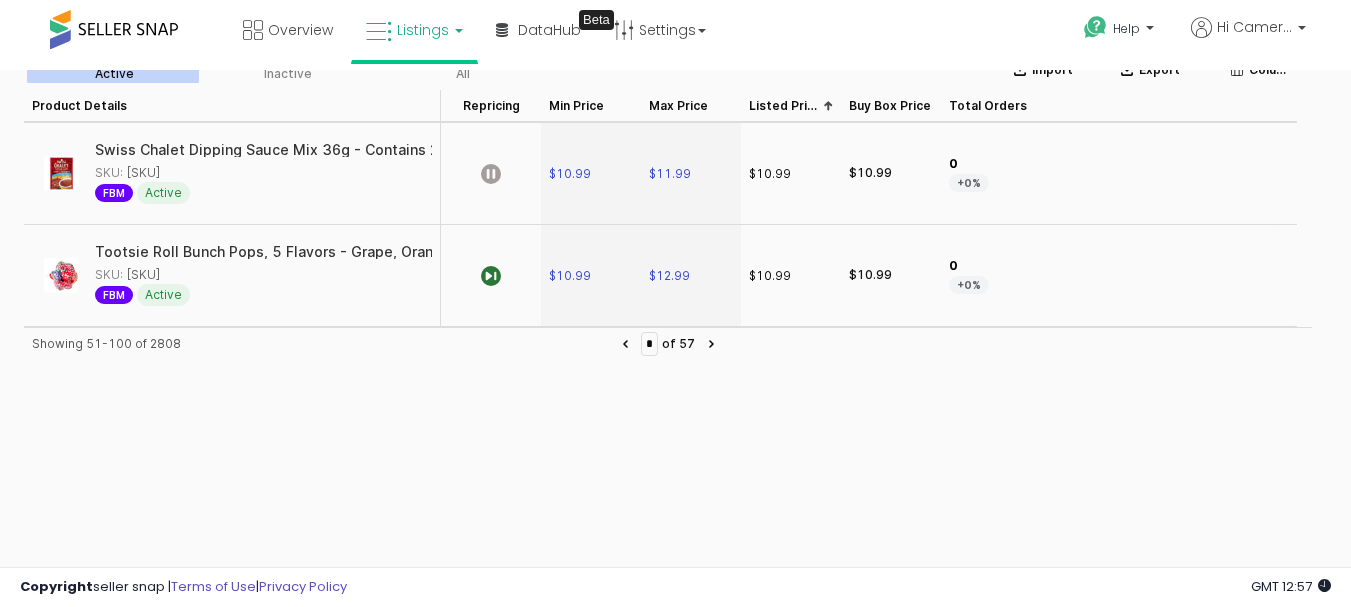 click on "tootsie-bunch-pops-7ct" at bounding box center (127, 275) 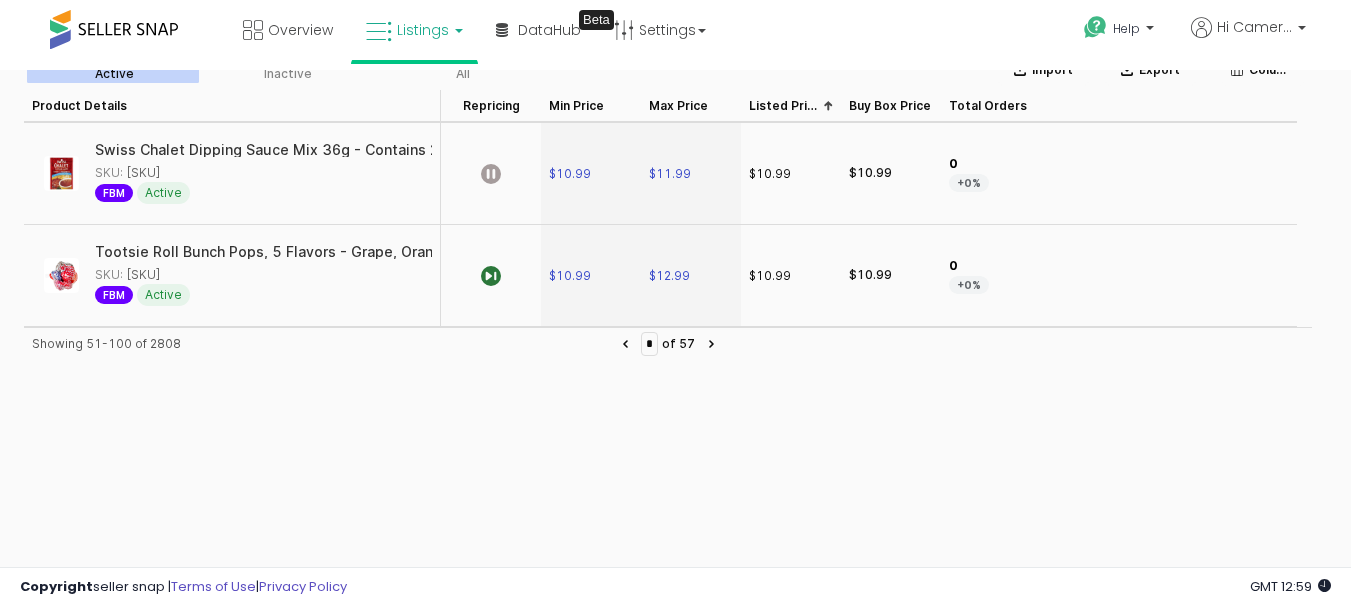 click on "Showing 51-100 of 2808 * of 57" at bounding box center (668, 481) 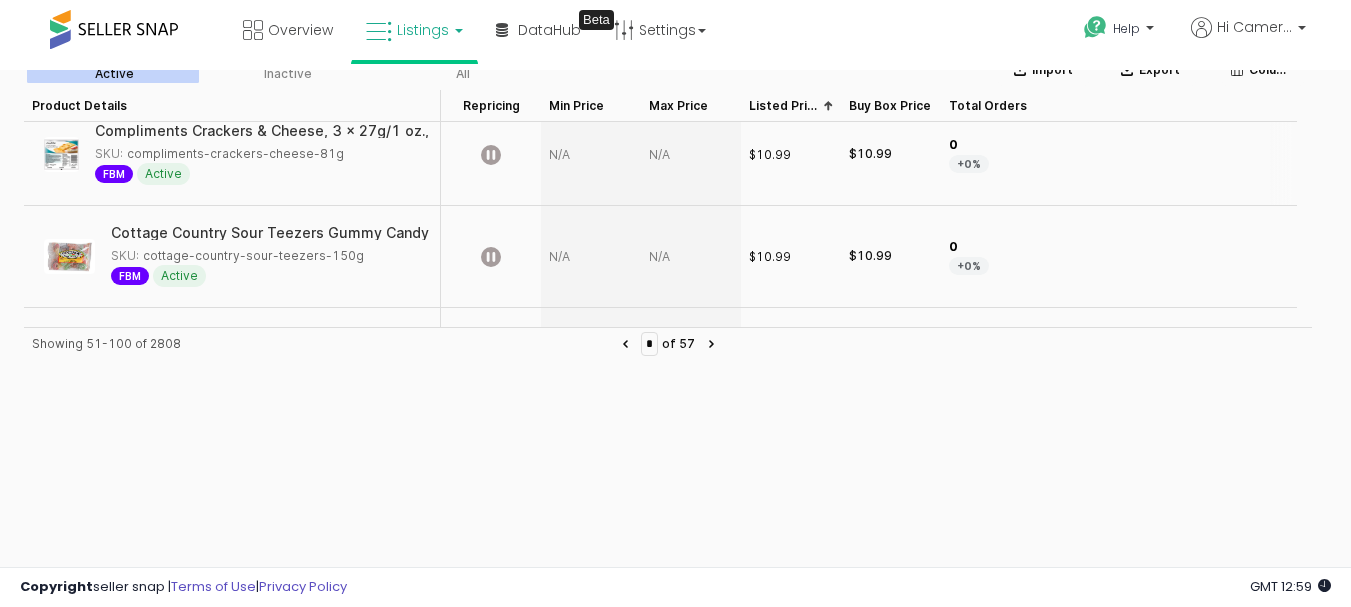 scroll, scrollTop: 0, scrollLeft: 0, axis: both 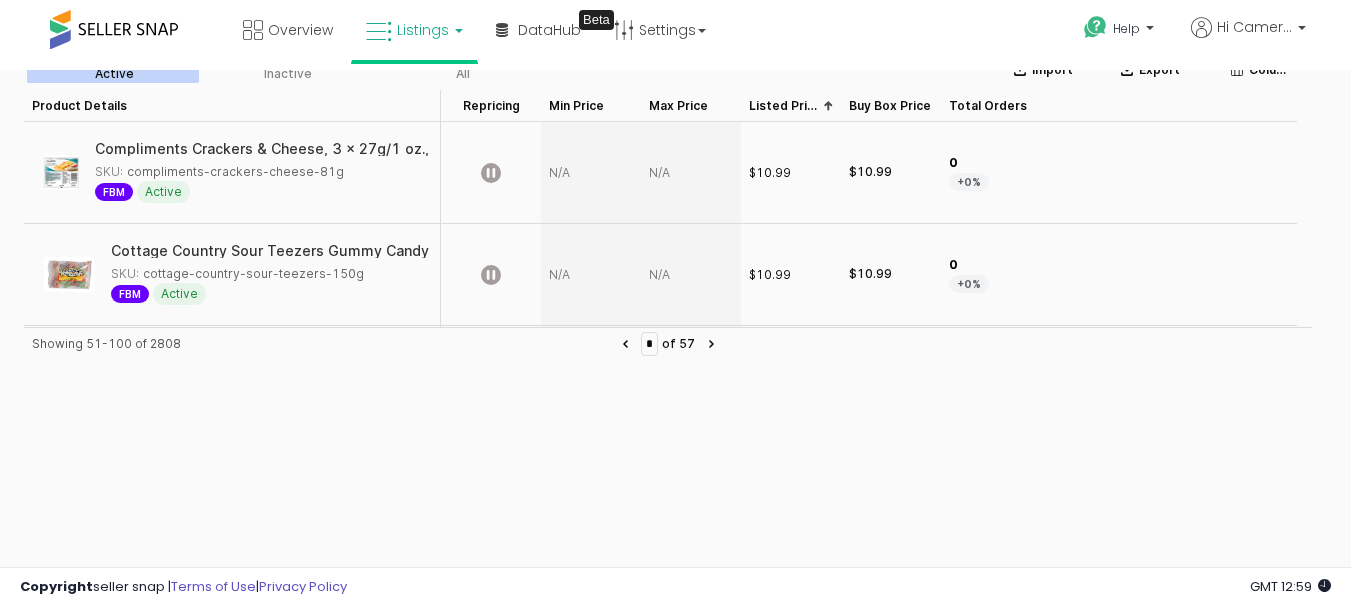 drag, startPoint x: 1209, startPoint y: 538, endPoint x: 1209, endPoint y: 527, distance: 11 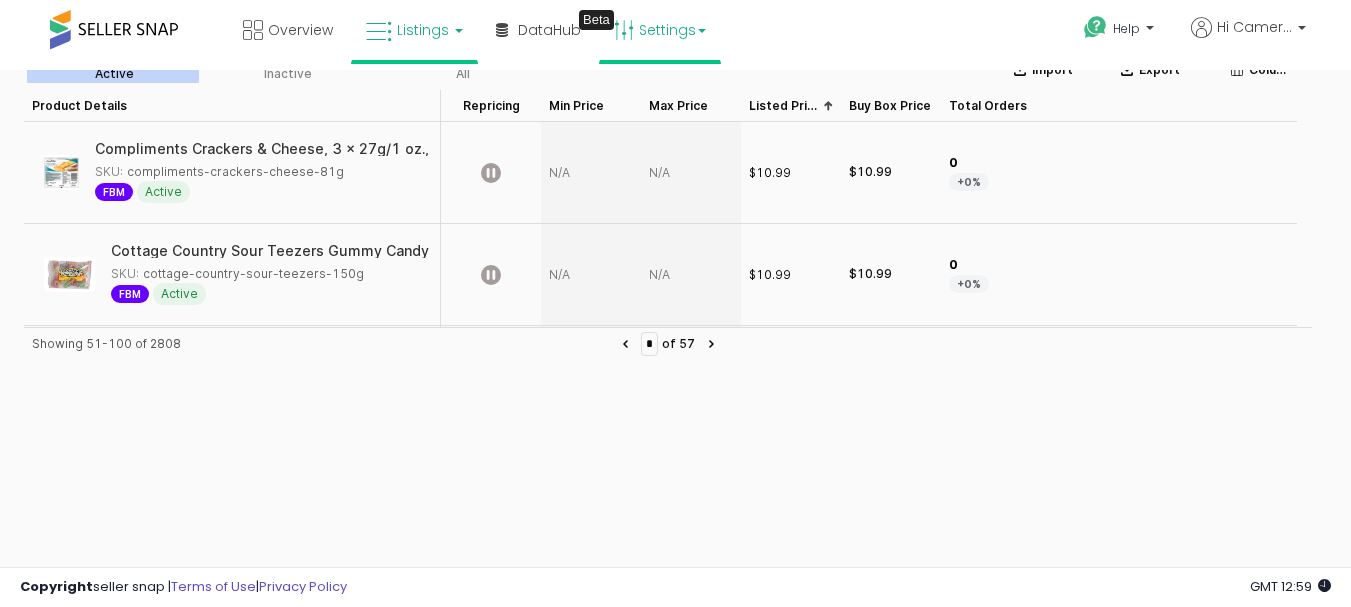 click on "Settings" at bounding box center [660, 30] 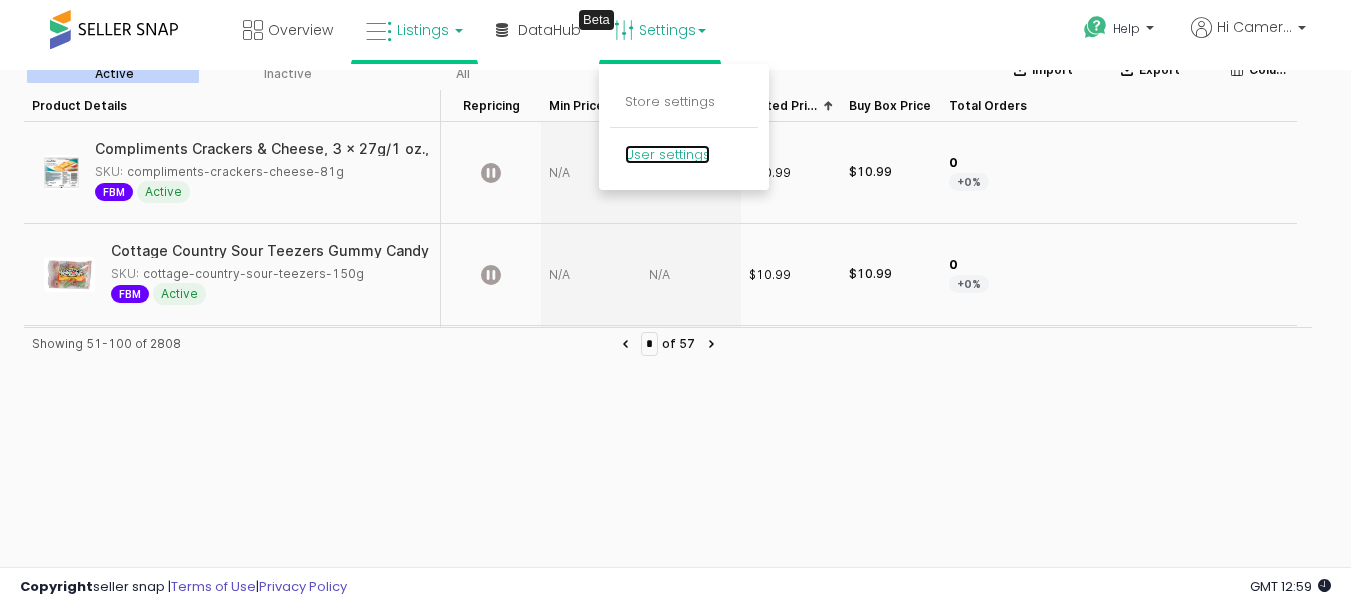 click on "User
settings" at bounding box center (667, 154) 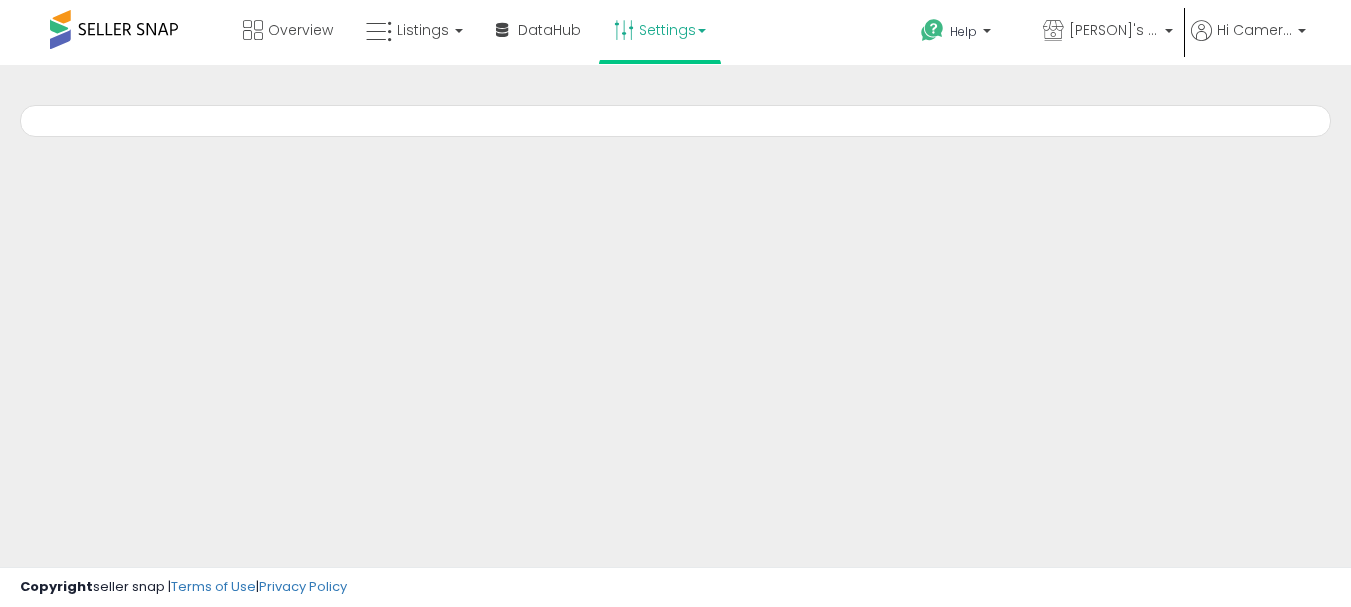 scroll, scrollTop: 0, scrollLeft: 0, axis: both 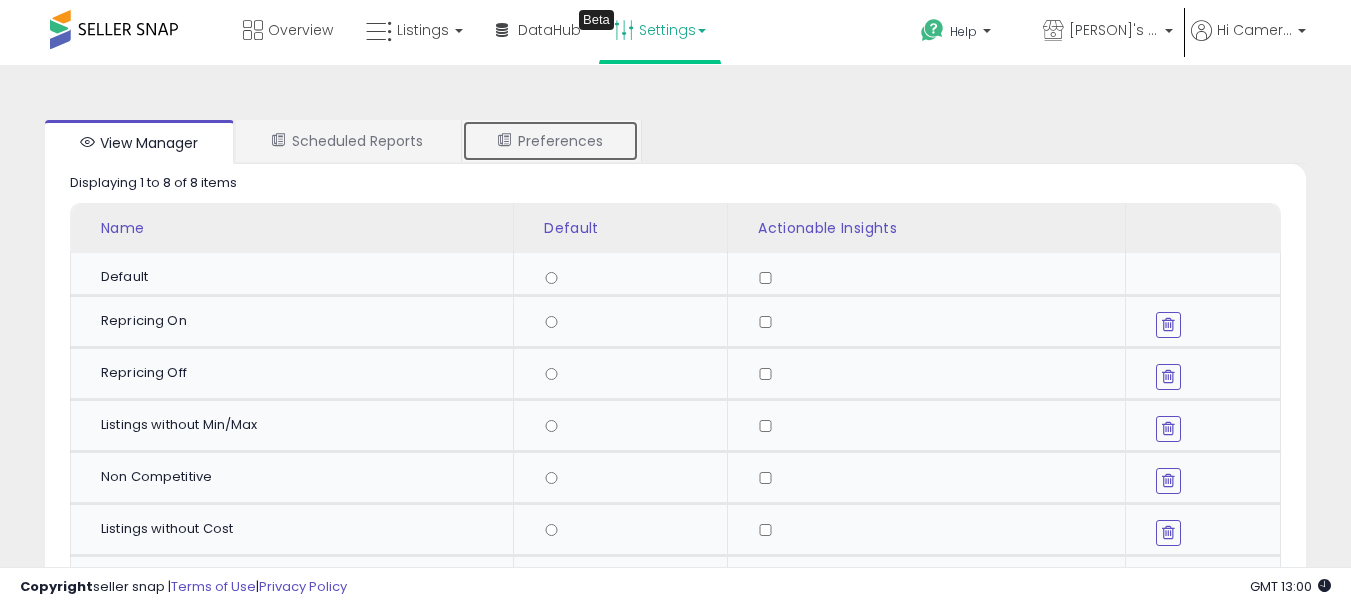click on "Preferences" at bounding box center (550, 141) 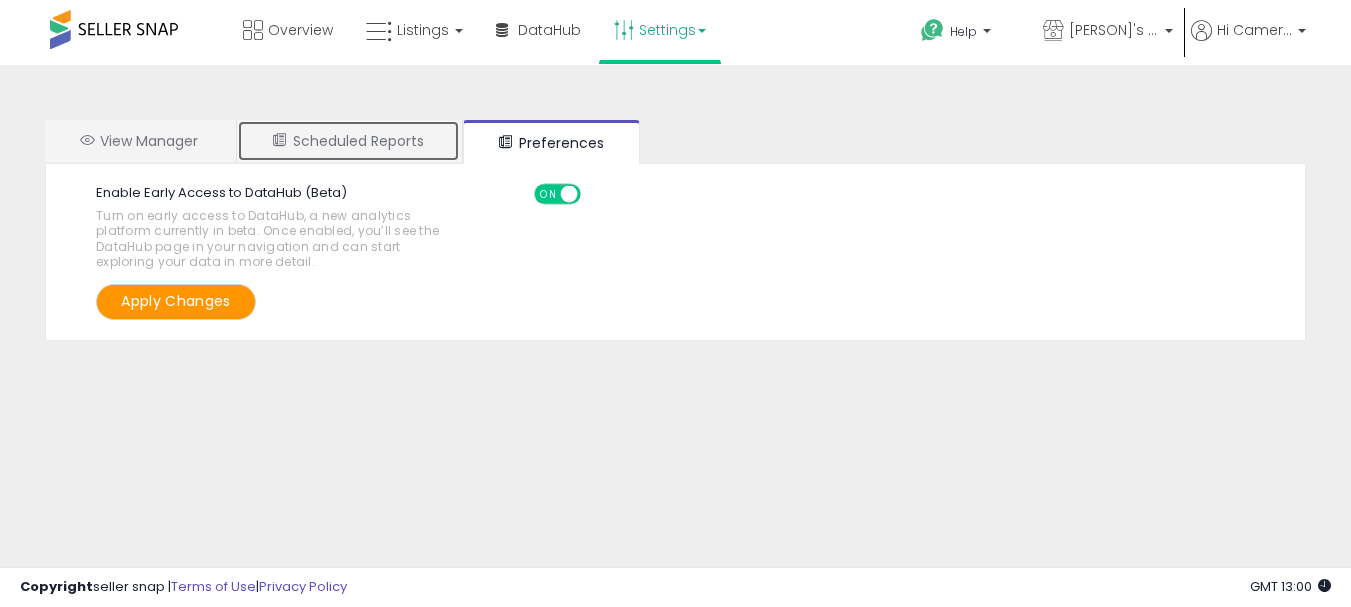 click on "Scheduled Reports" at bounding box center [348, 141] 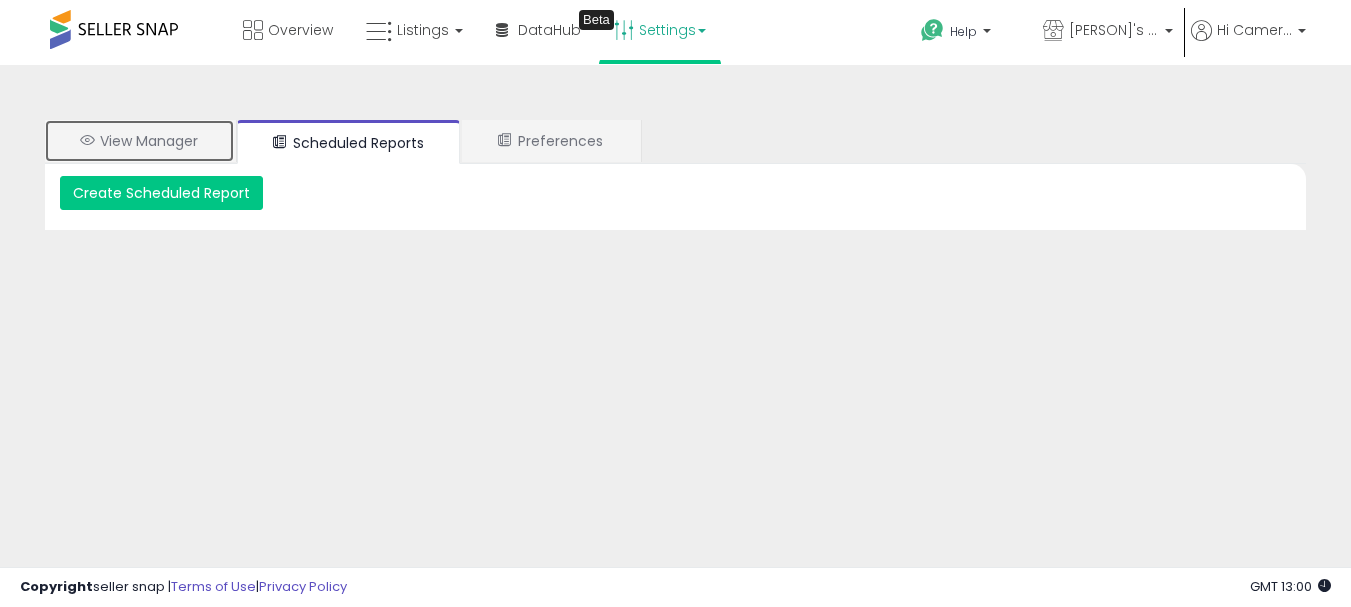 click on "View Manager" at bounding box center [139, 141] 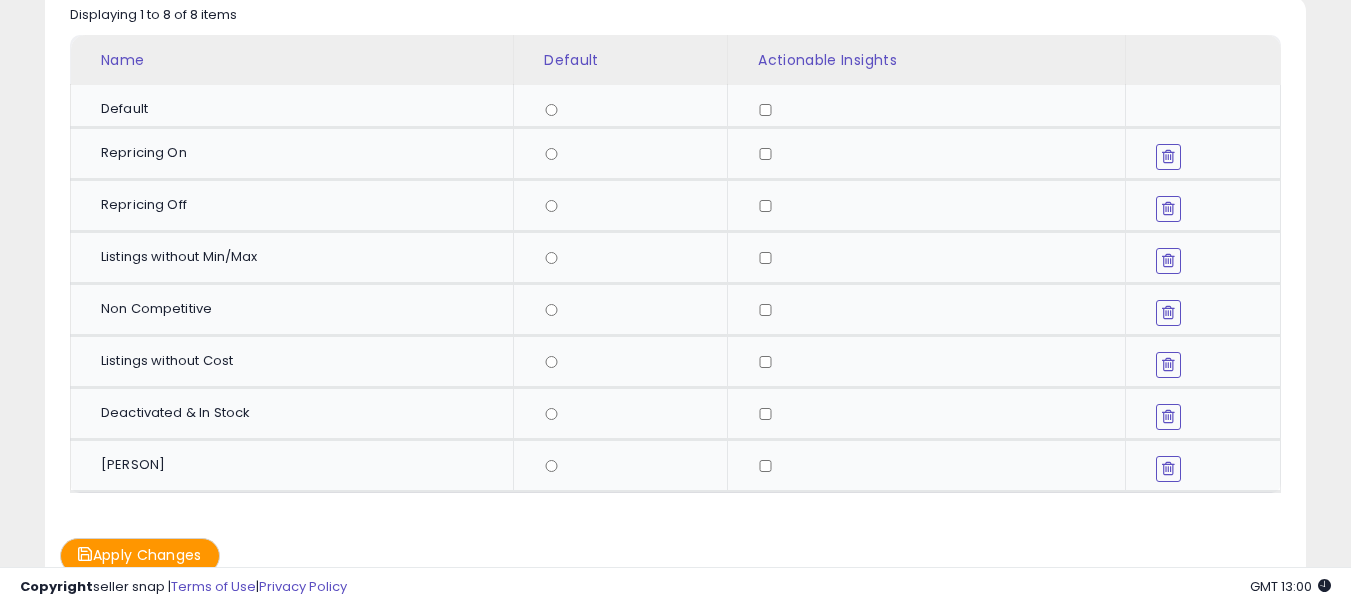 scroll, scrollTop: 300, scrollLeft: 0, axis: vertical 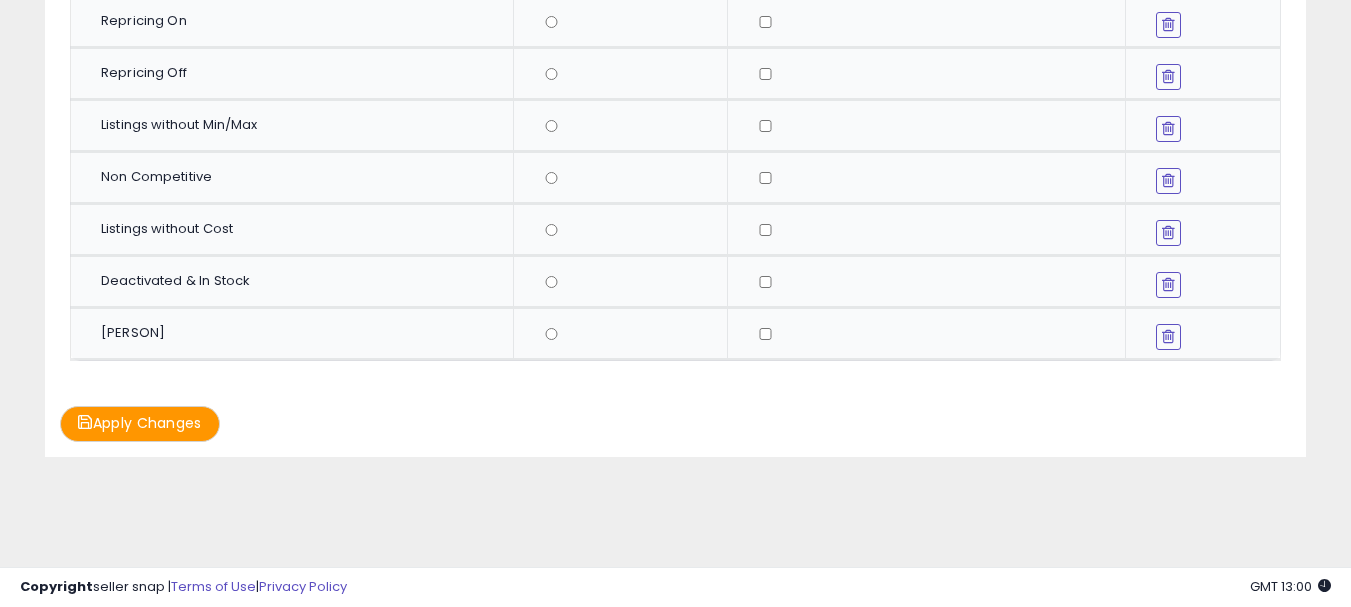 click at bounding box center [628, 334] 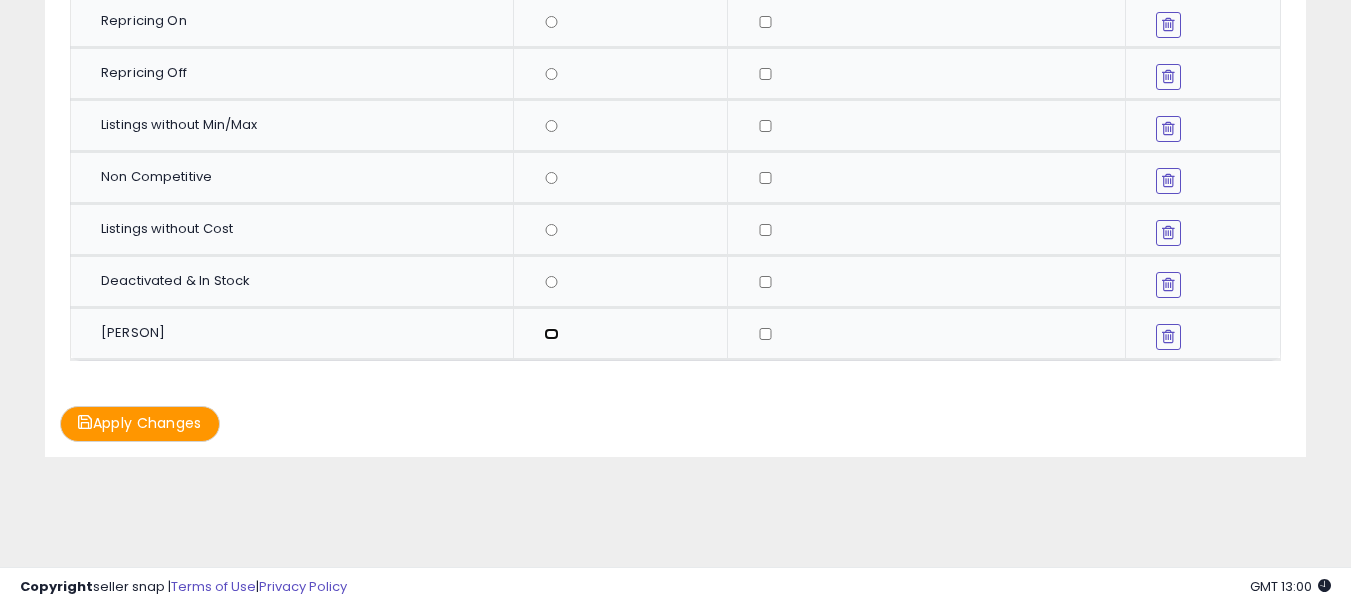 scroll, scrollTop: 0, scrollLeft: 0, axis: both 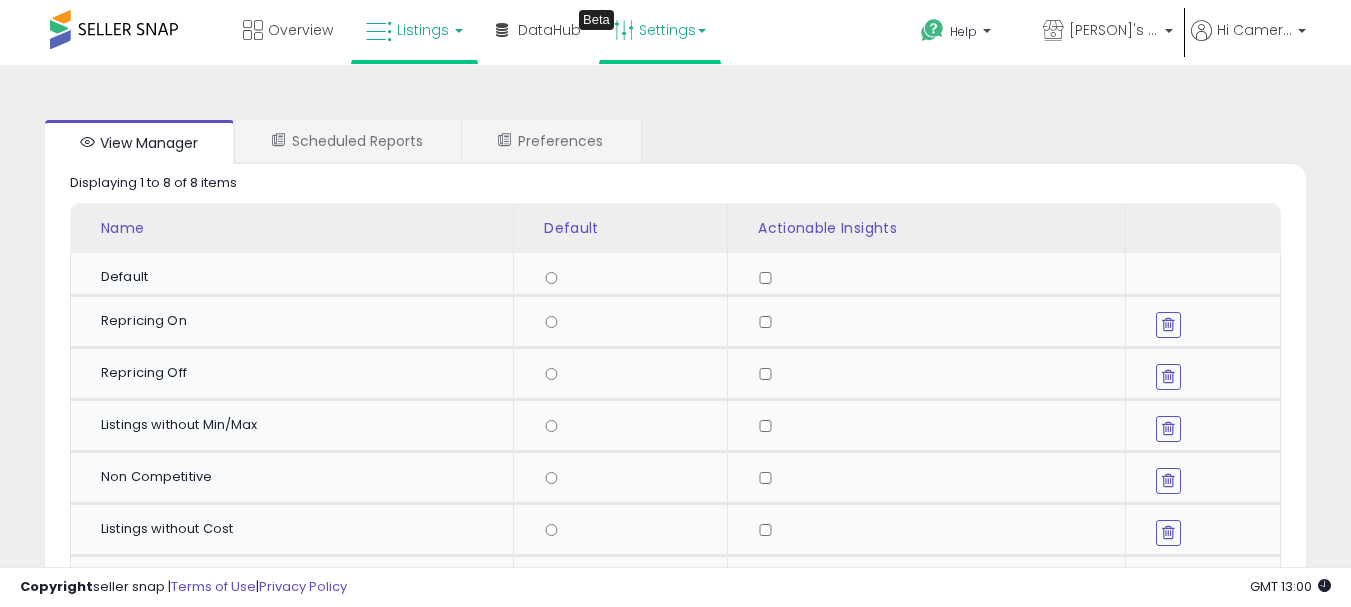 click on "Listings" at bounding box center [423, 30] 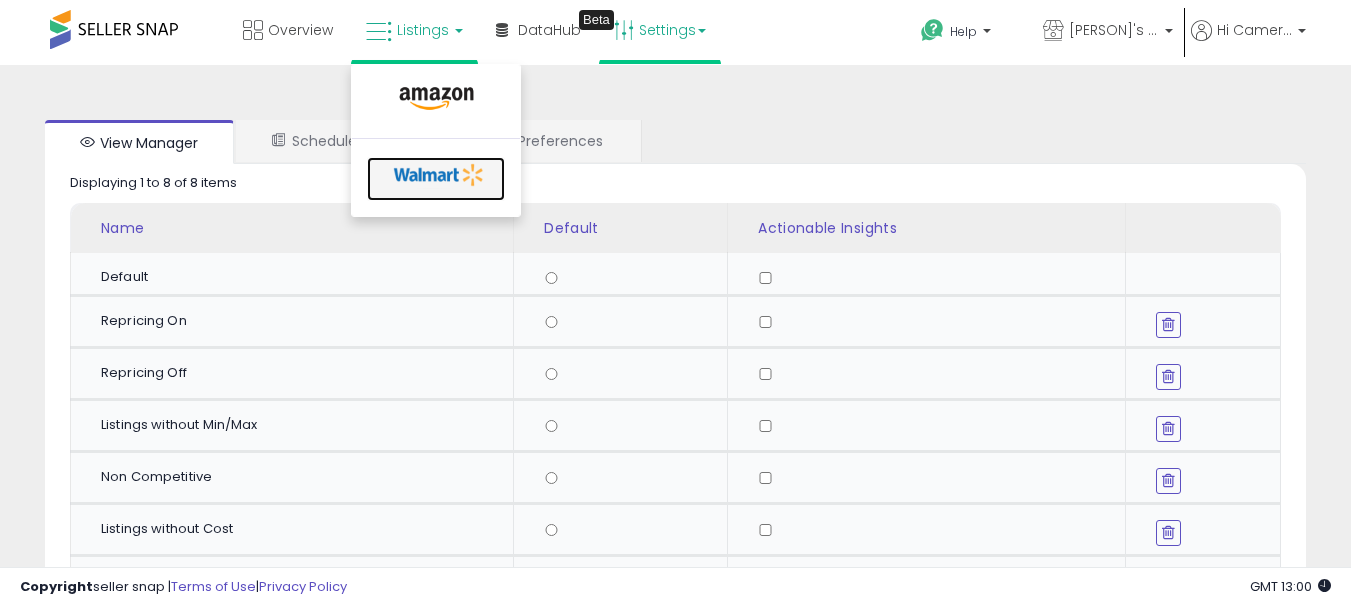 click at bounding box center (439, 175) 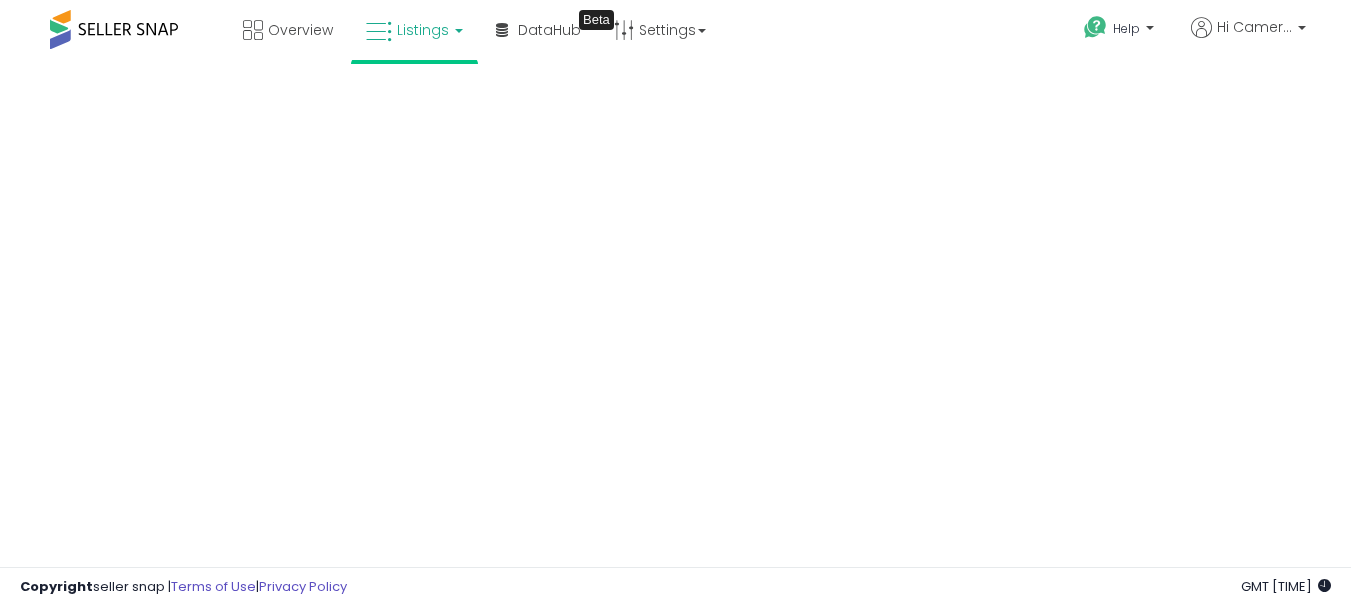 scroll, scrollTop: 0, scrollLeft: 0, axis: both 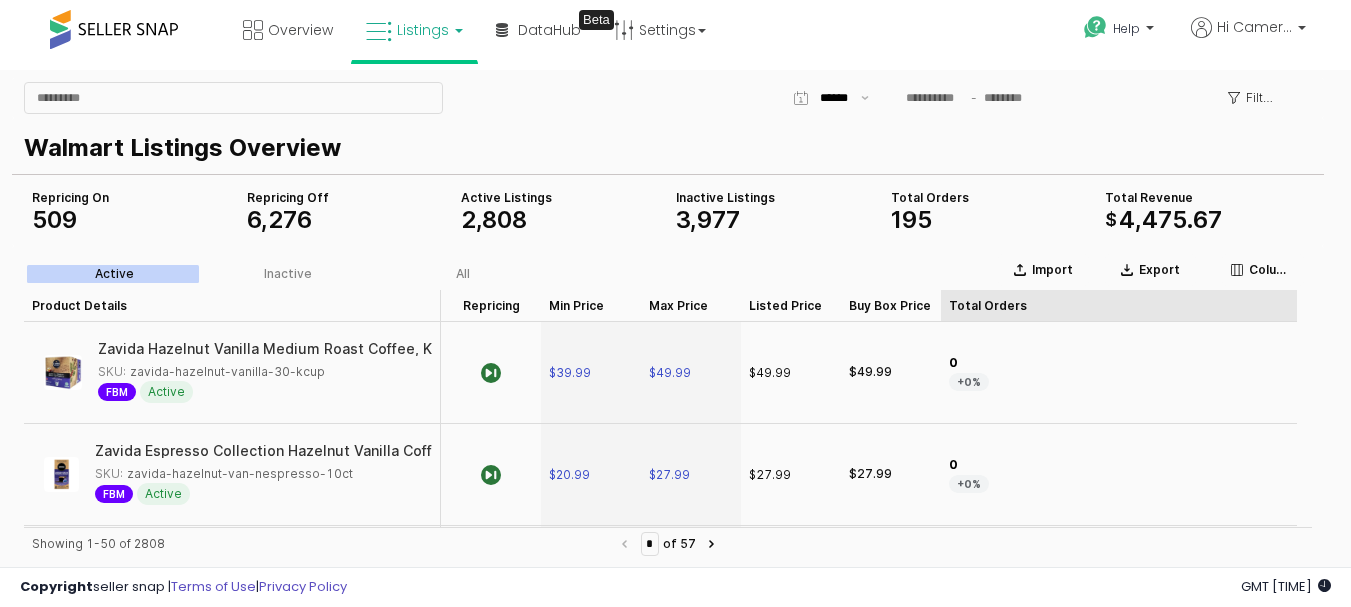 click on "Total Orders Total Orders" at bounding box center (1119, 306) 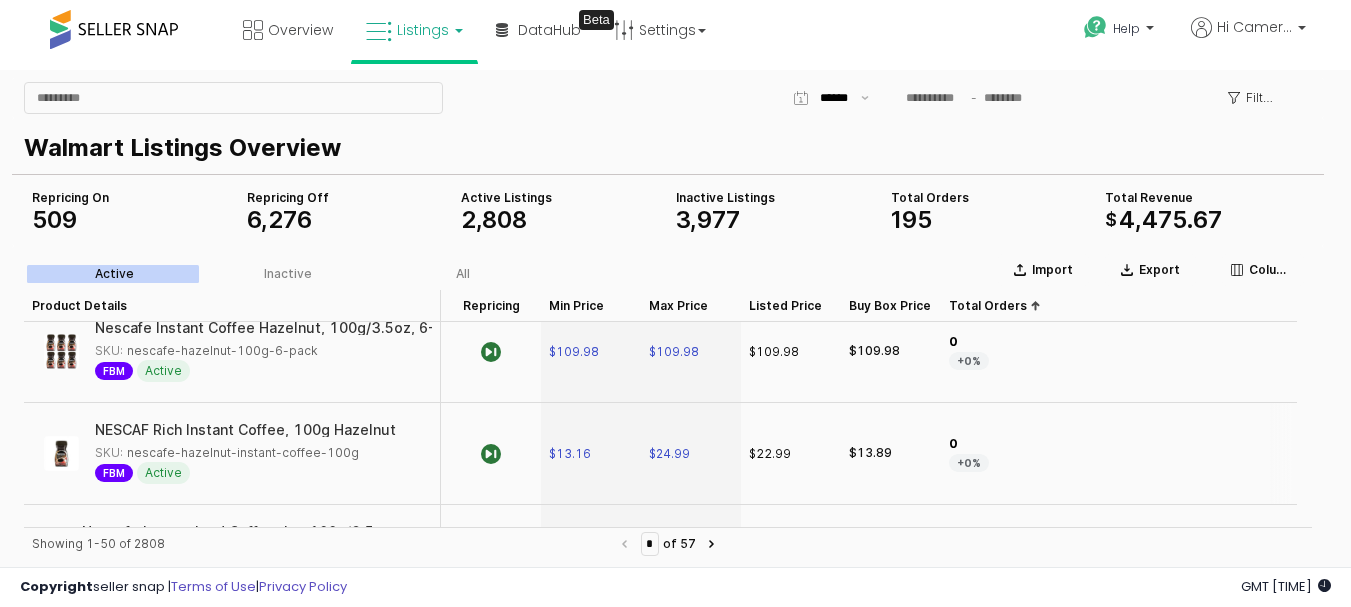 scroll, scrollTop: 200, scrollLeft: 0, axis: vertical 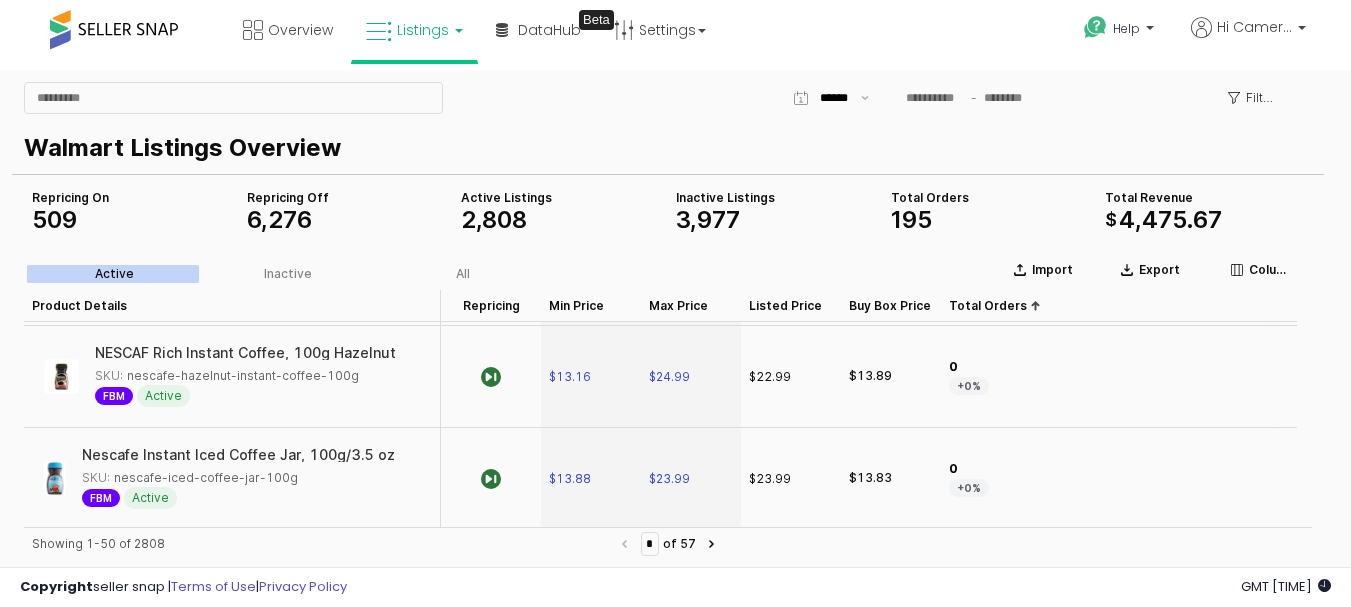 click on "SKU:  nescafe-hazelnut-instant-coffee-100g" at bounding box center (227, 376) 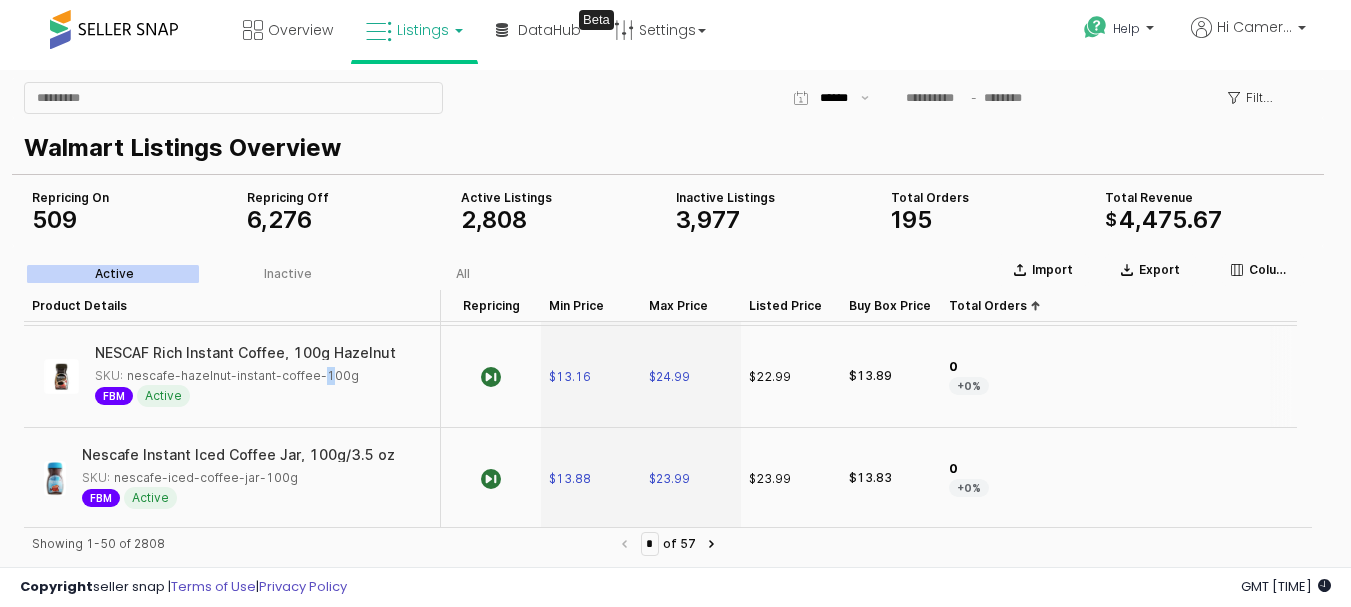 click on "SKU:  nescafe-hazelnut-instant-coffee-100g" at bounding box center [227, 376] 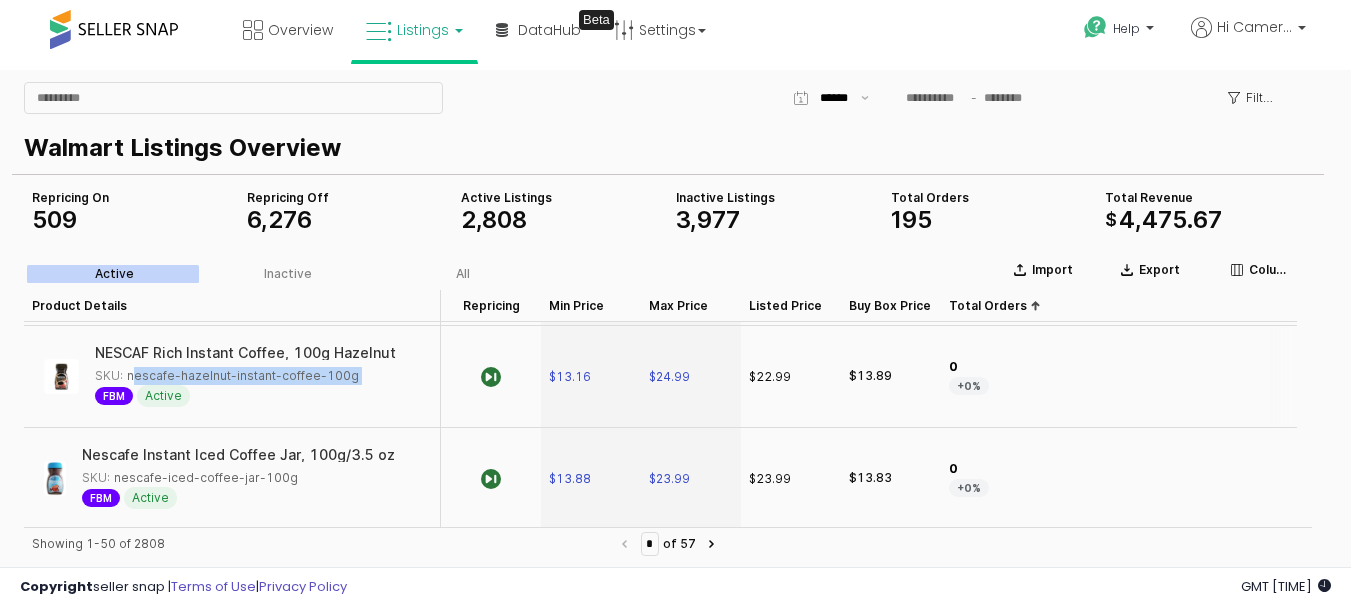 click on "SKU:  nescafe-hazelnut-instant-coffee-100g" at bounding box center (227, 376) 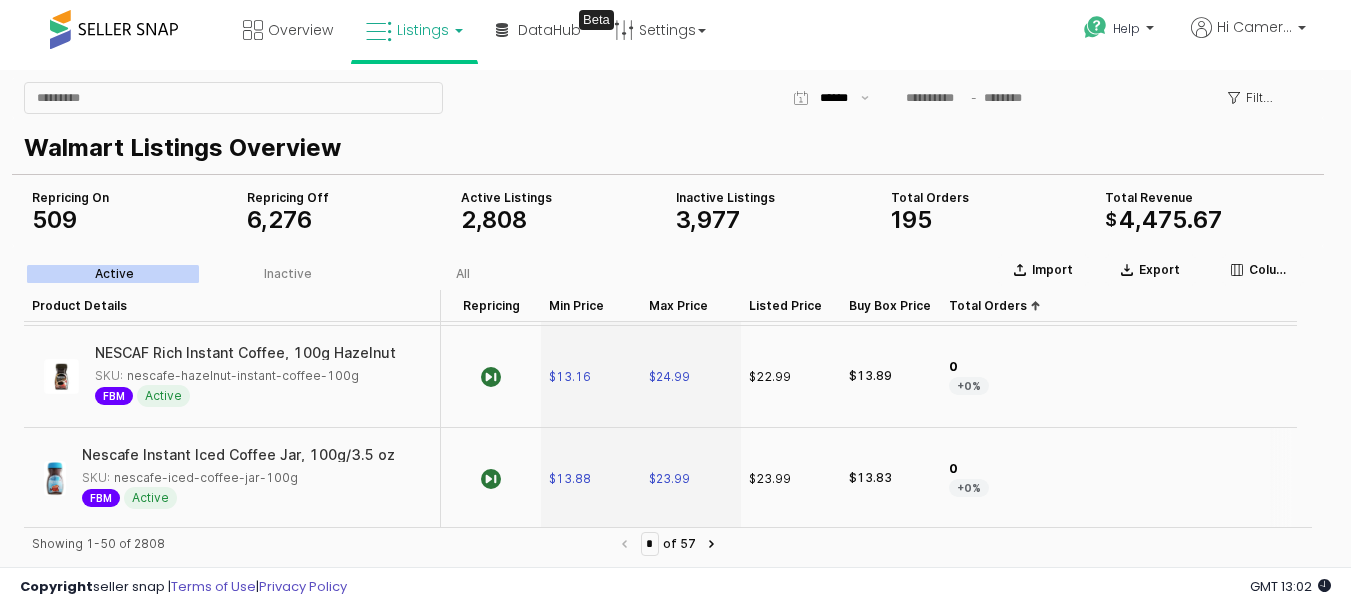 click on "SKU:  nescafe-iced-coffee-jar-100g" at bounding box center (190, 478) 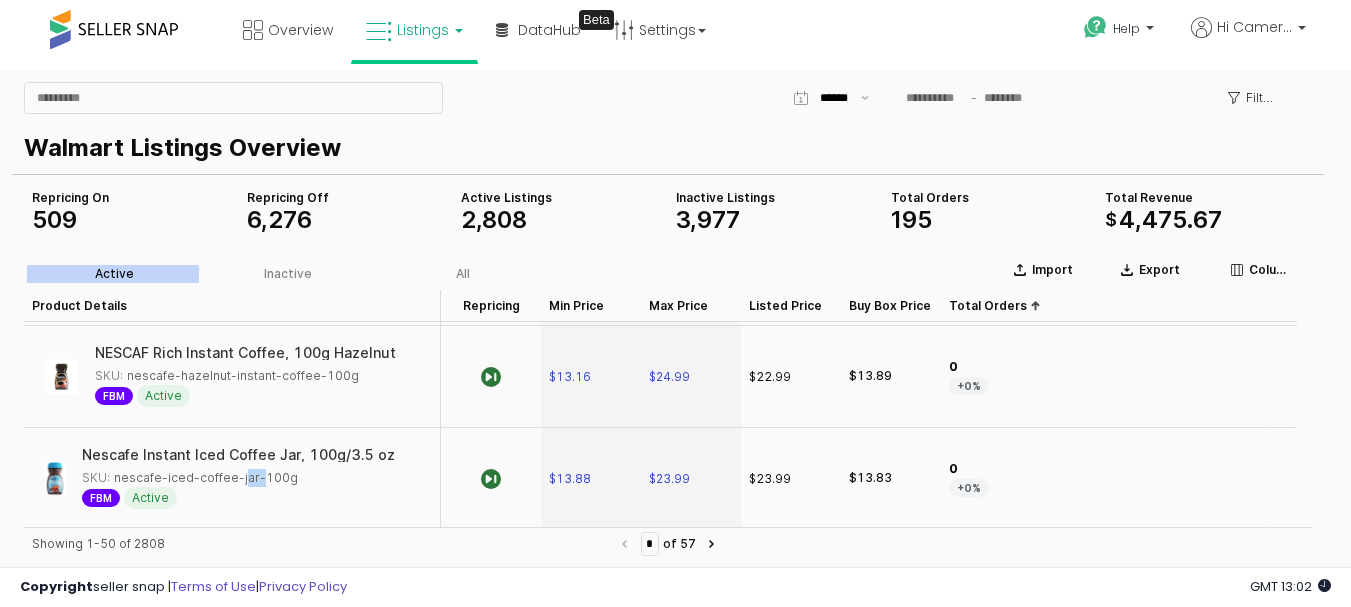 click on "SKU:  nescafe-iced-coffee-jar-100g" at bounding box center [190, 478] 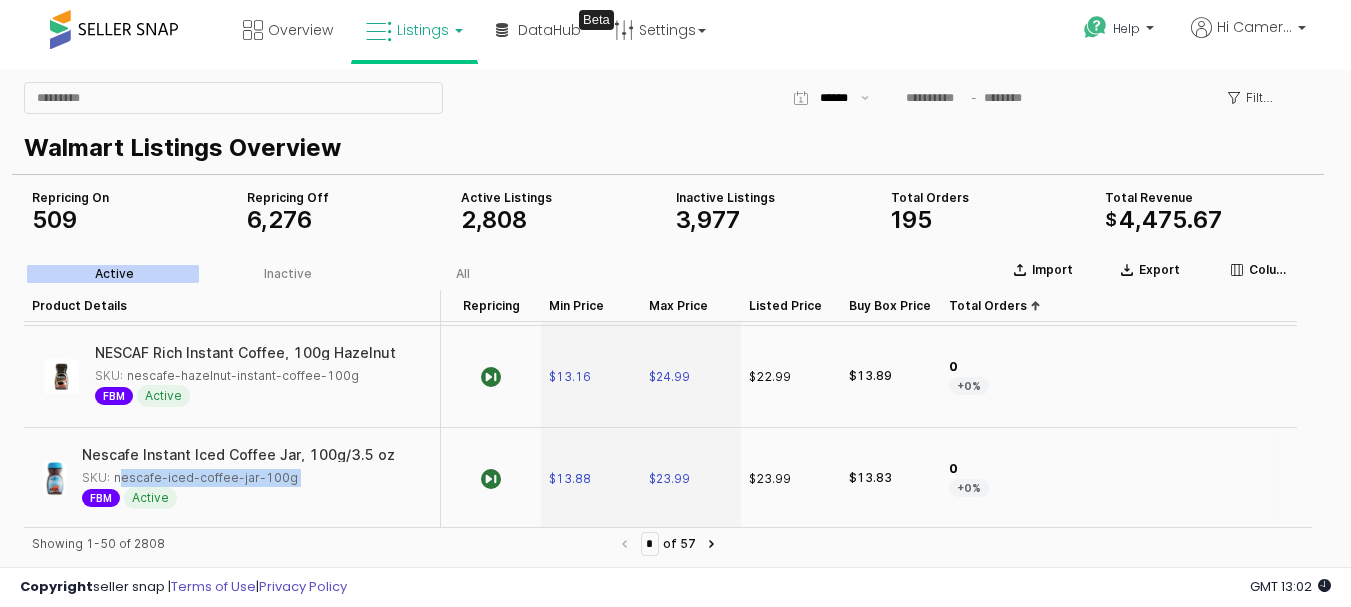 click on "SKU:  nescafe-iced-coffee-jar-100g" at bounding box center (190, 478) 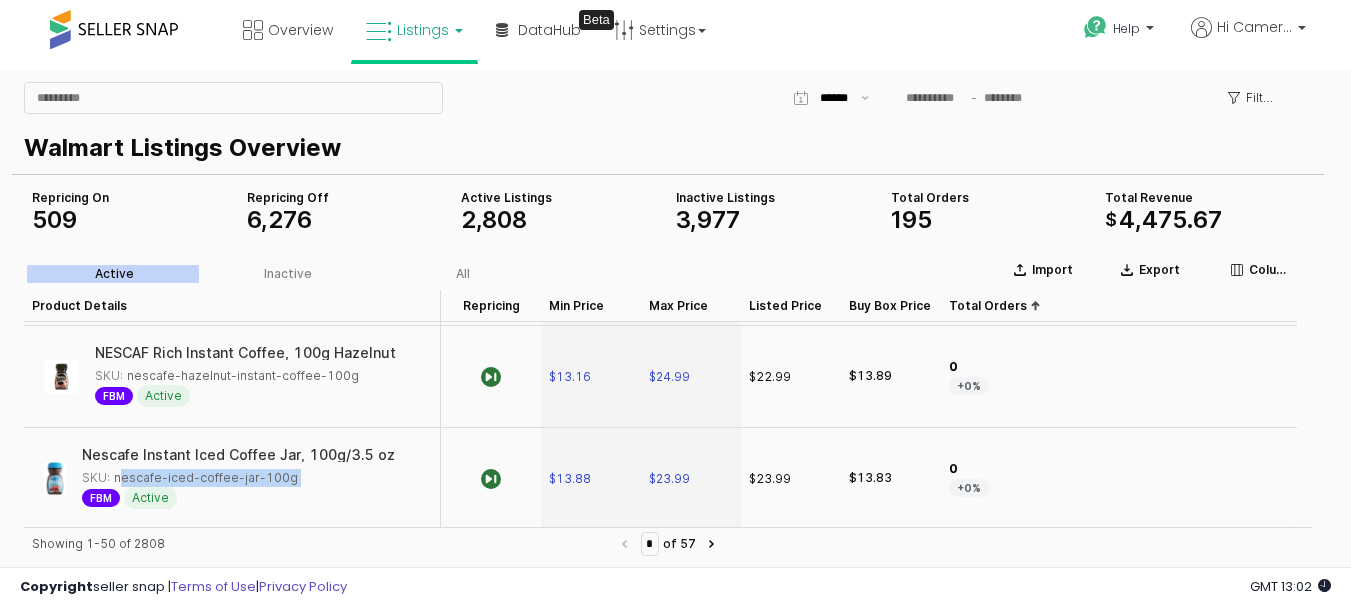 copy on "nescafe-iced-coffee-jar-100g" 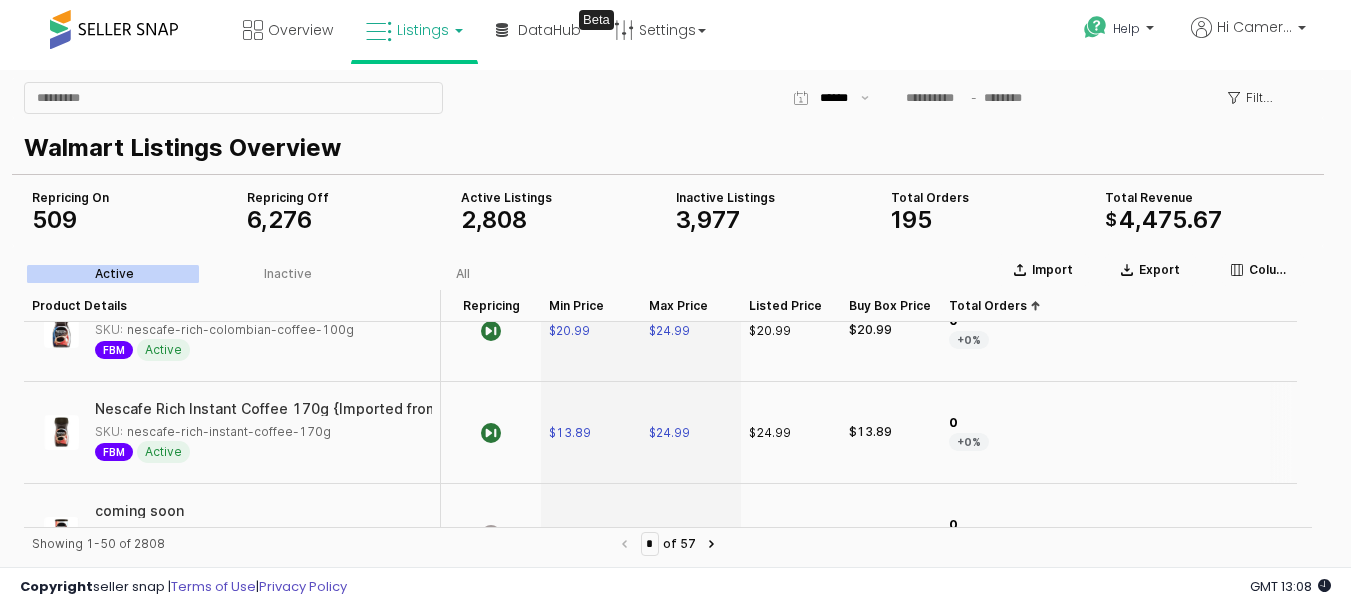 scroll, scrollTop: 600, scrollLeft: 0, axis: vertical 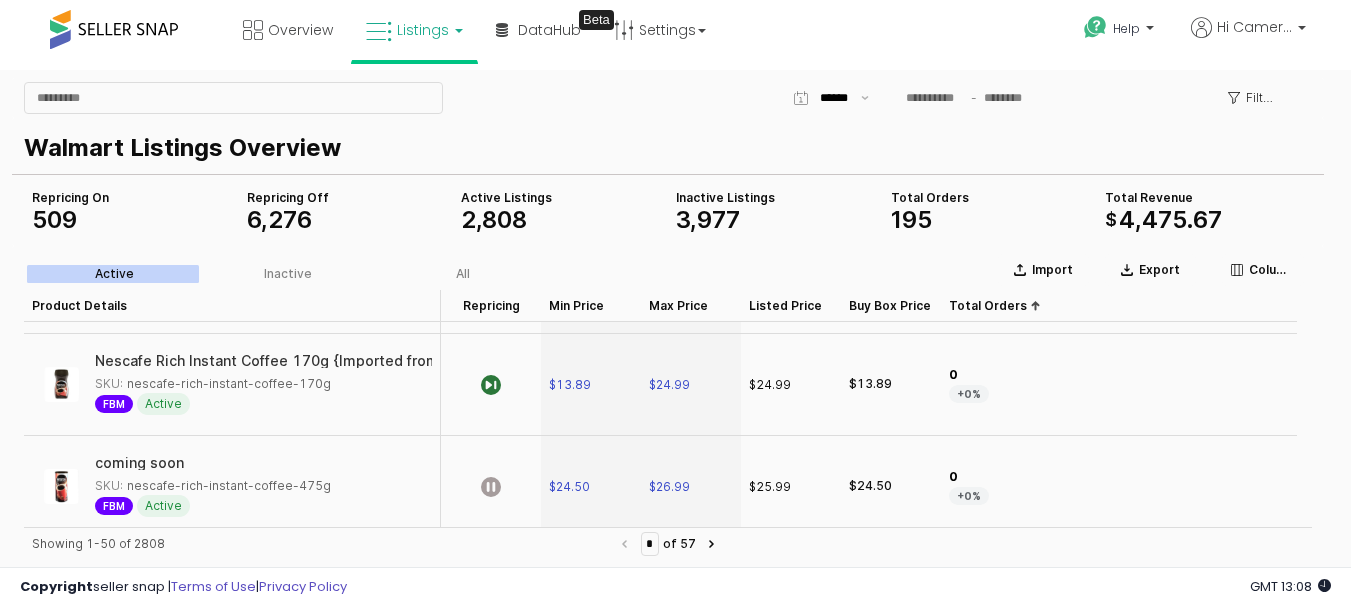 click on "Overview
Listings
DataHub Beta" at bounding box center (430, 42) 